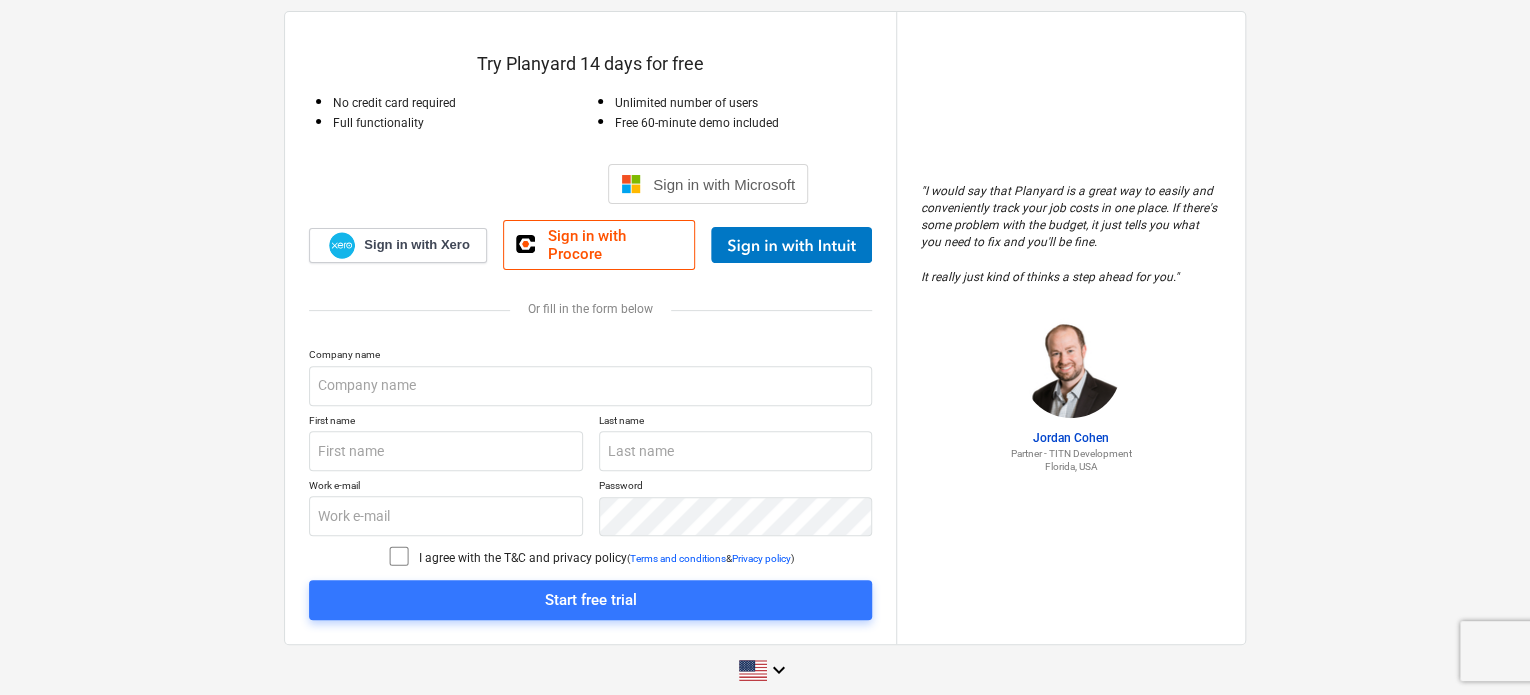 scroll, scrollTop: 134, scrollLeft: 0, axis: vertical 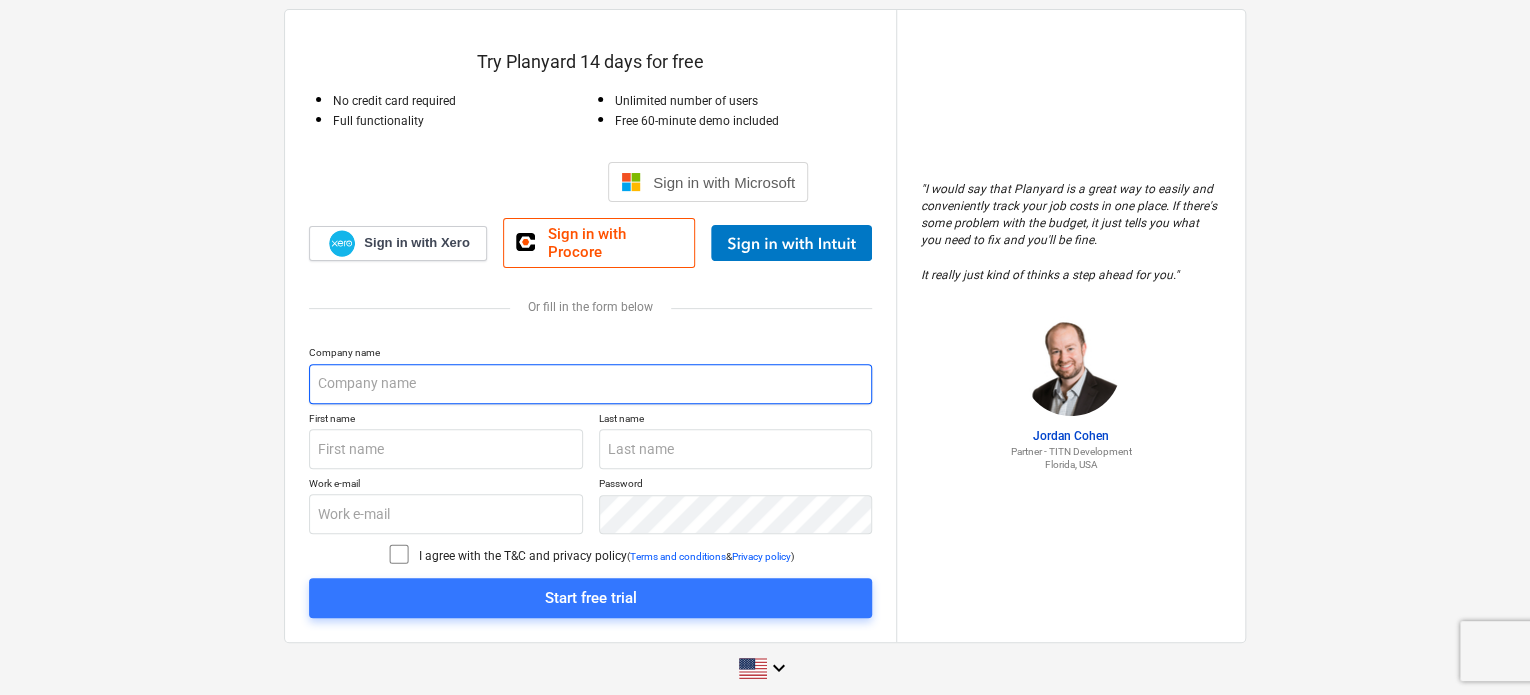 click at bounding box center [590, 384] 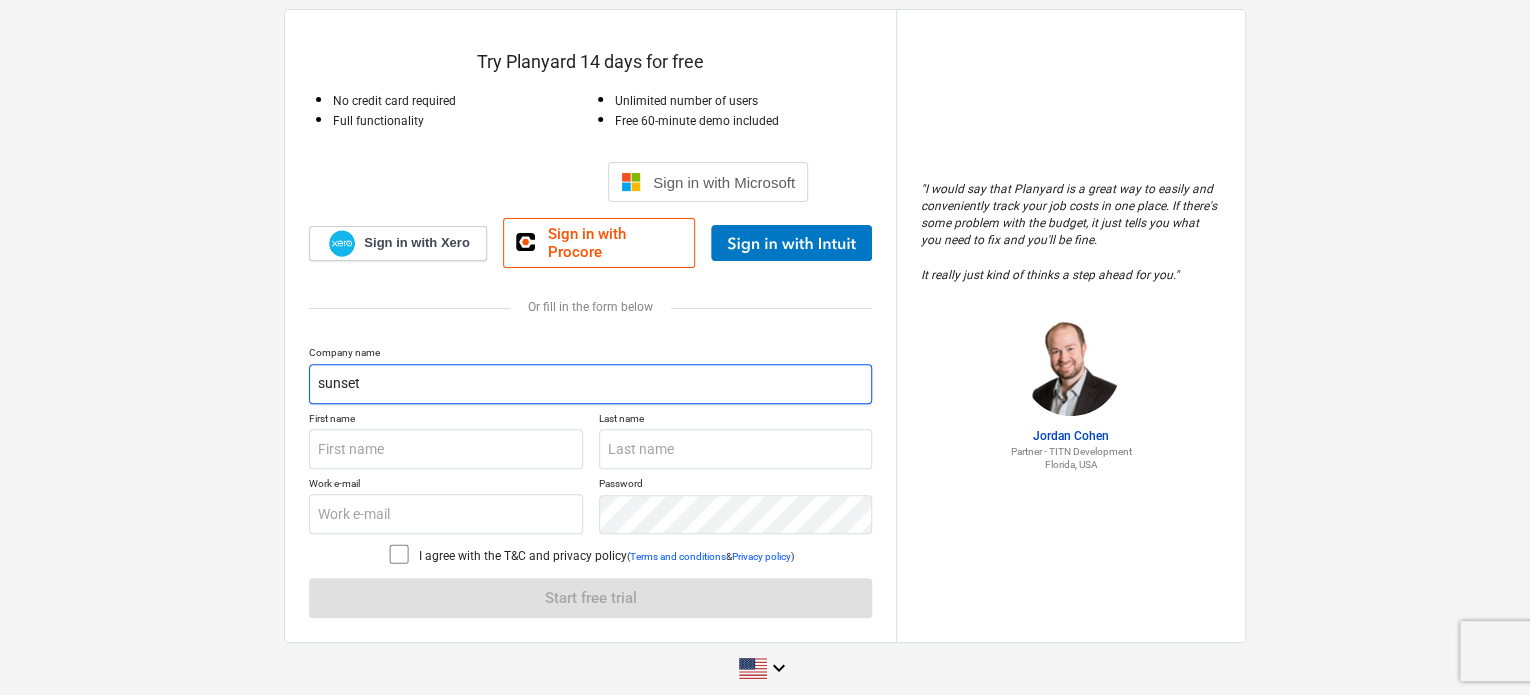 click on "sunset" at bounding box center [590, 384] 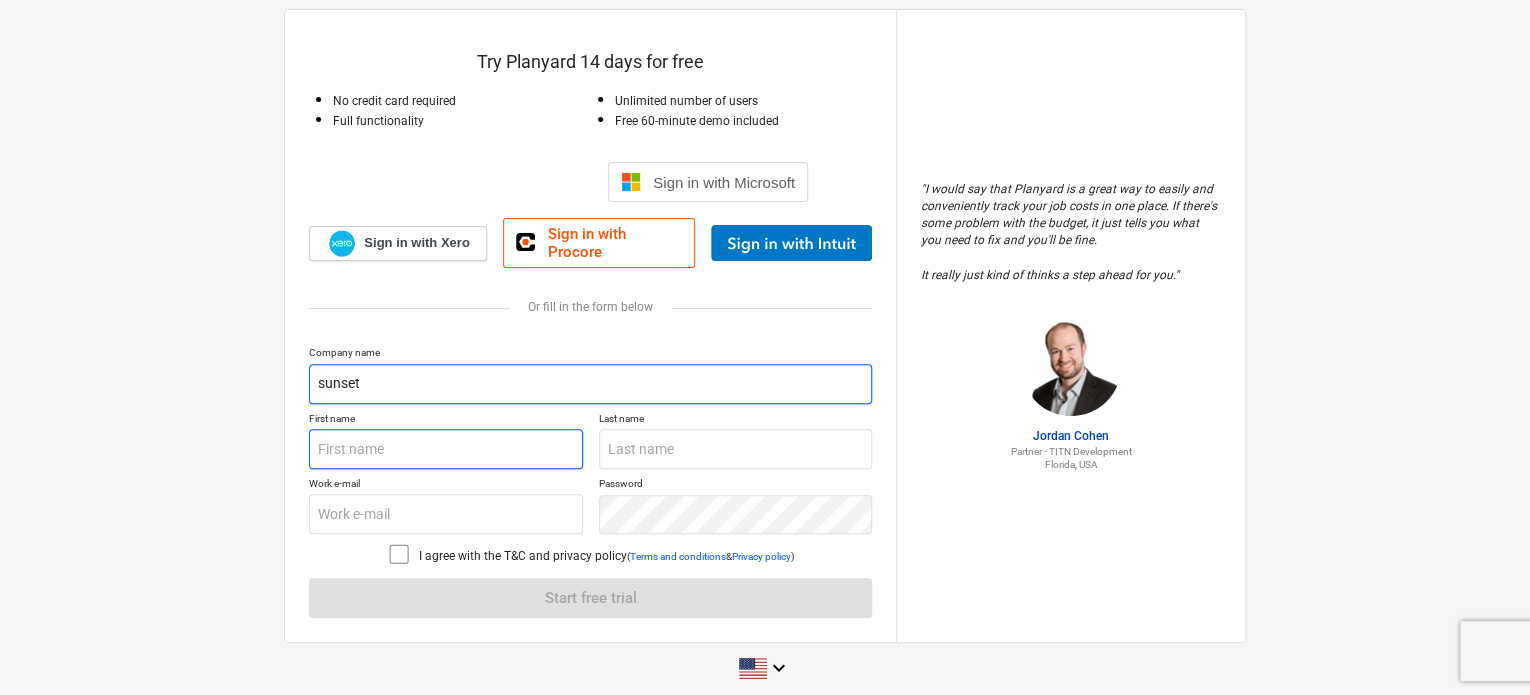 type on "sunset" 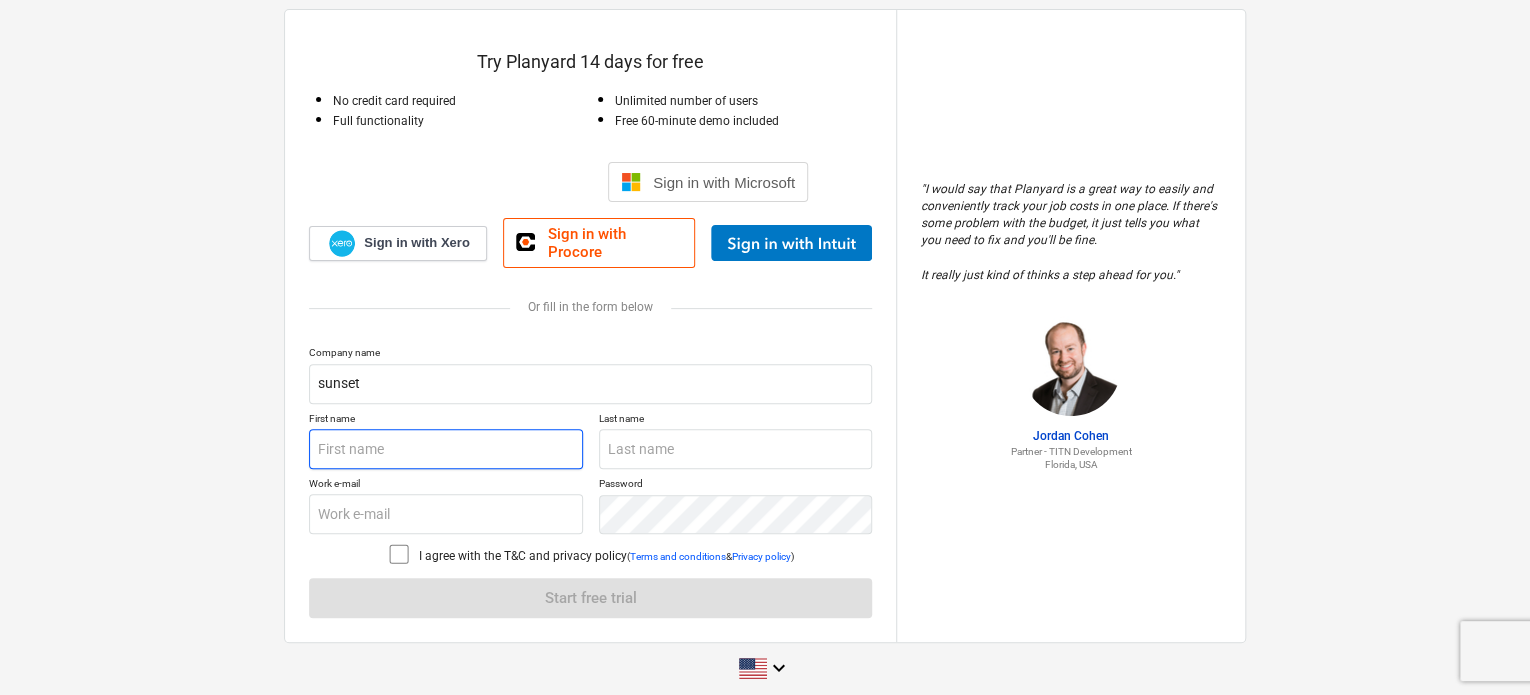 click at bounding box center (446, 449) 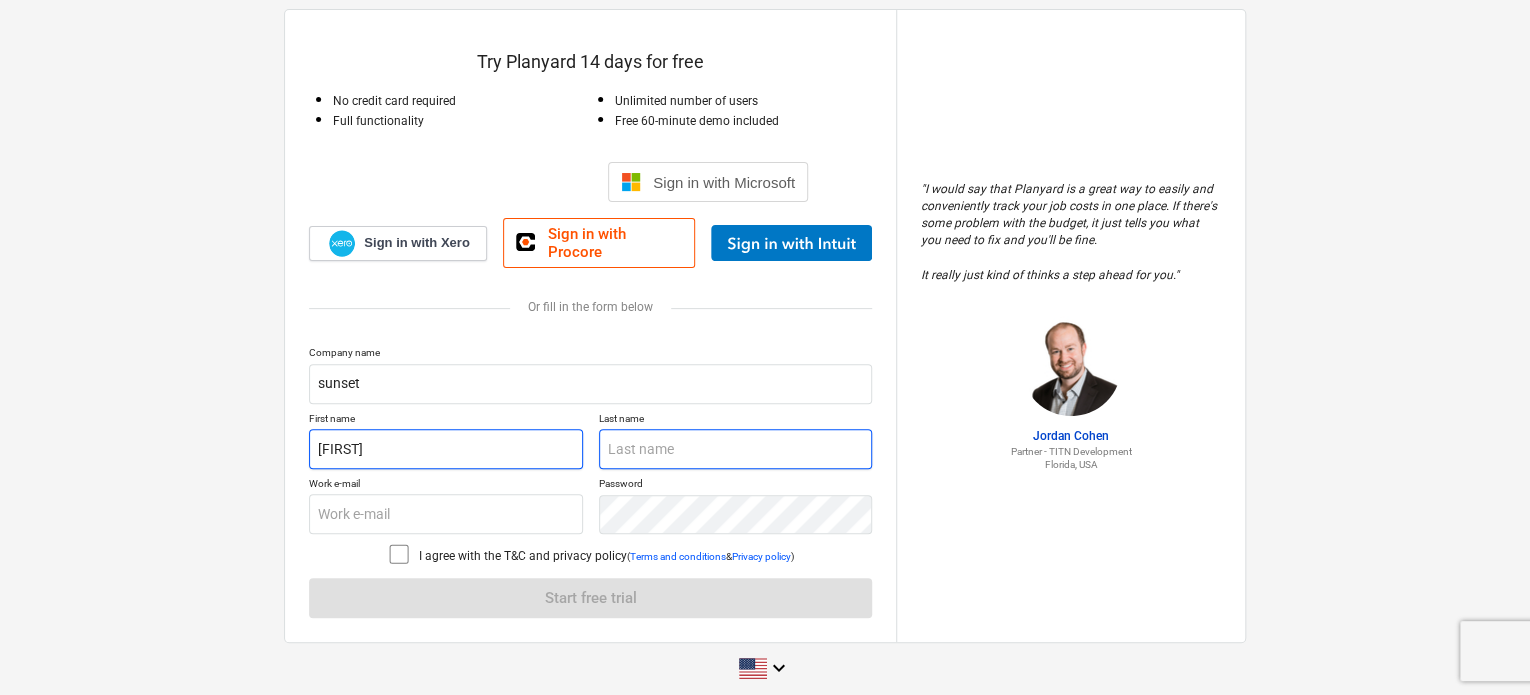 type on "nikita" 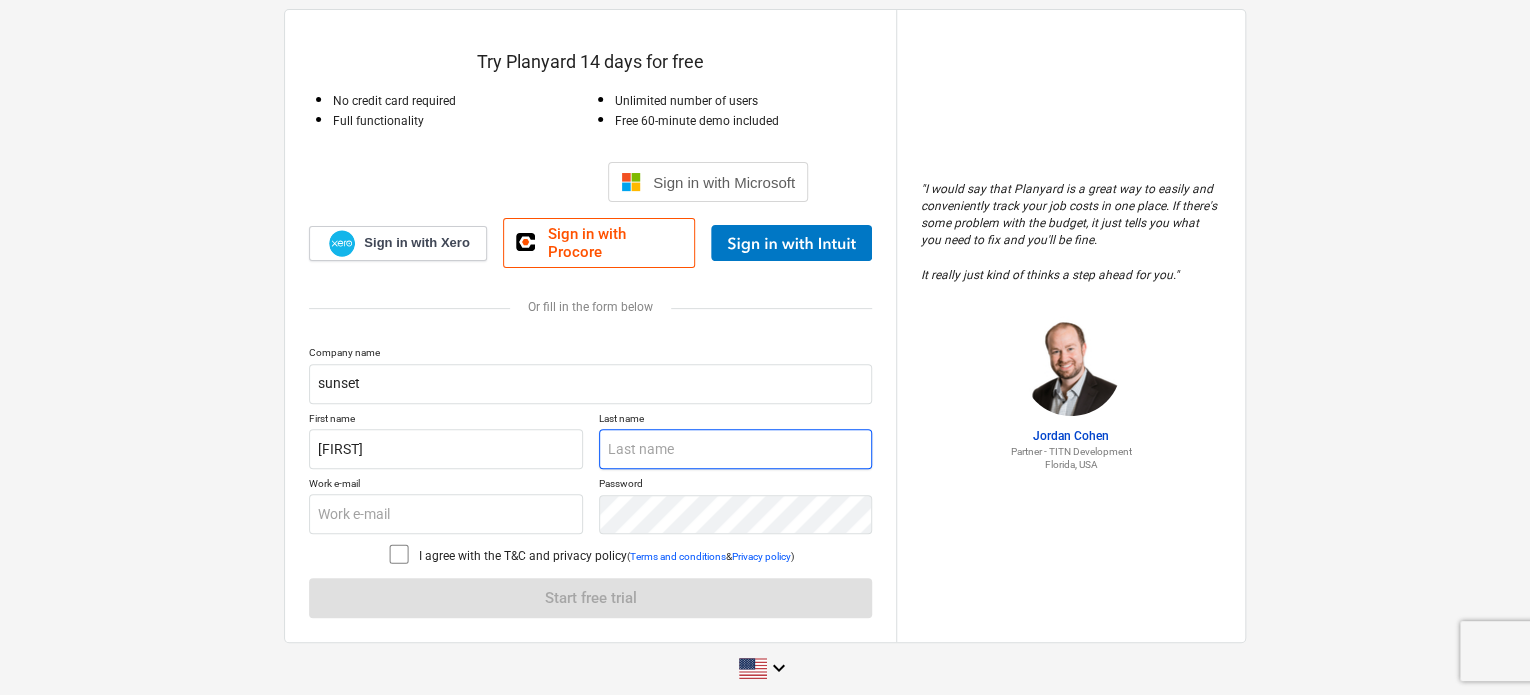click at bounding box center (736, 449) 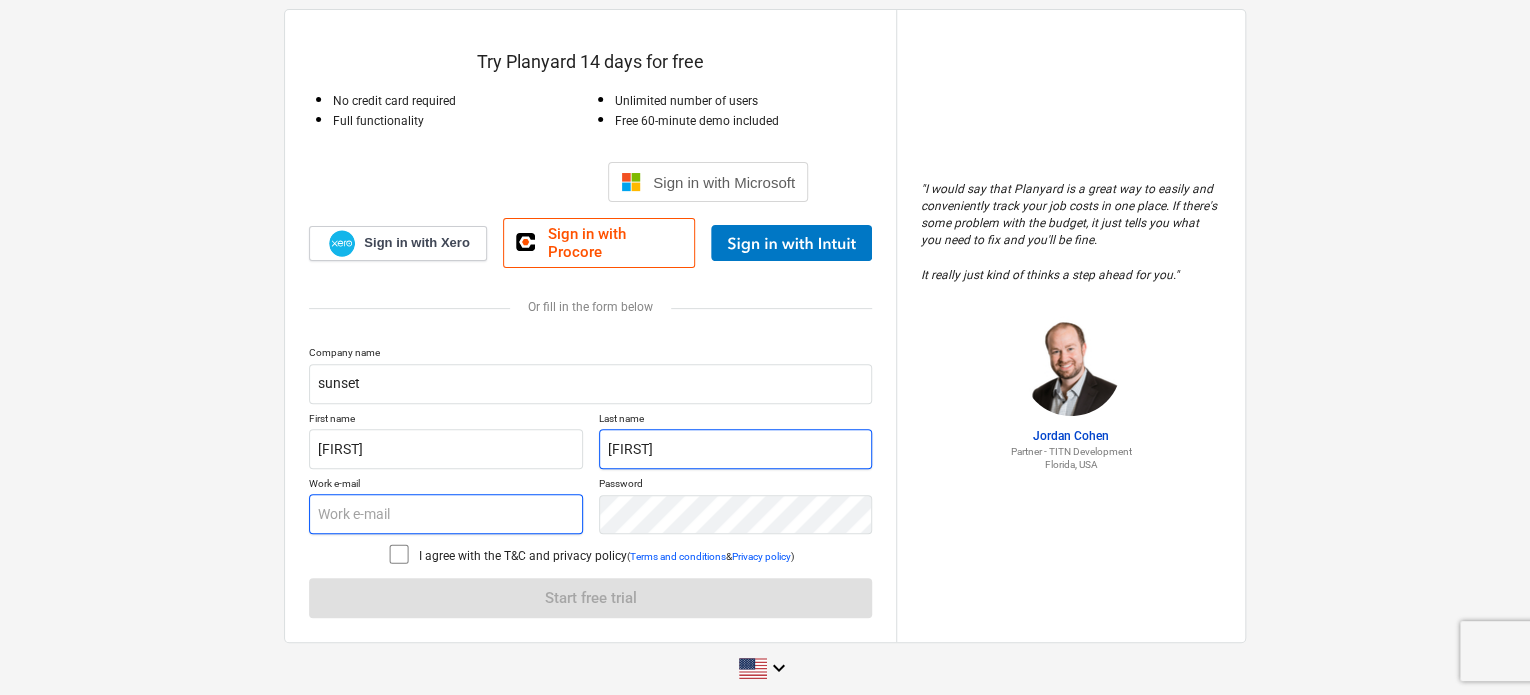type on "Aheiev" 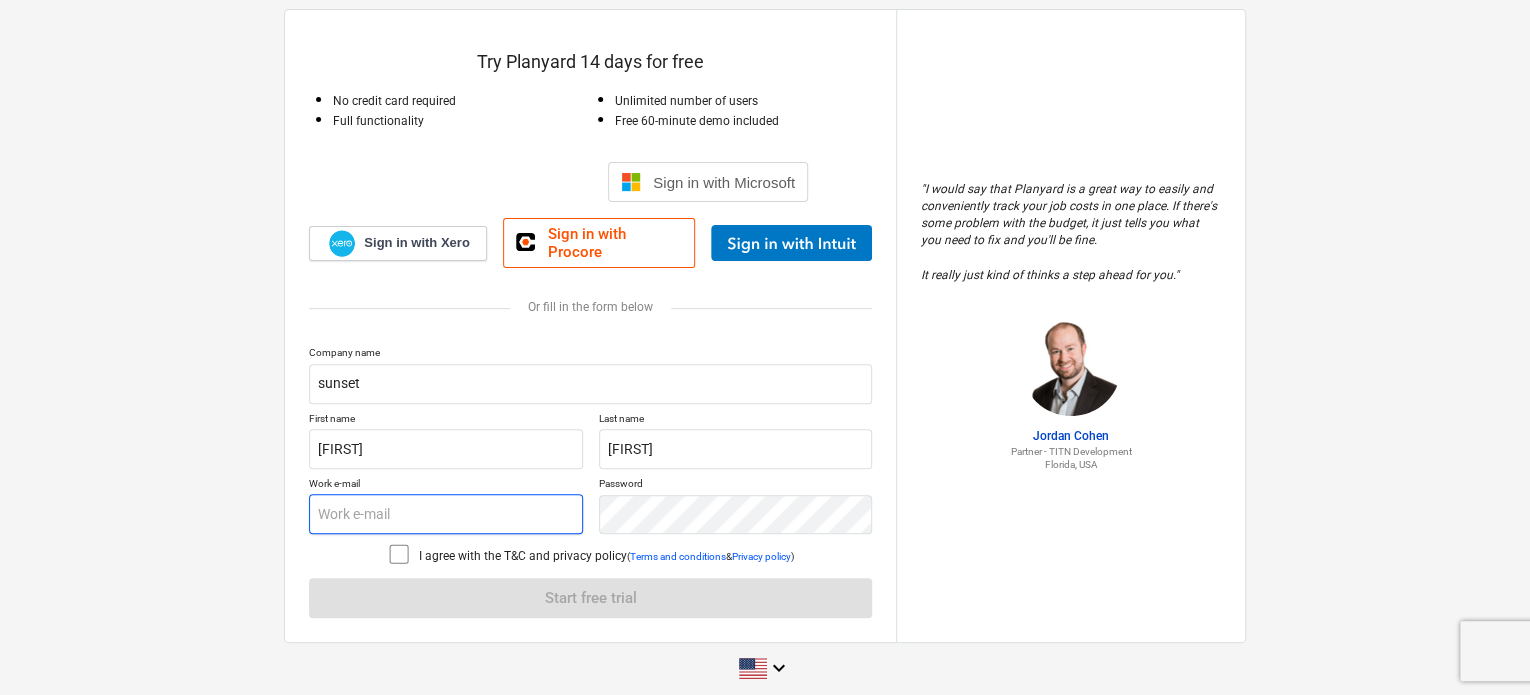 click at bounding box center (446, 514) 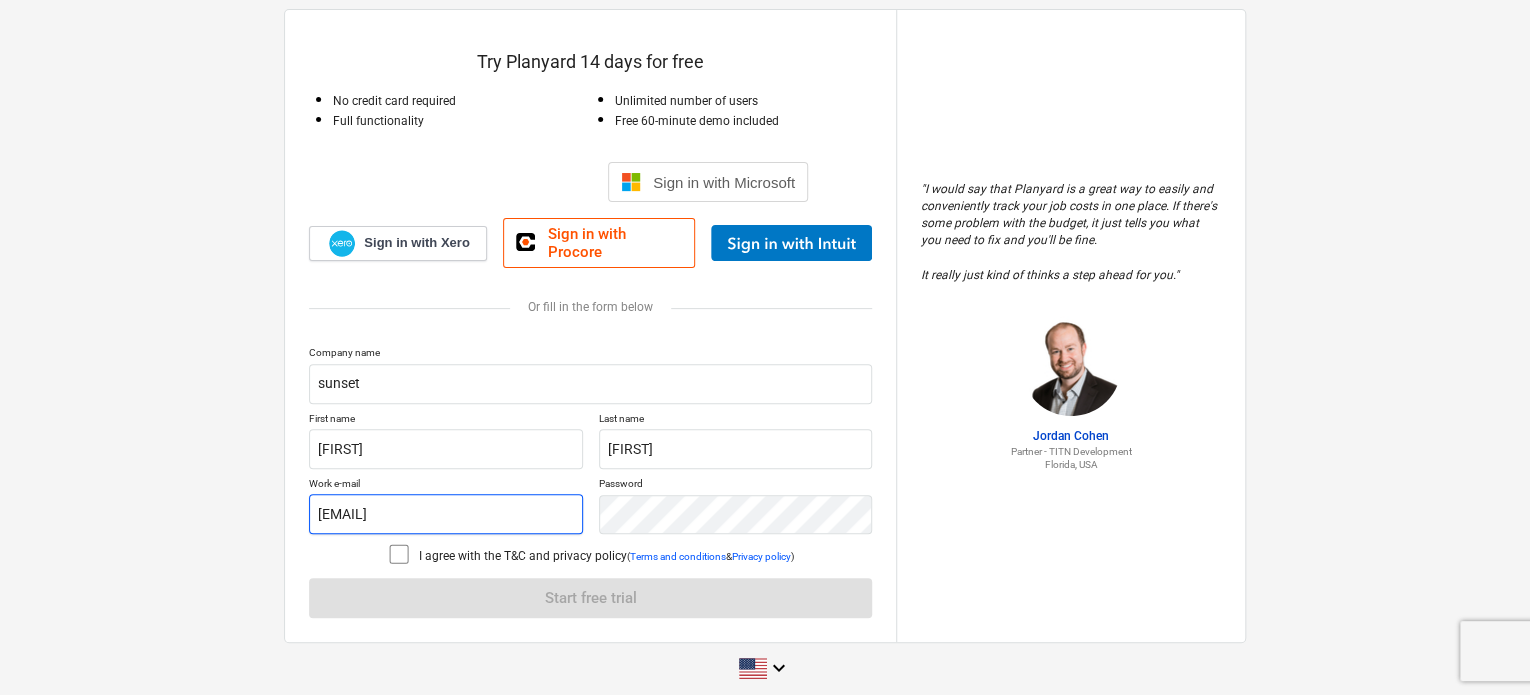 type on "nik16032017@gmail.com" 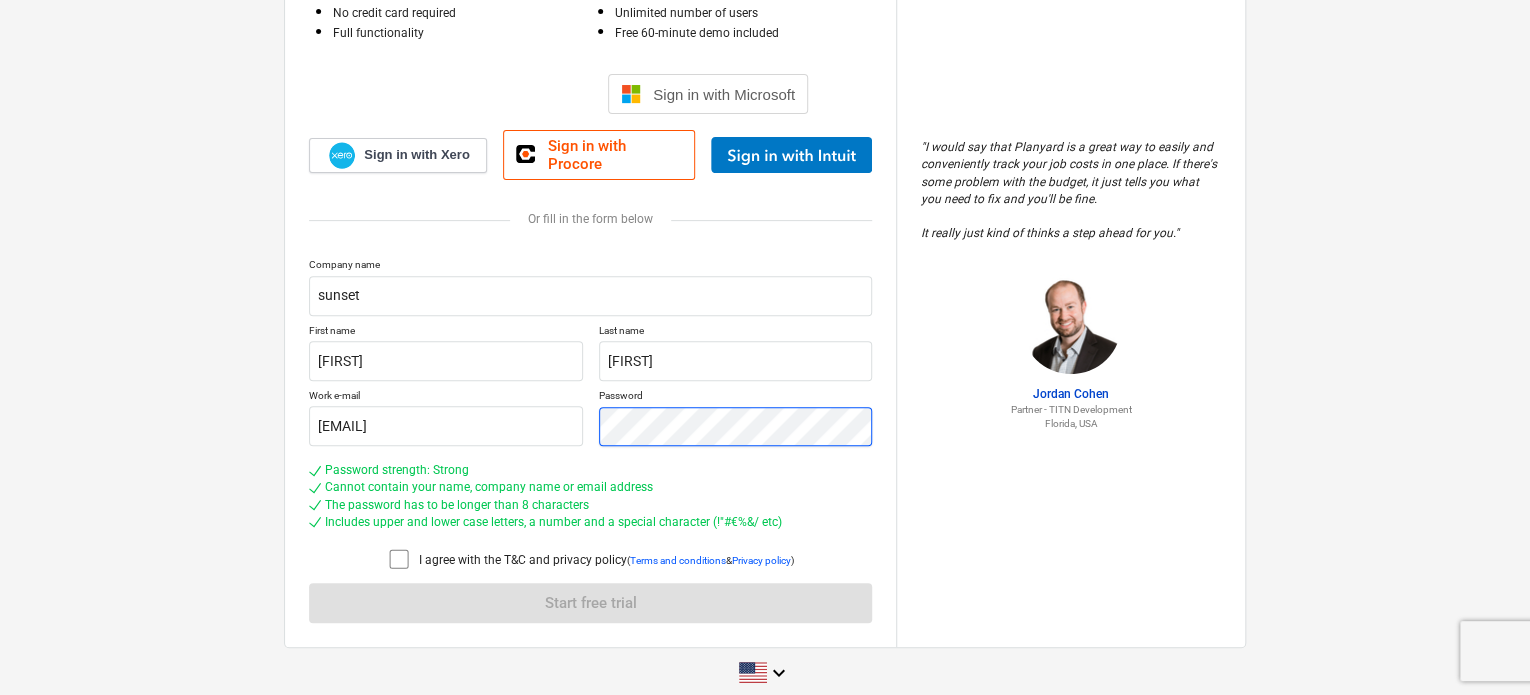 scroll, scrollTop: 227, scrollLeft: 0, axis: vertical 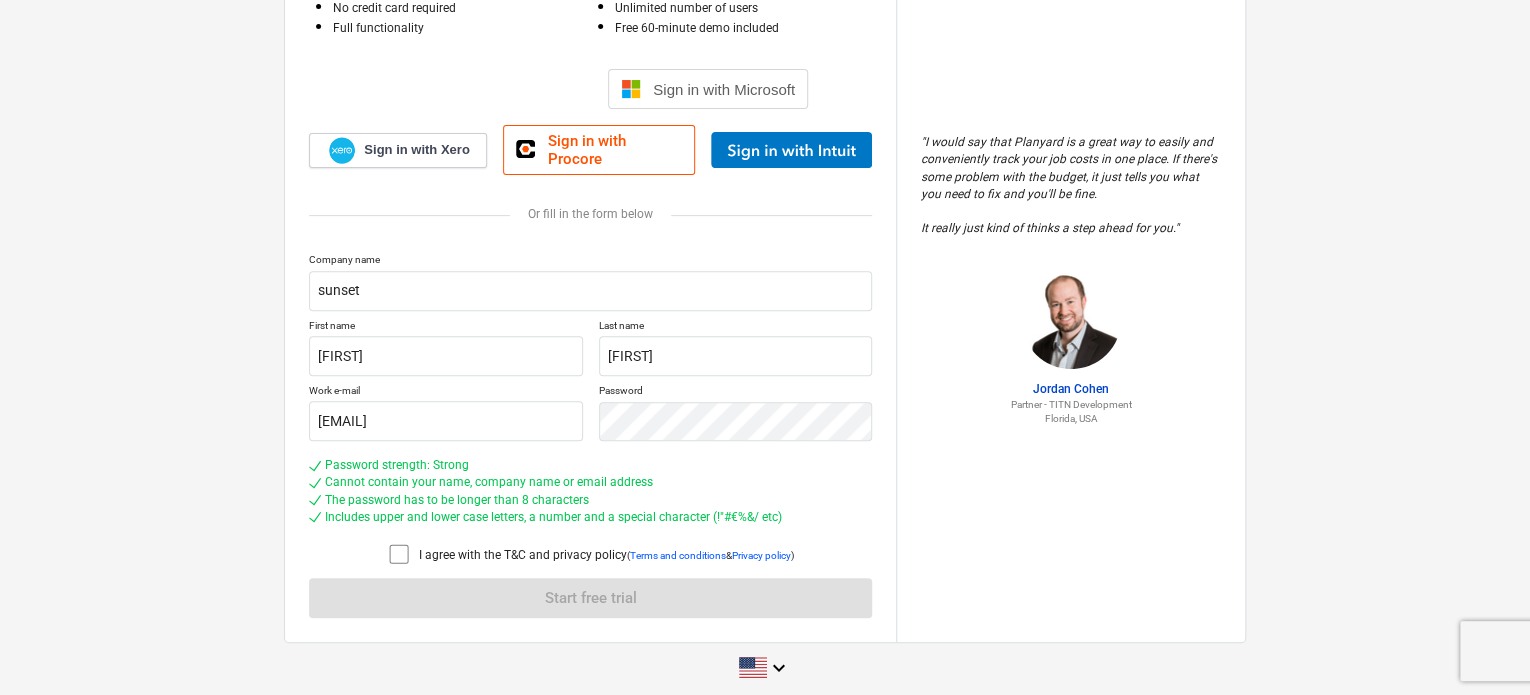 click 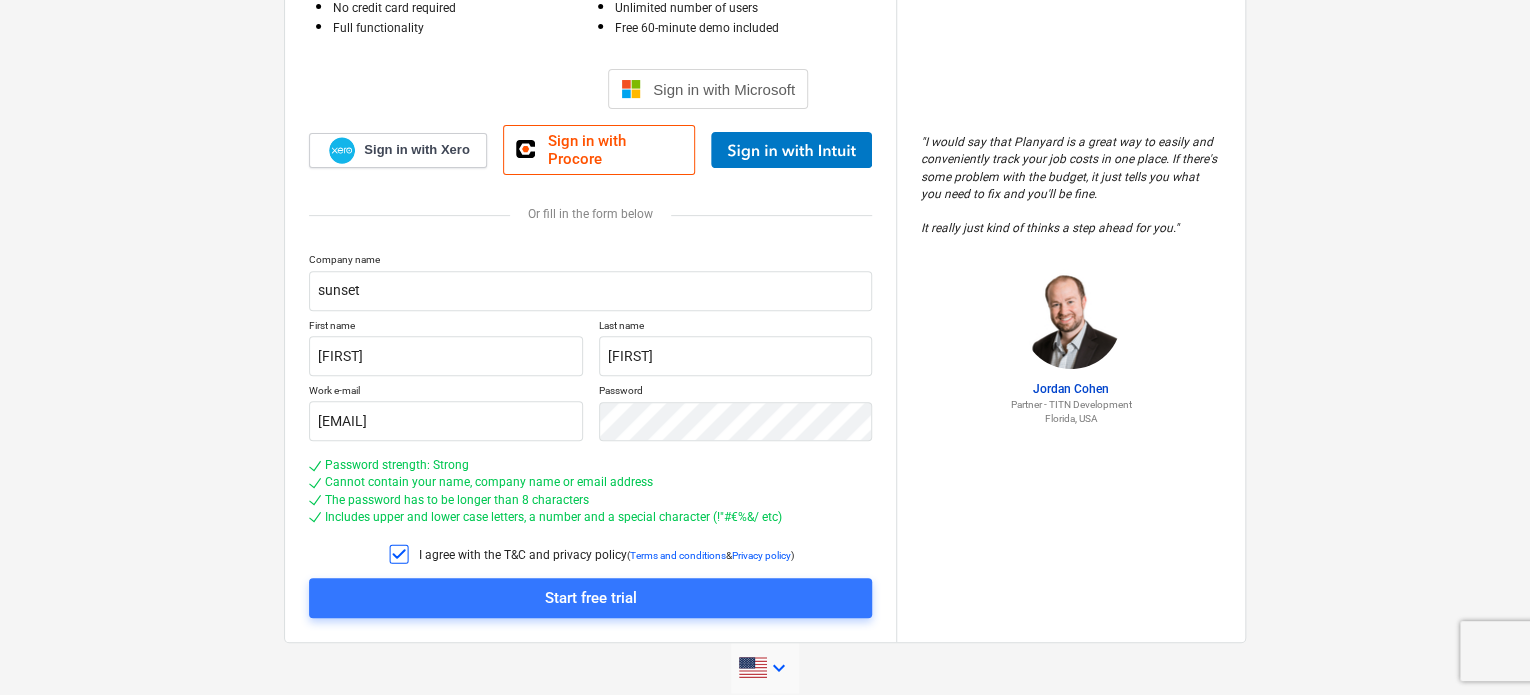 click on "keyboard_arrow_down" at bounding box center [765, 668] 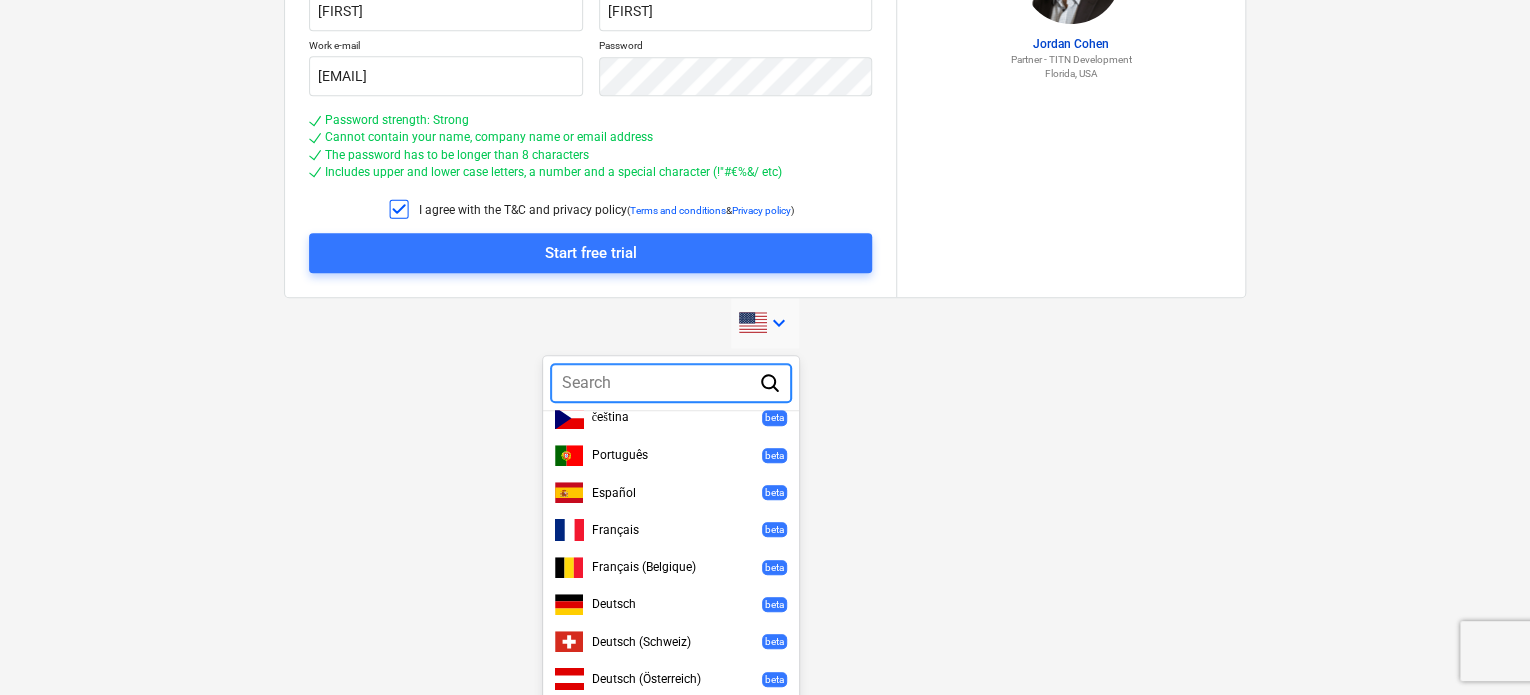 scroll, scrollTop: 604, scrollLeft: 0, axis: vertical 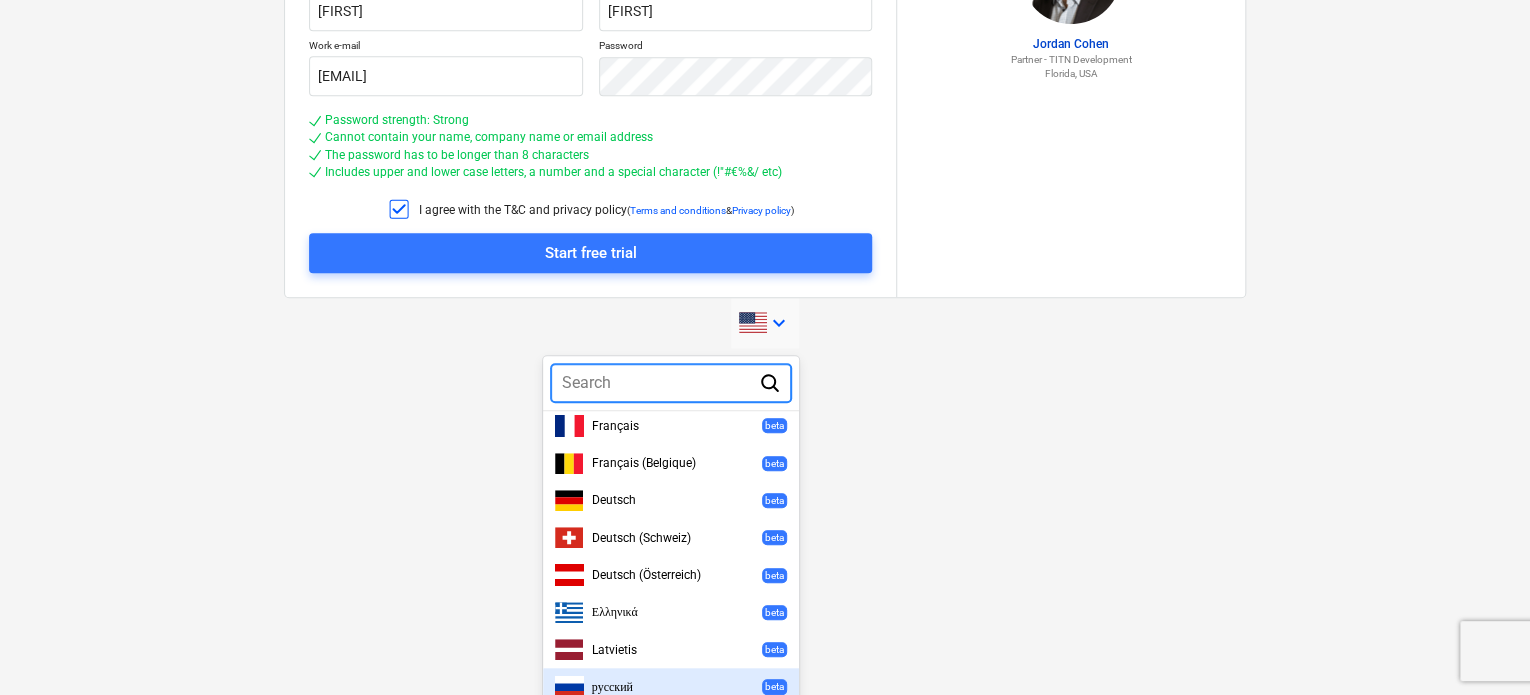 click on "русский beta" at bounding box center [671, 686] 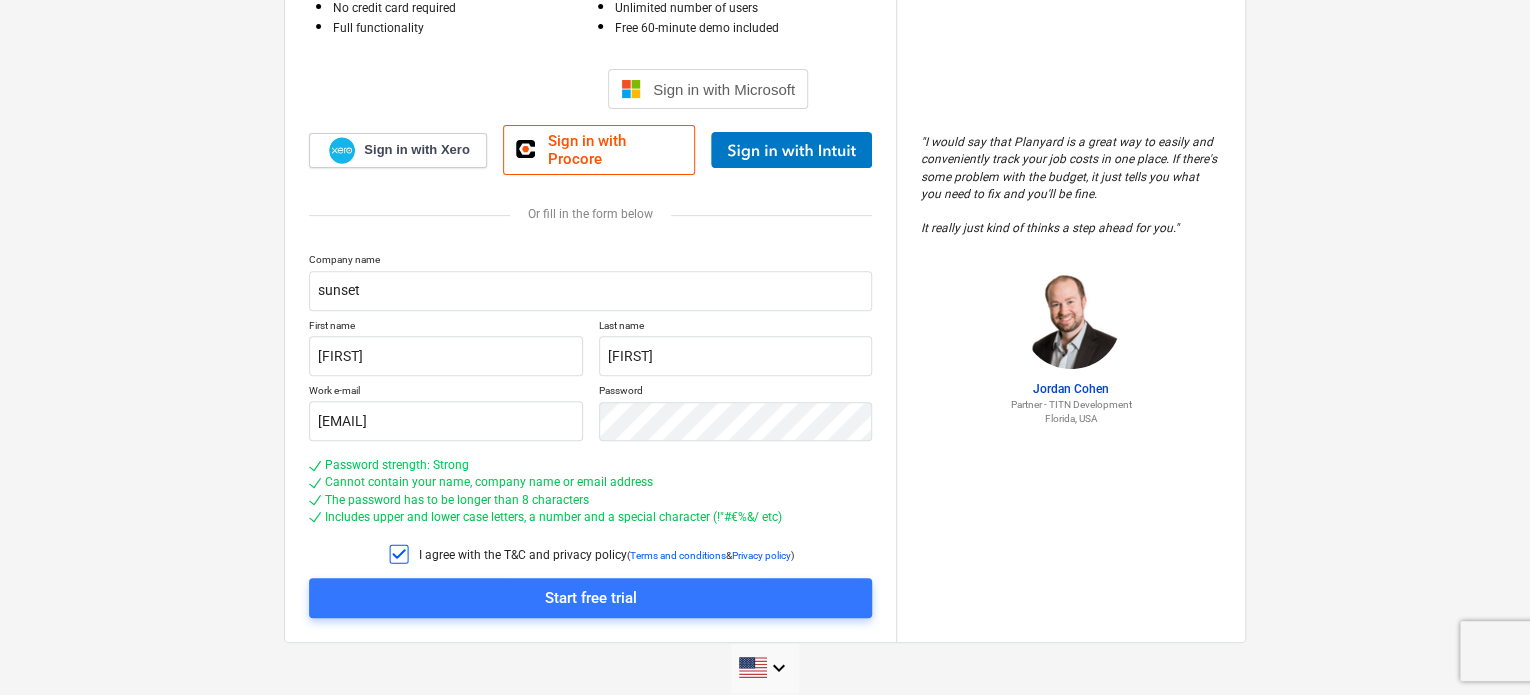 scroll, scrollTop: 250, scrollLeft: 0, axis: vertical 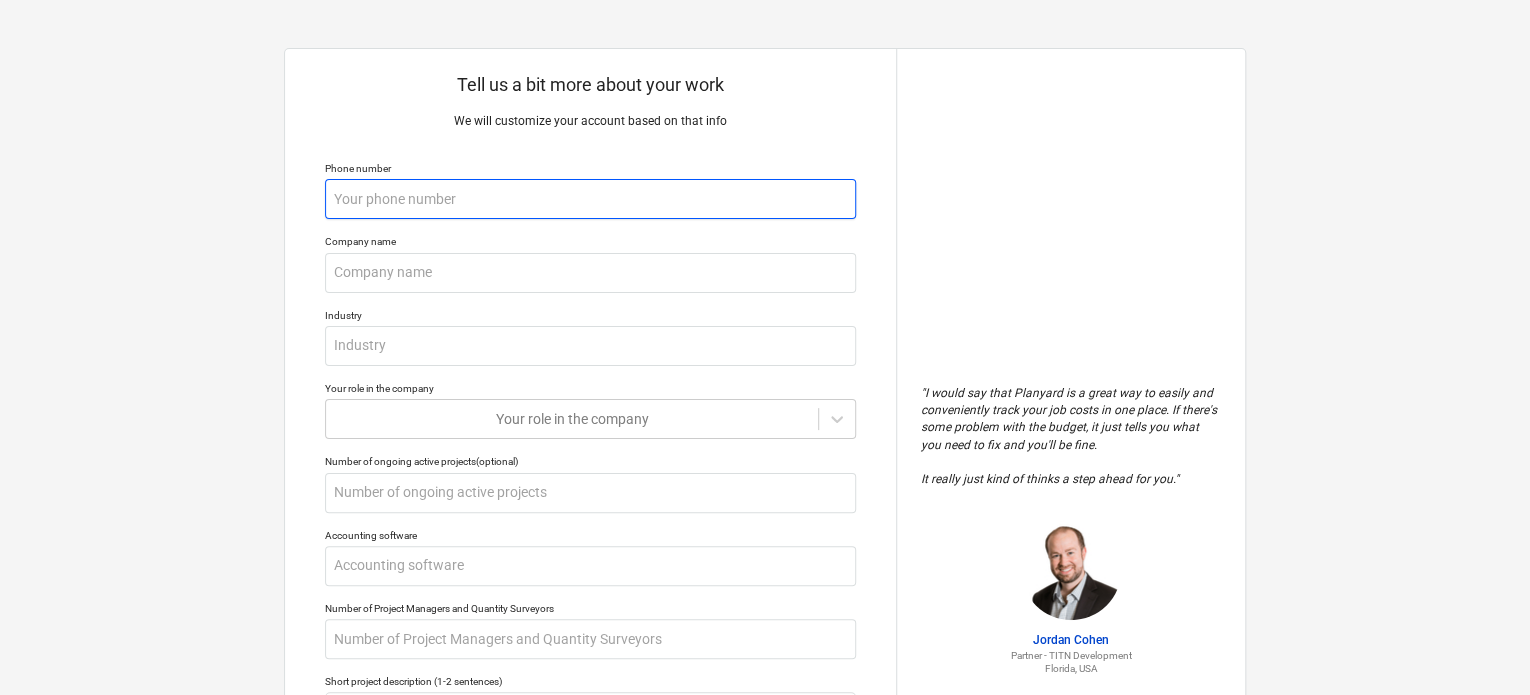 click at bounding box center [590, 199] 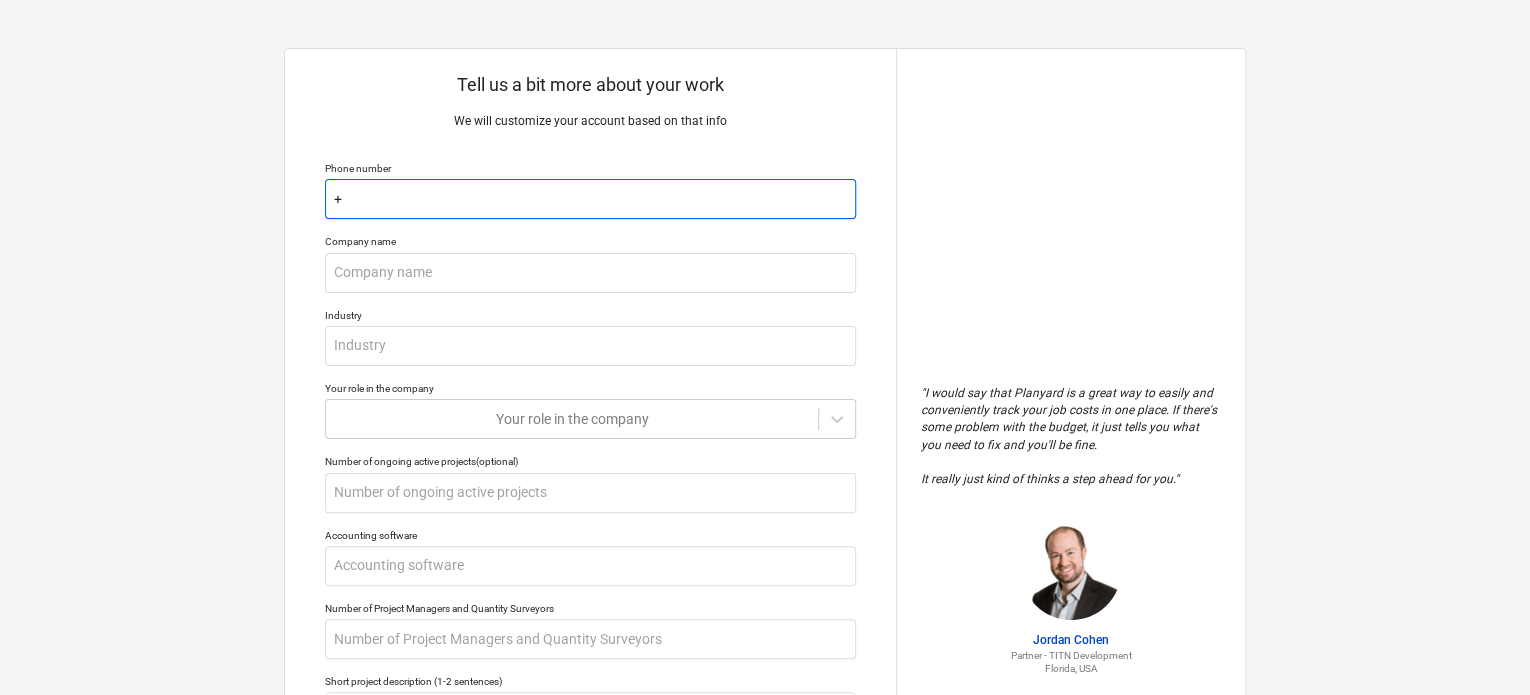type on "x" 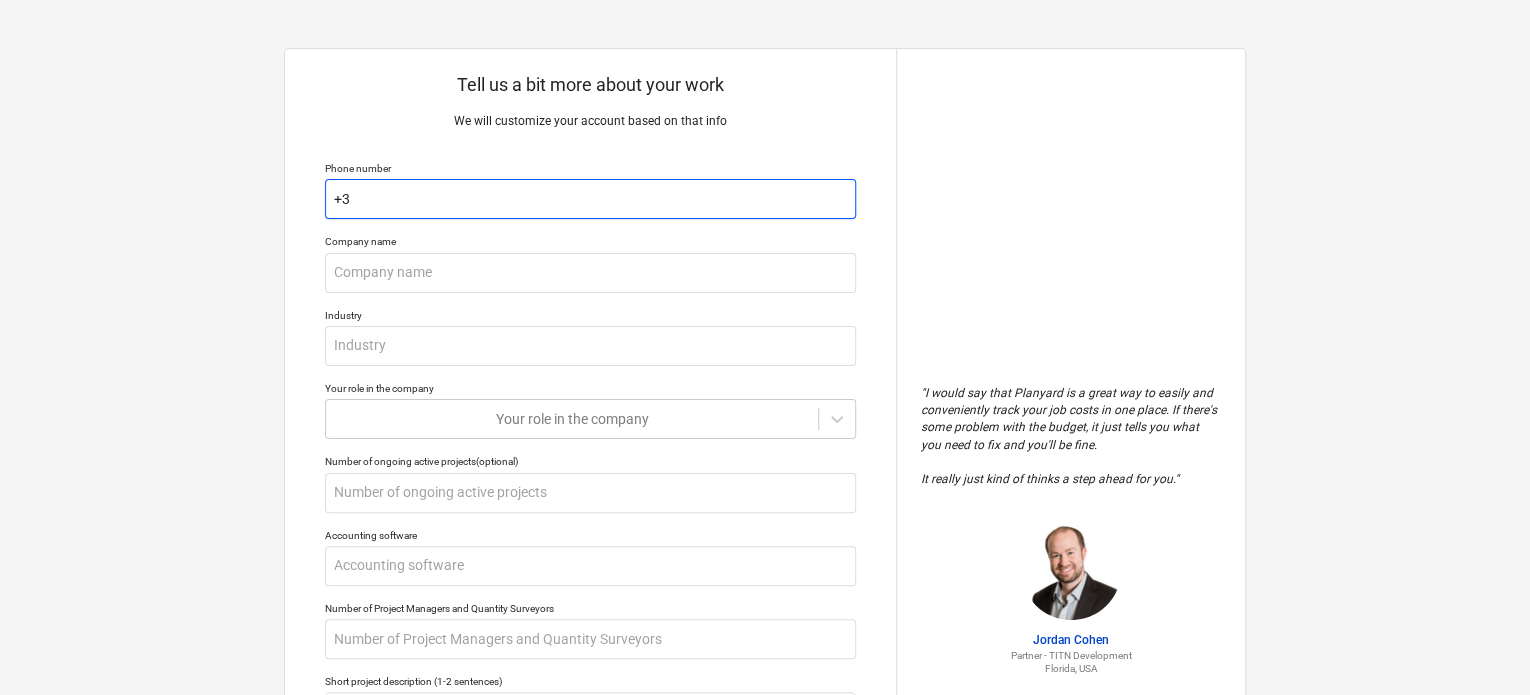 type on "x" 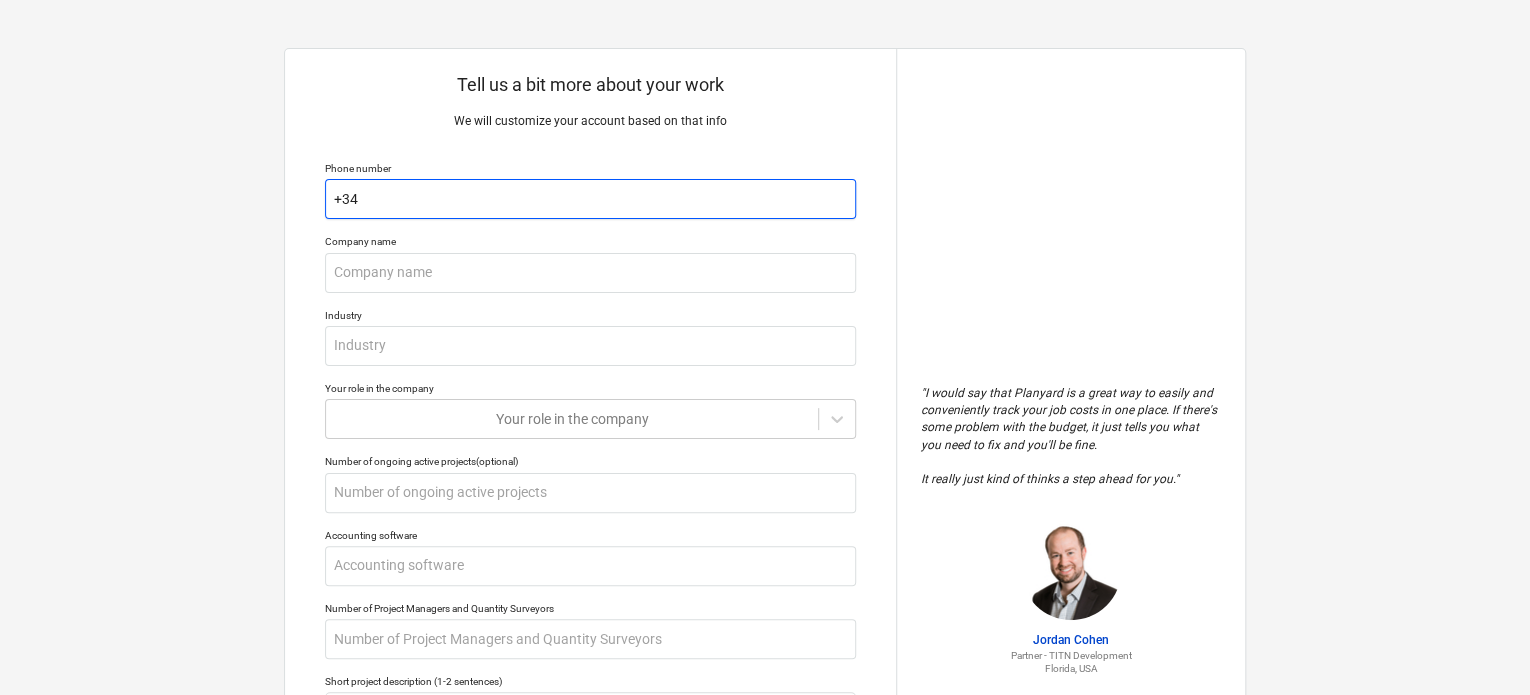 type on "x" 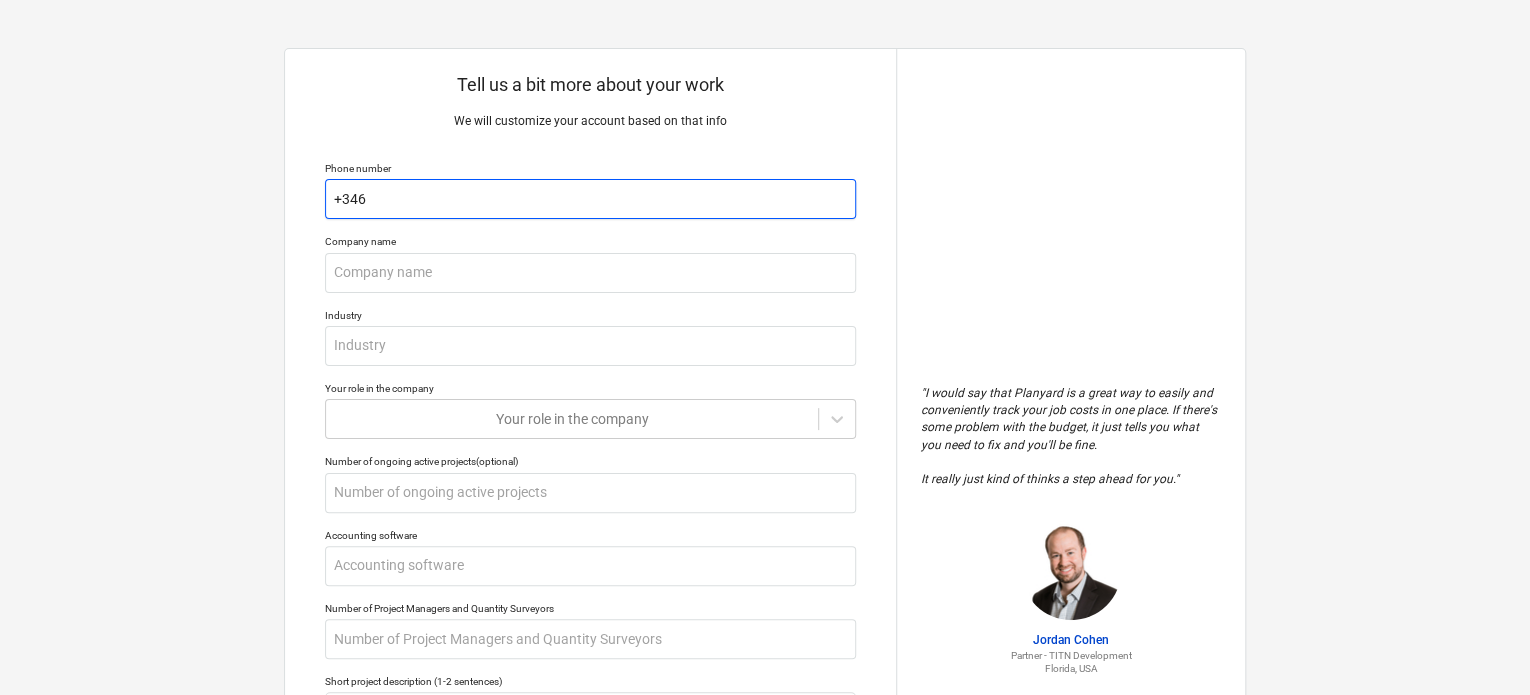type on "x" 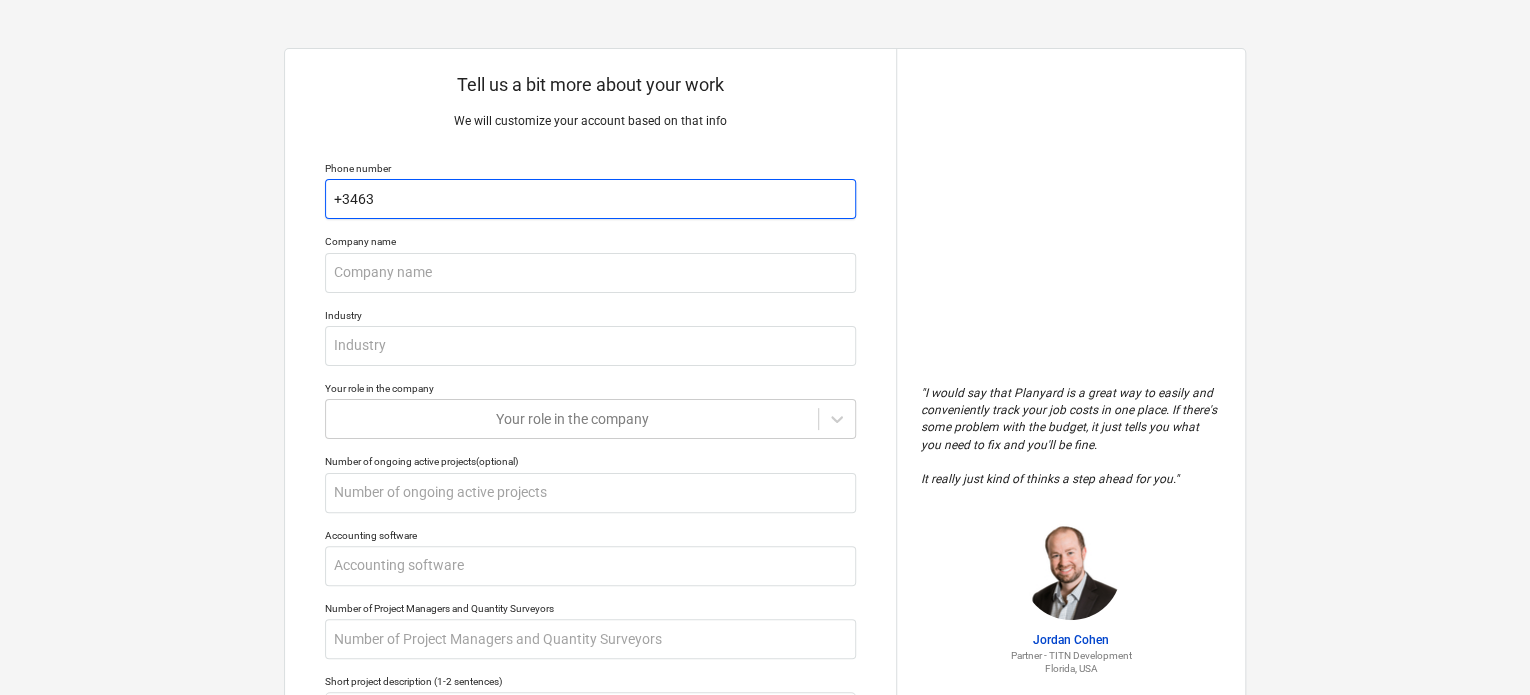 type on "x" 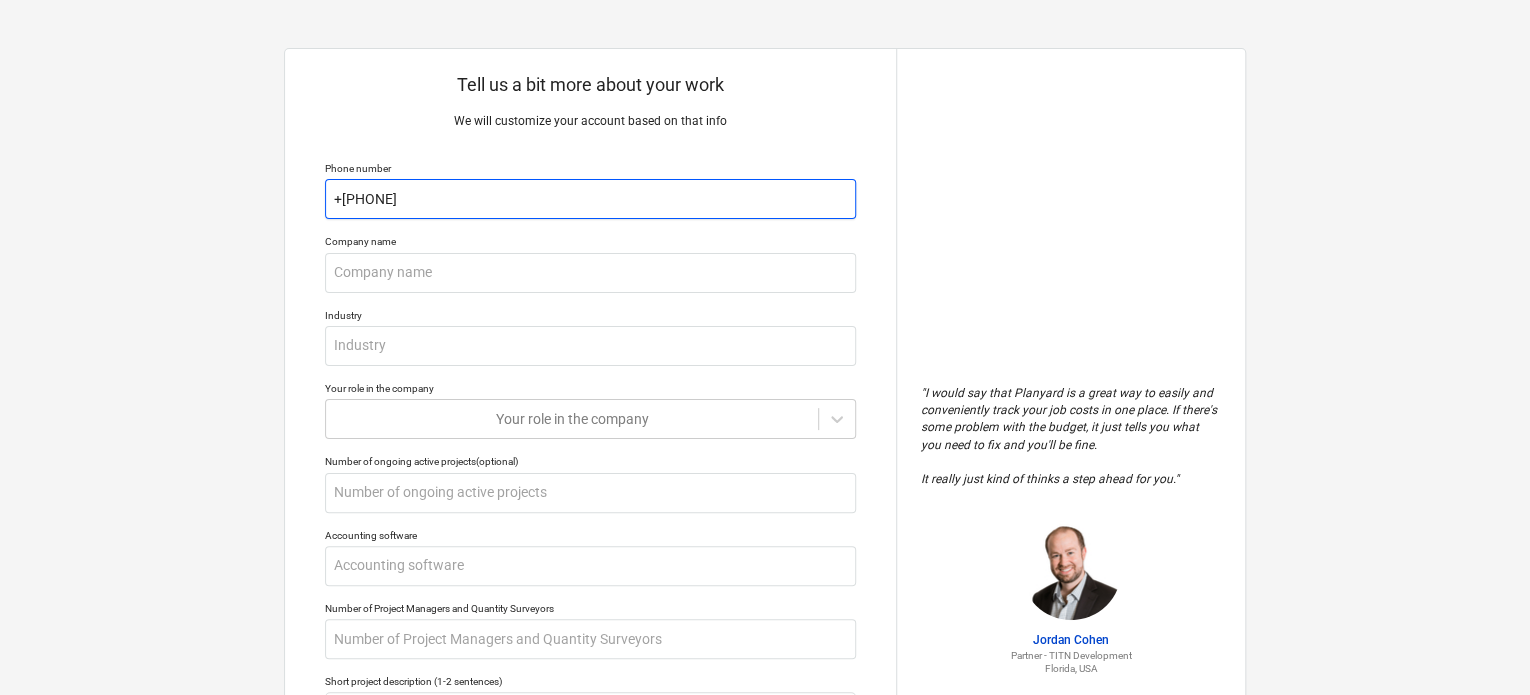 type on "x" 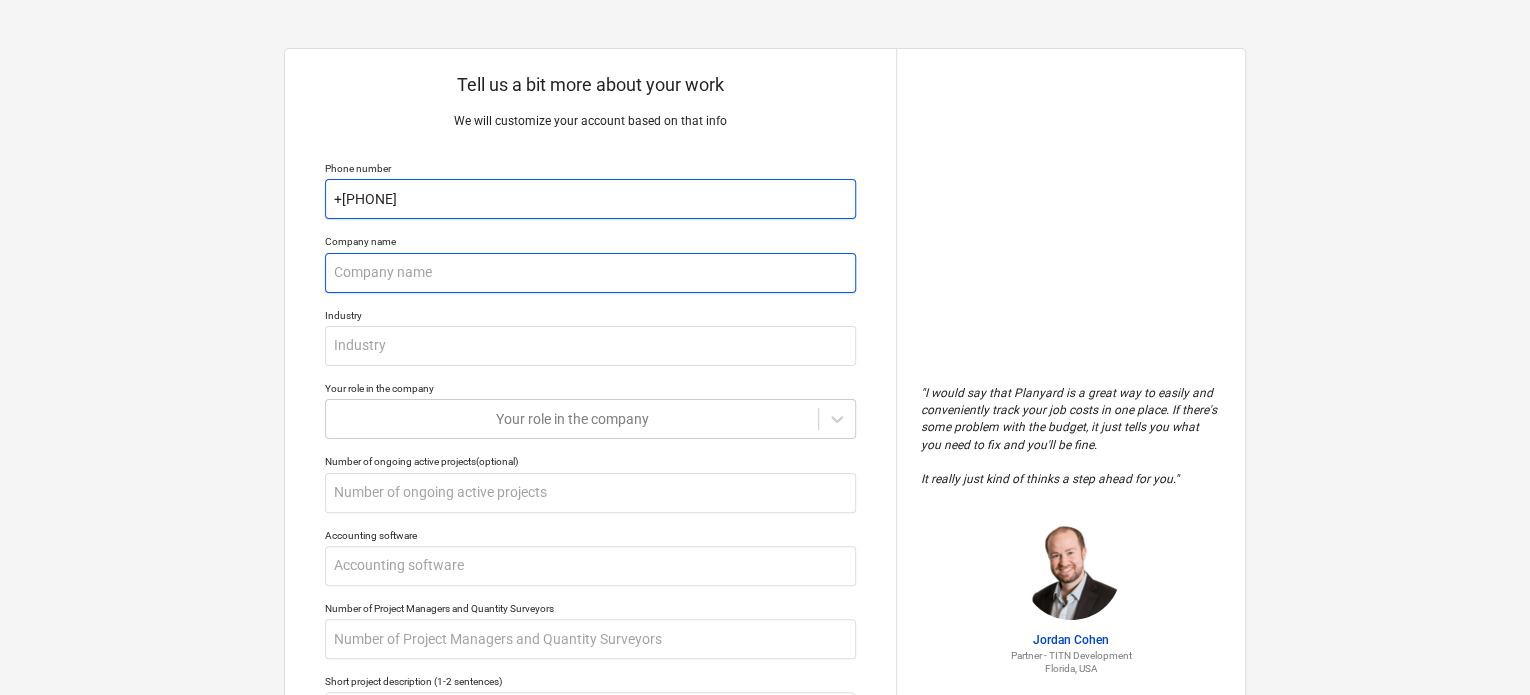 type on "+[PHONE]" 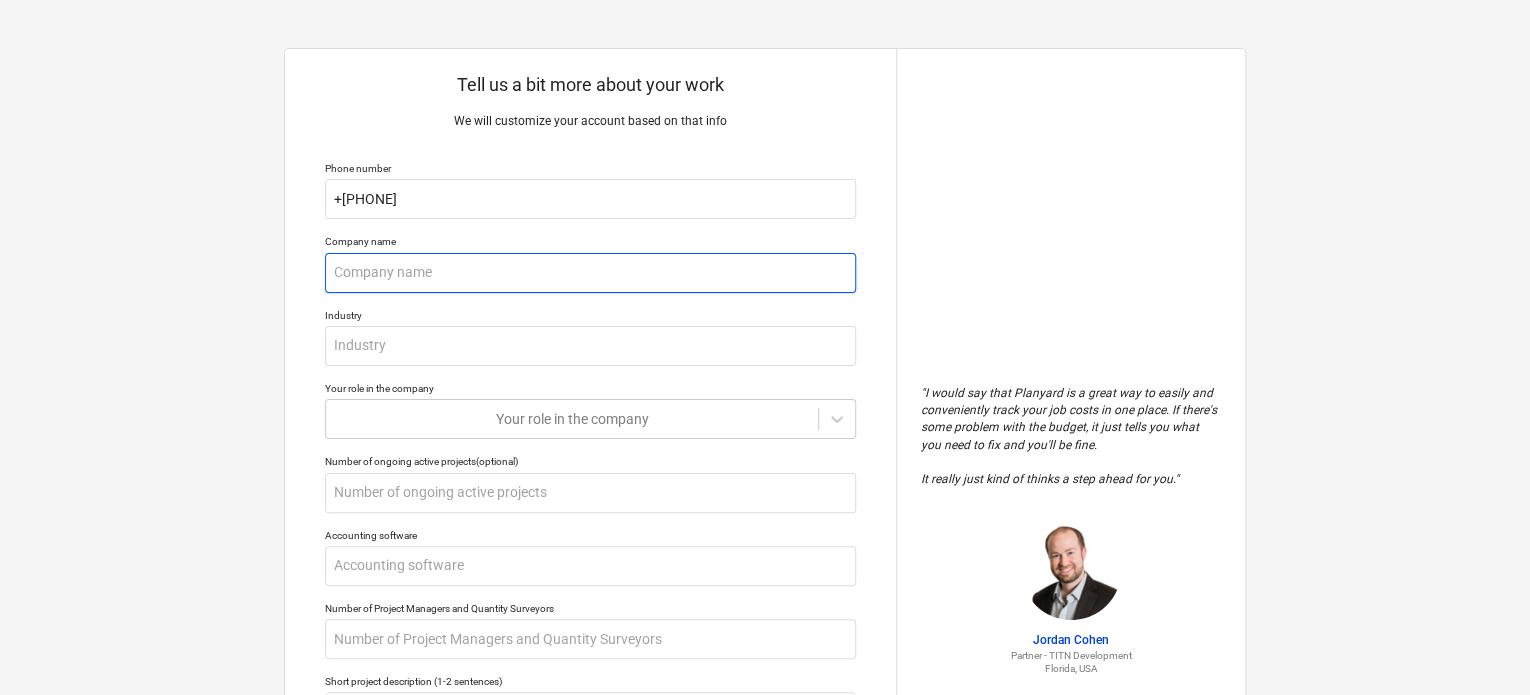 click at bounding box center (590, 273) 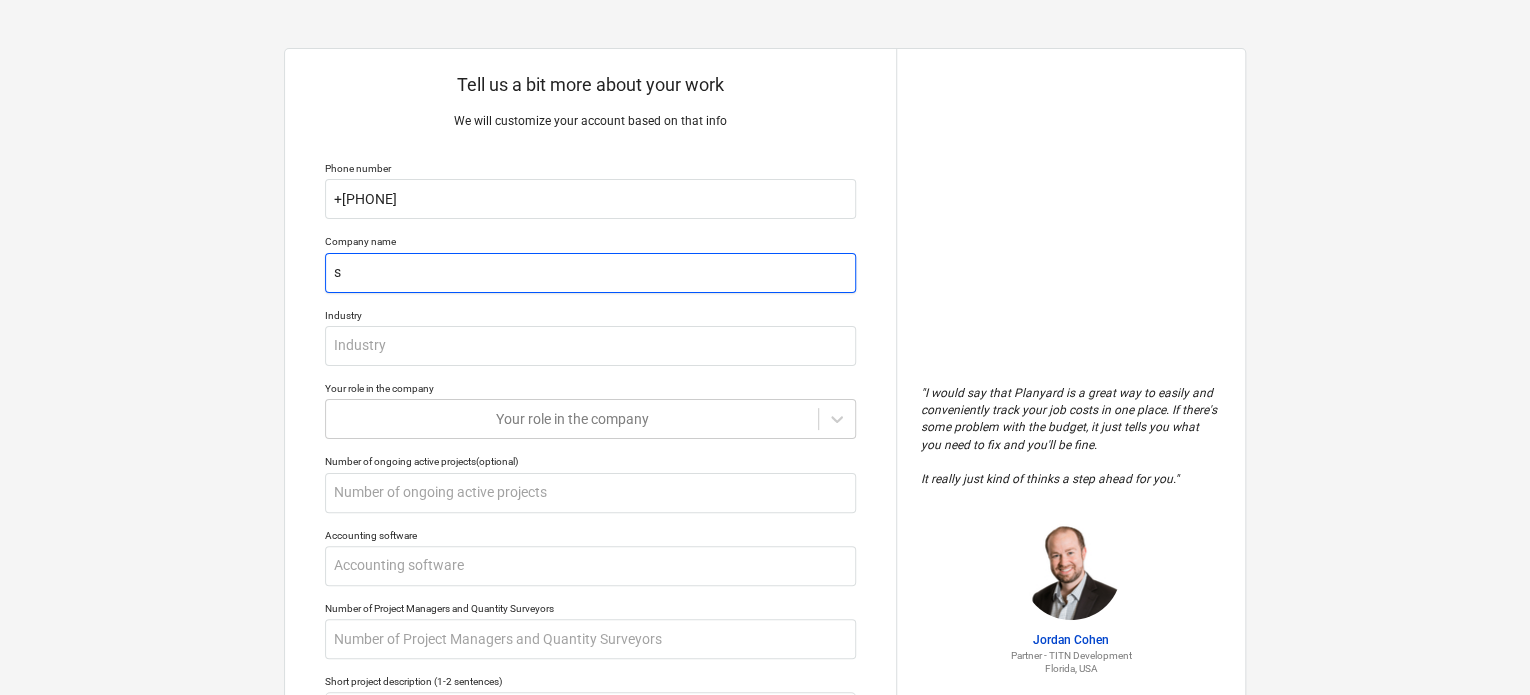 type on "x" 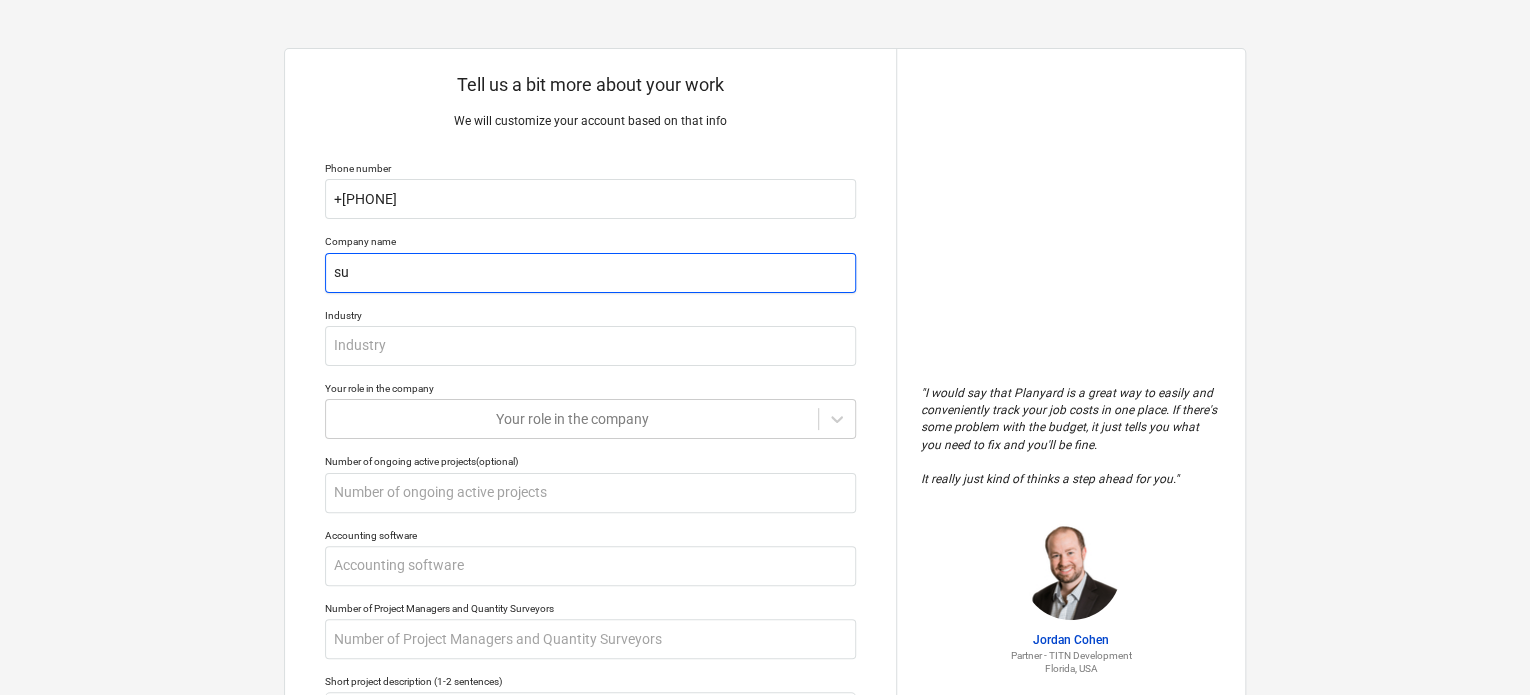 type on "x" 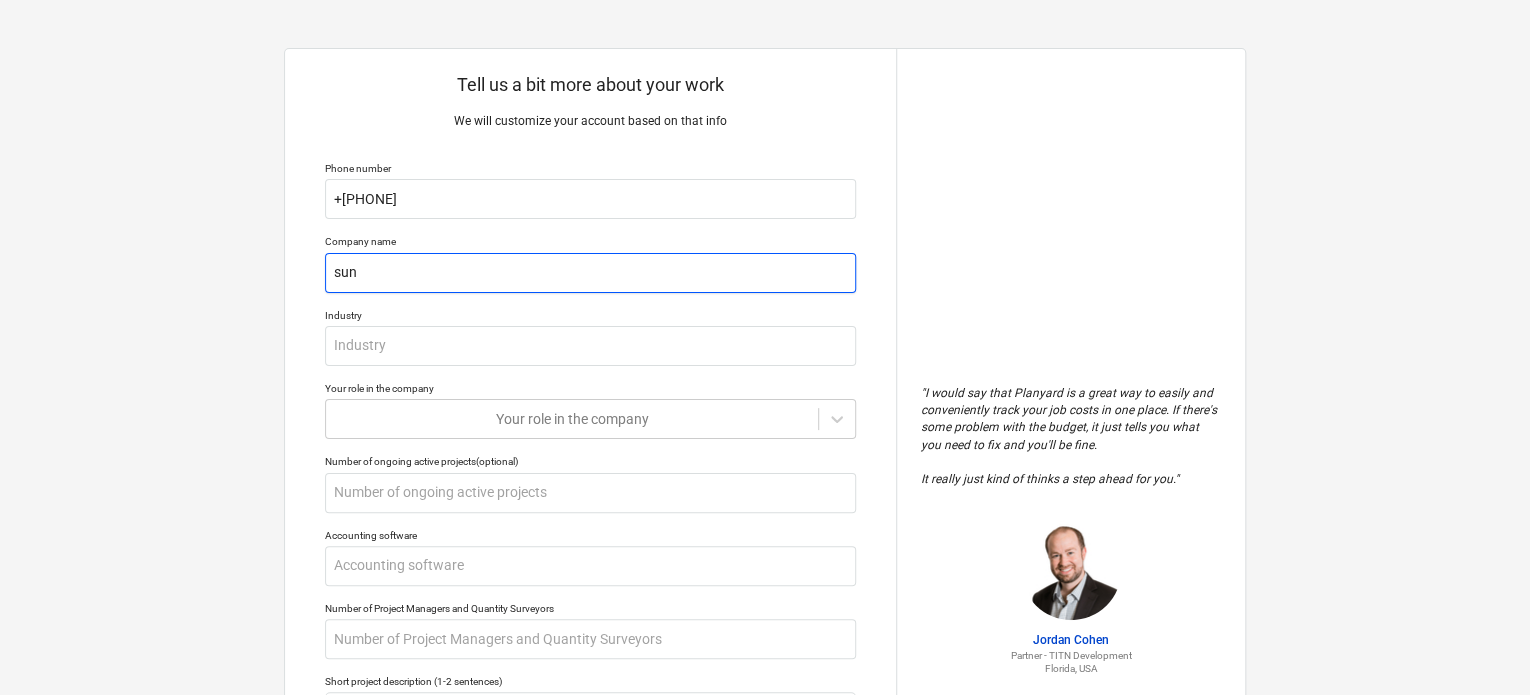 type on "x" 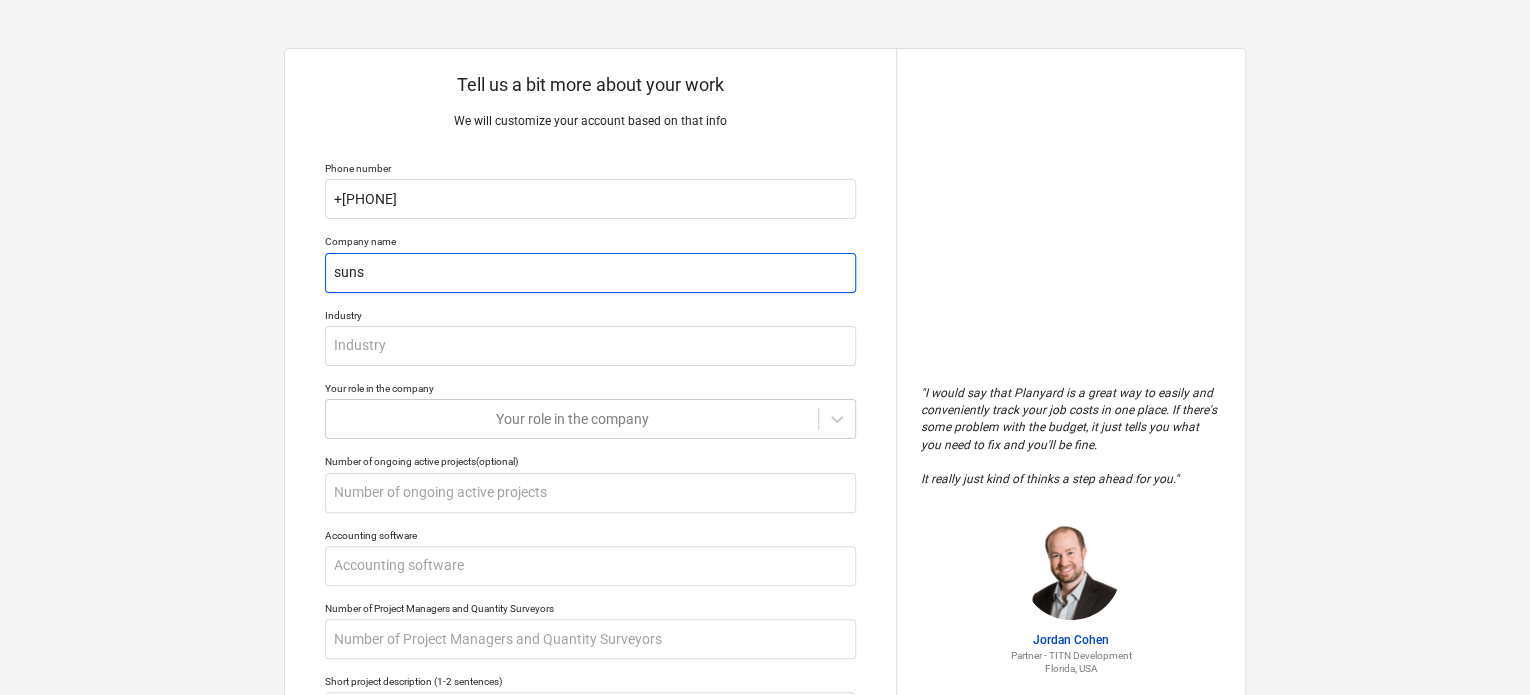 type on "x" 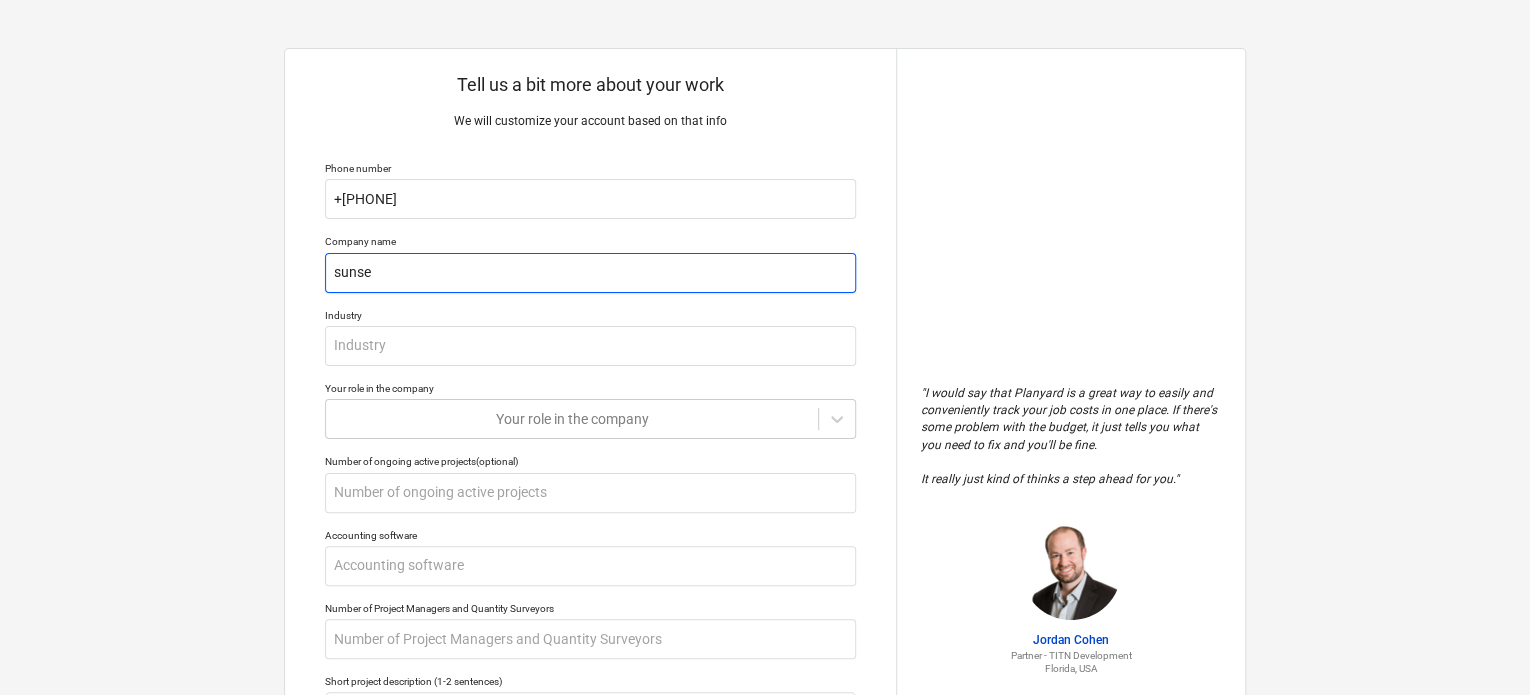 type on "x" 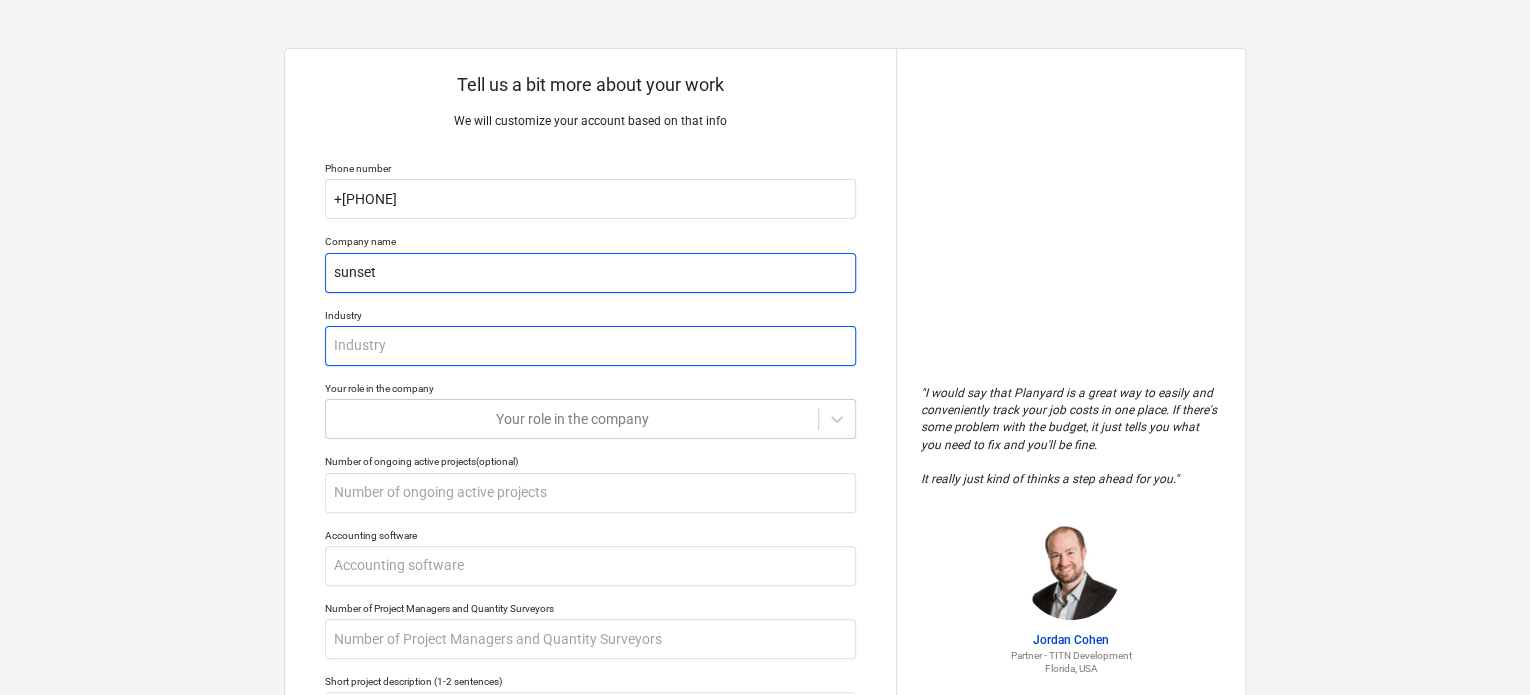 type on "sunset" 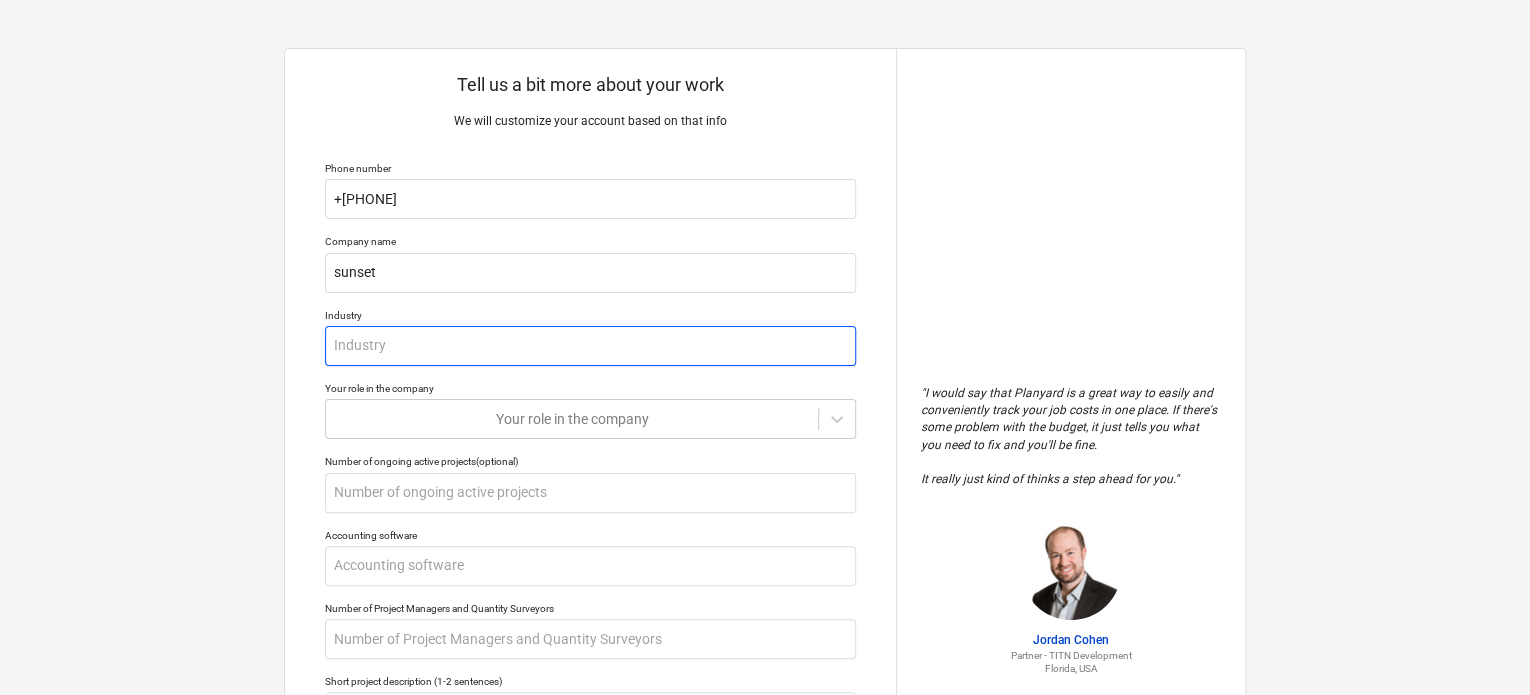 click at bounding box center (590, 346) 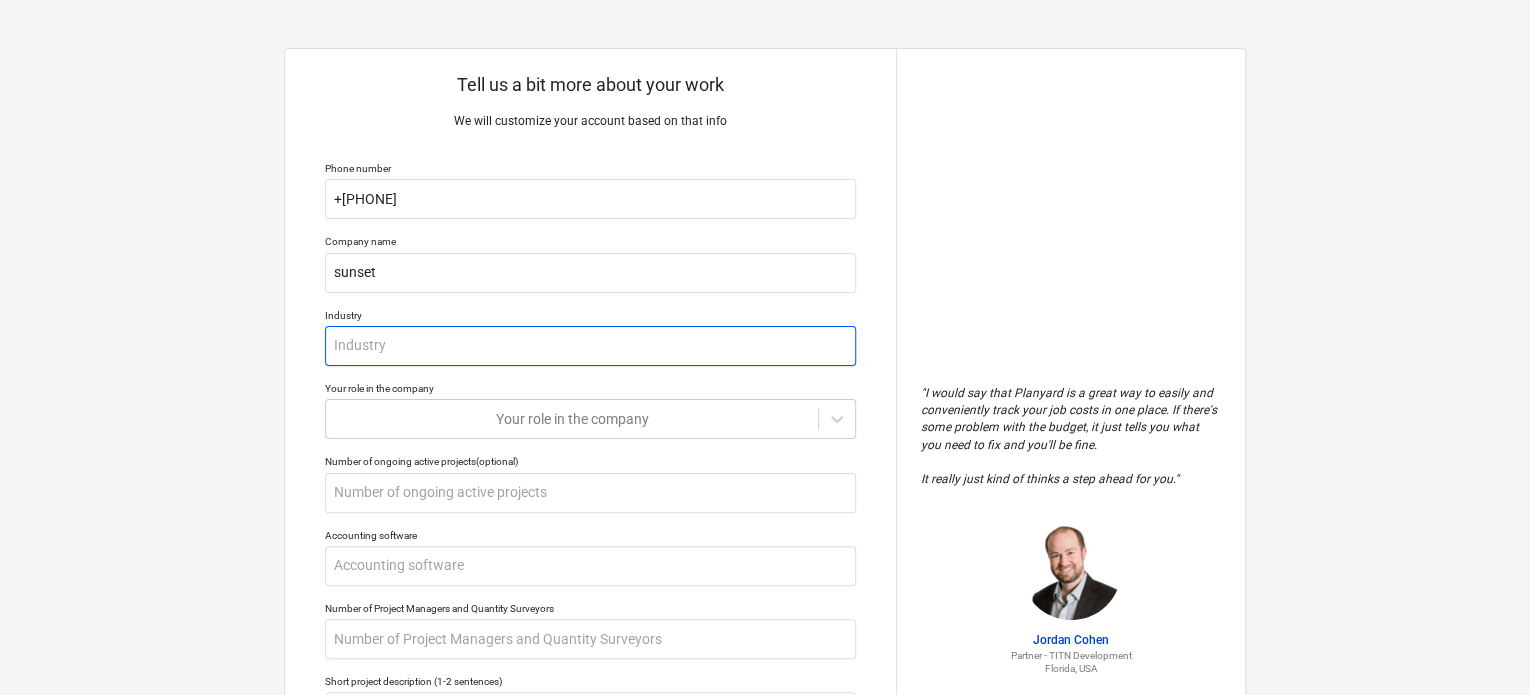 type on "x" 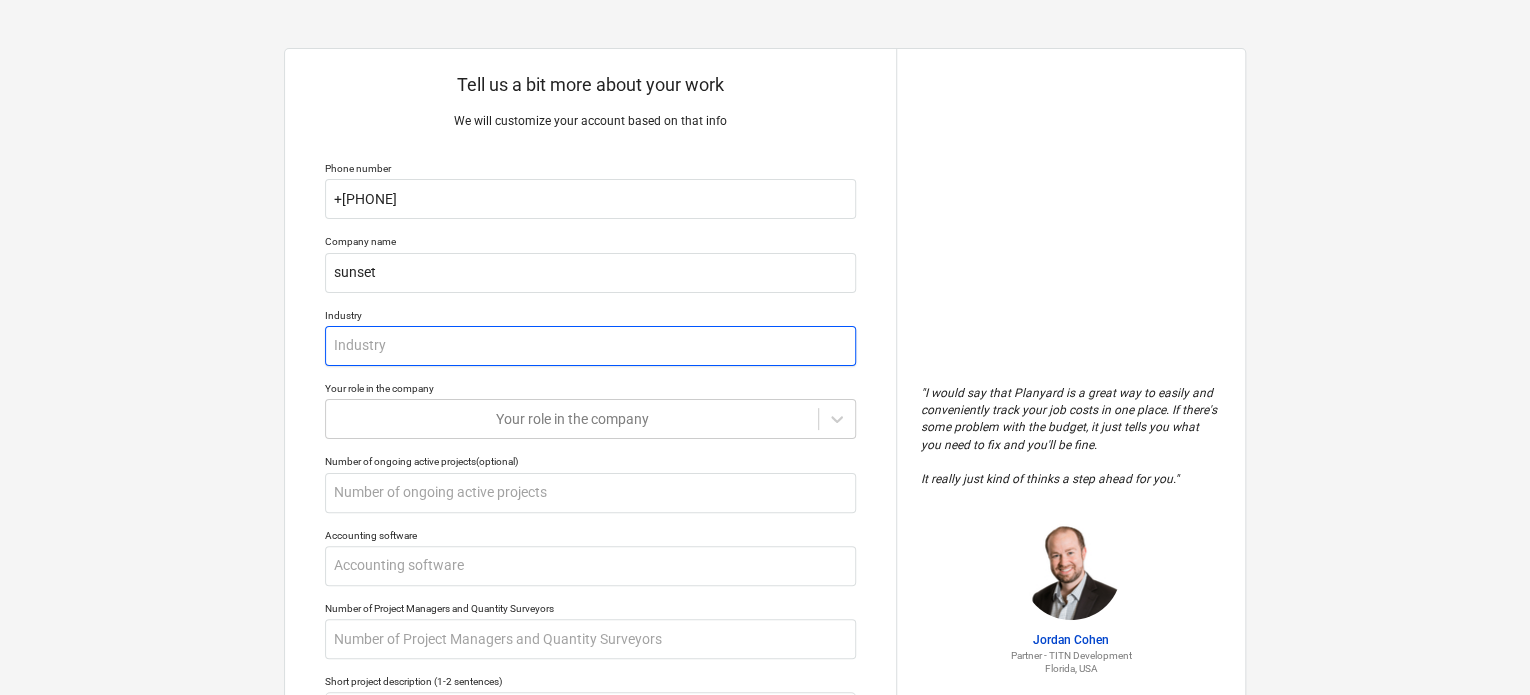 type on "d" 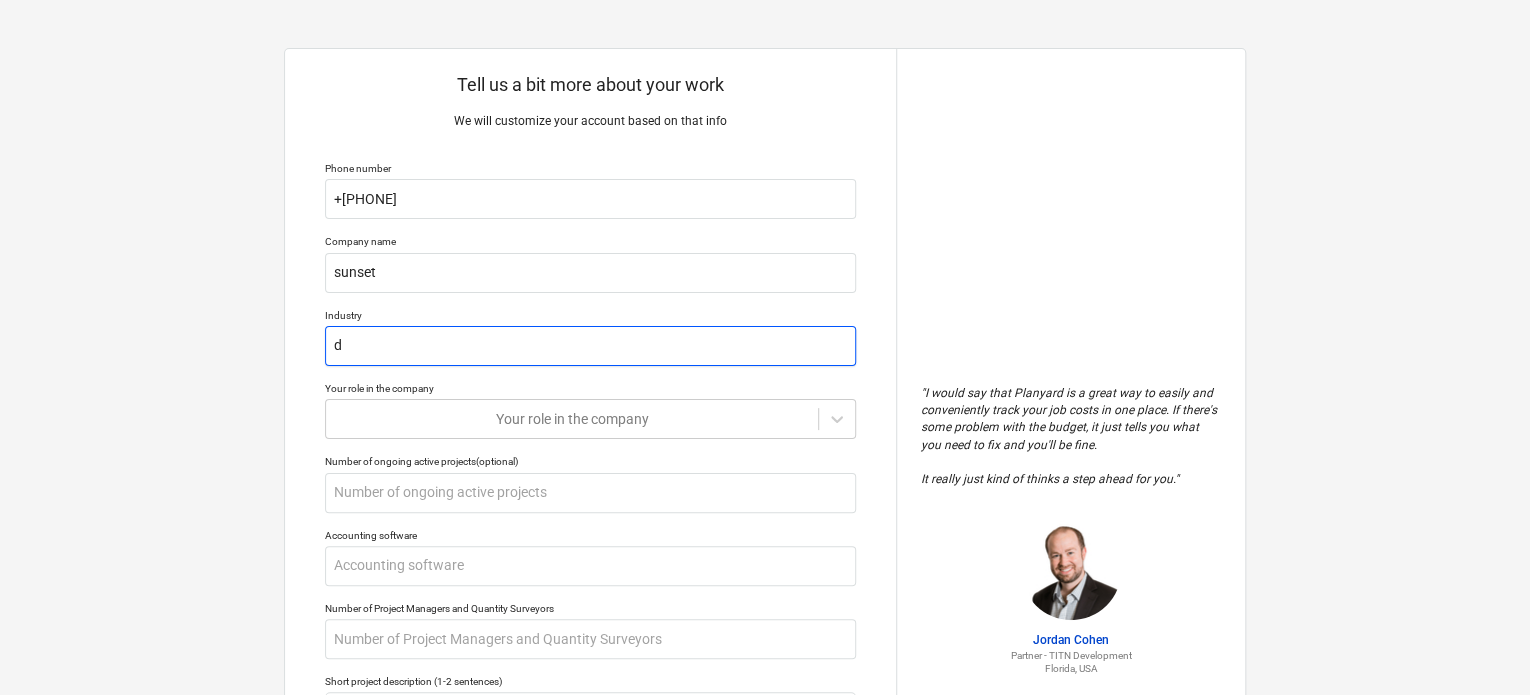 type on "x" 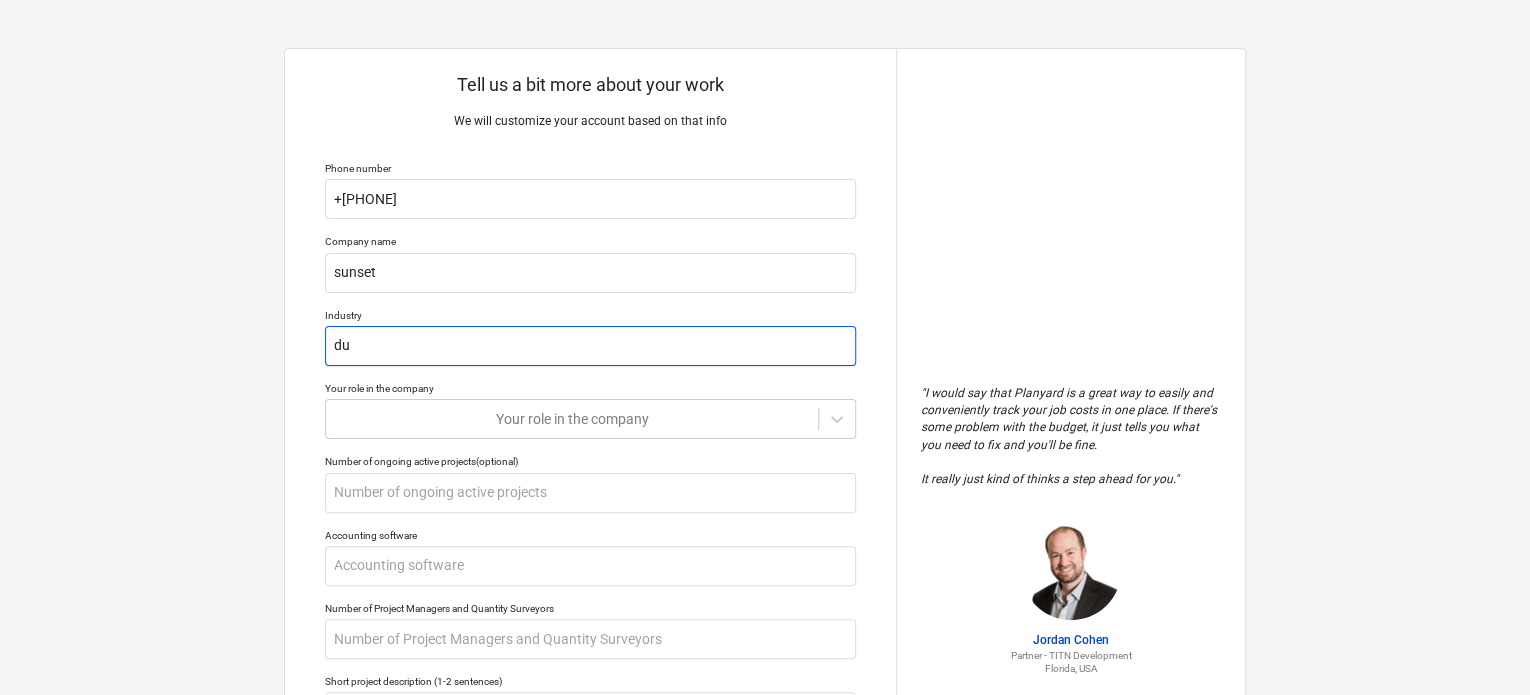 type on "x" 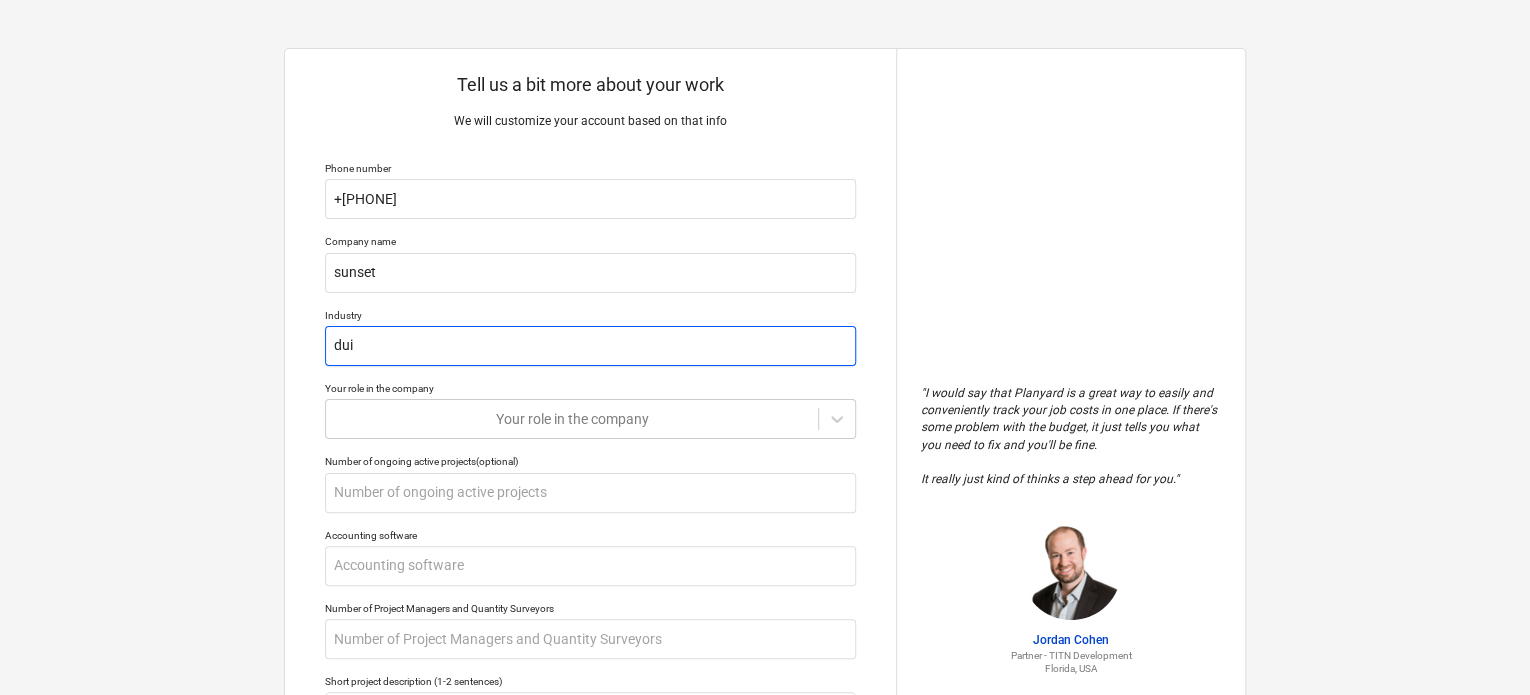 type on "x" 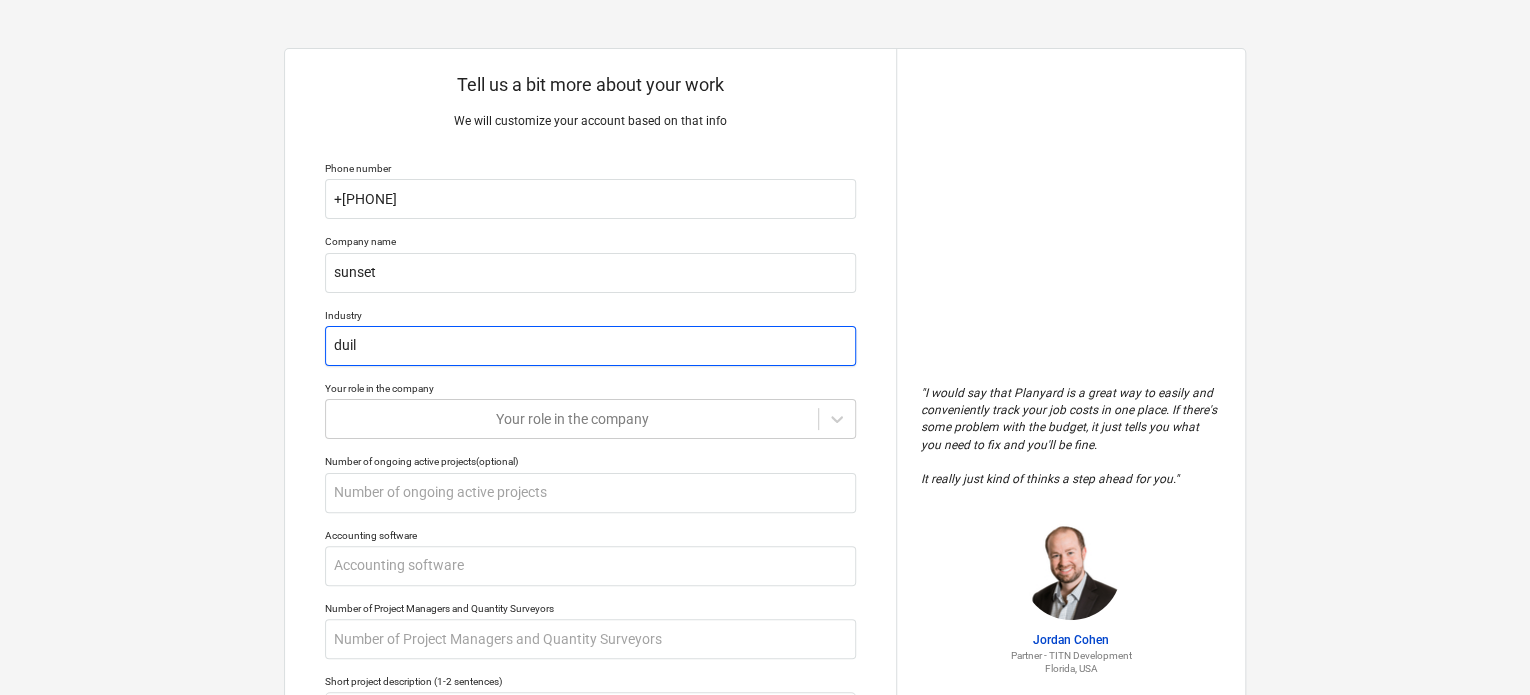 type on "x" 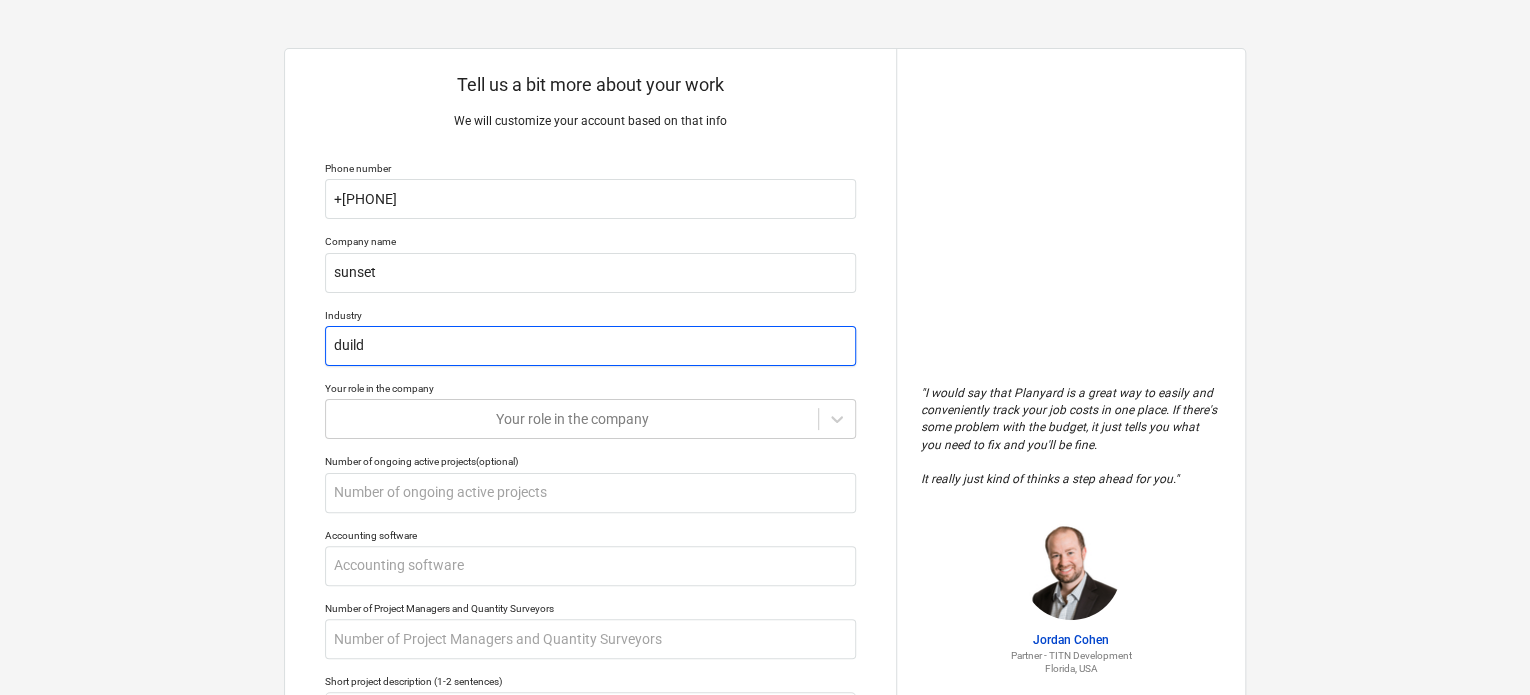 type on "x" 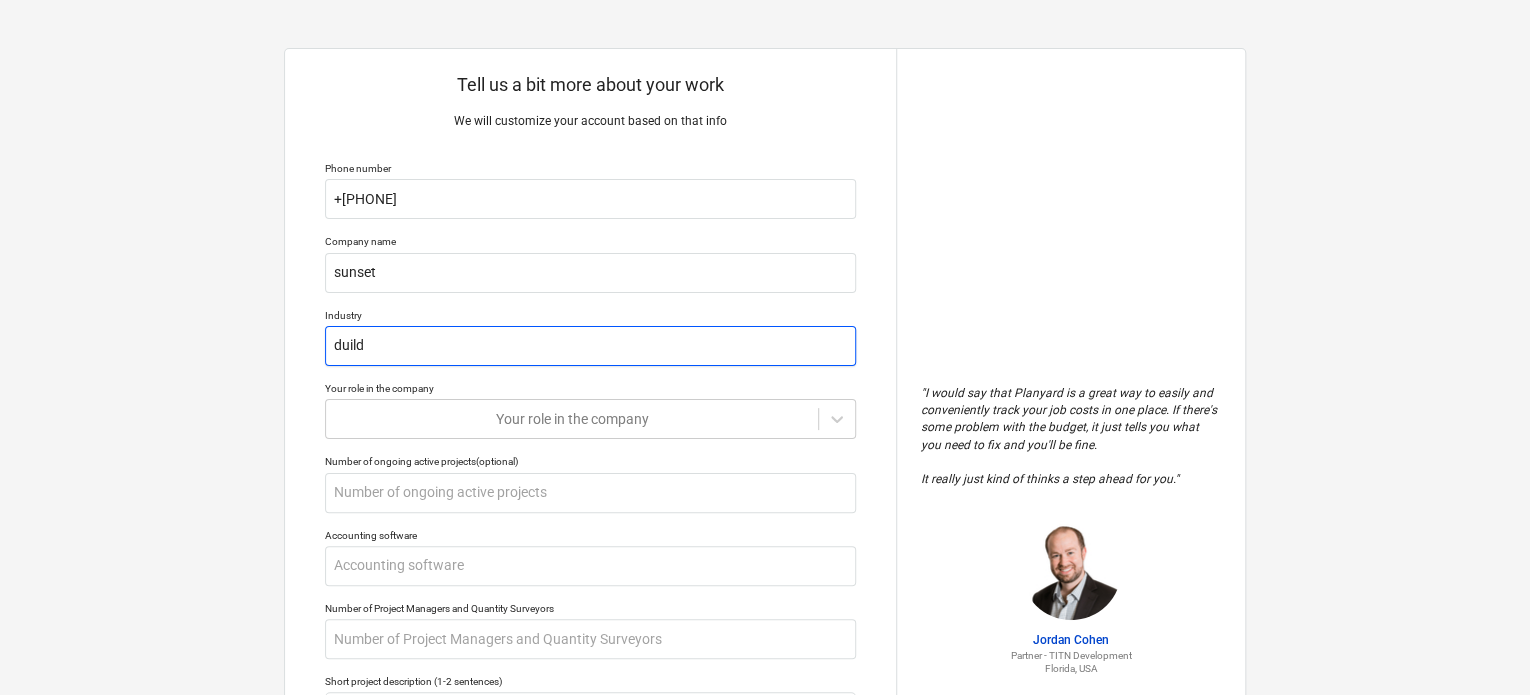 type on "duil" 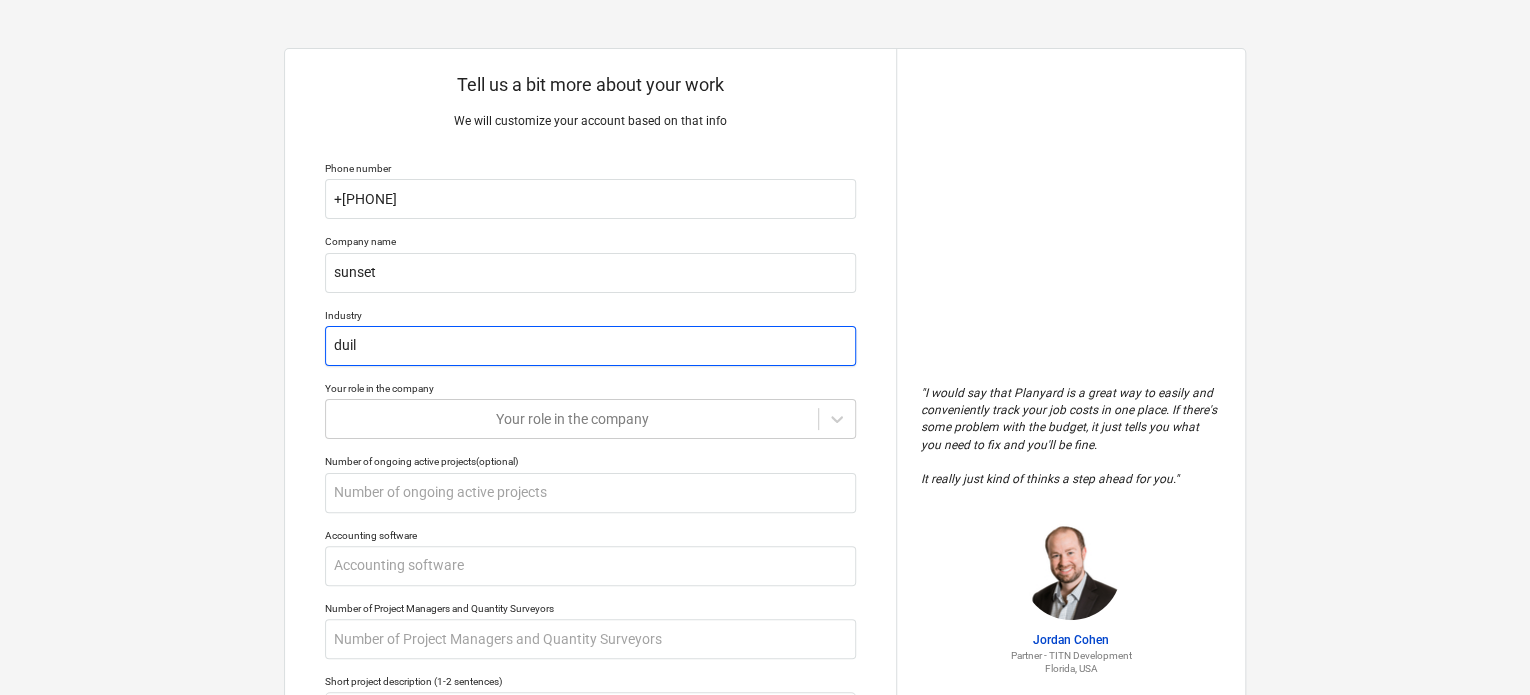type on "x" 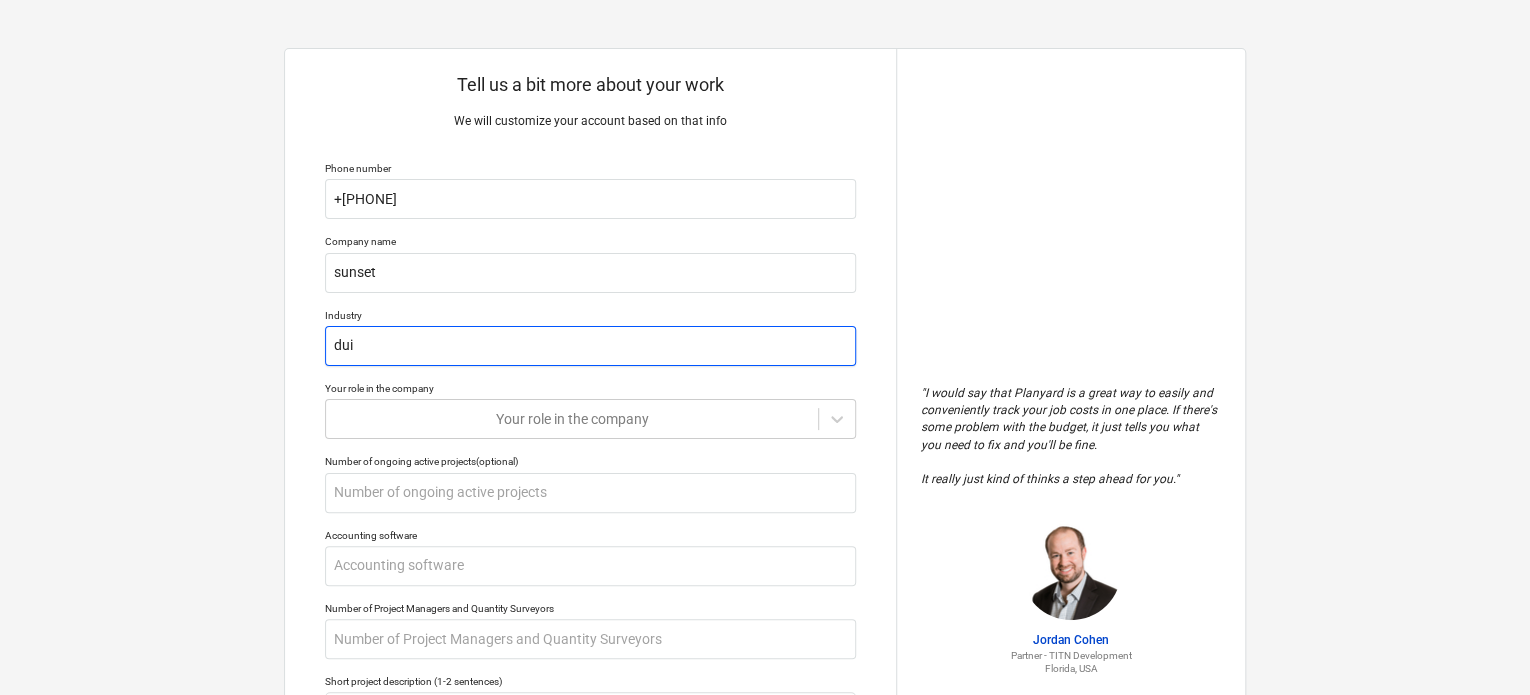 type on "x" 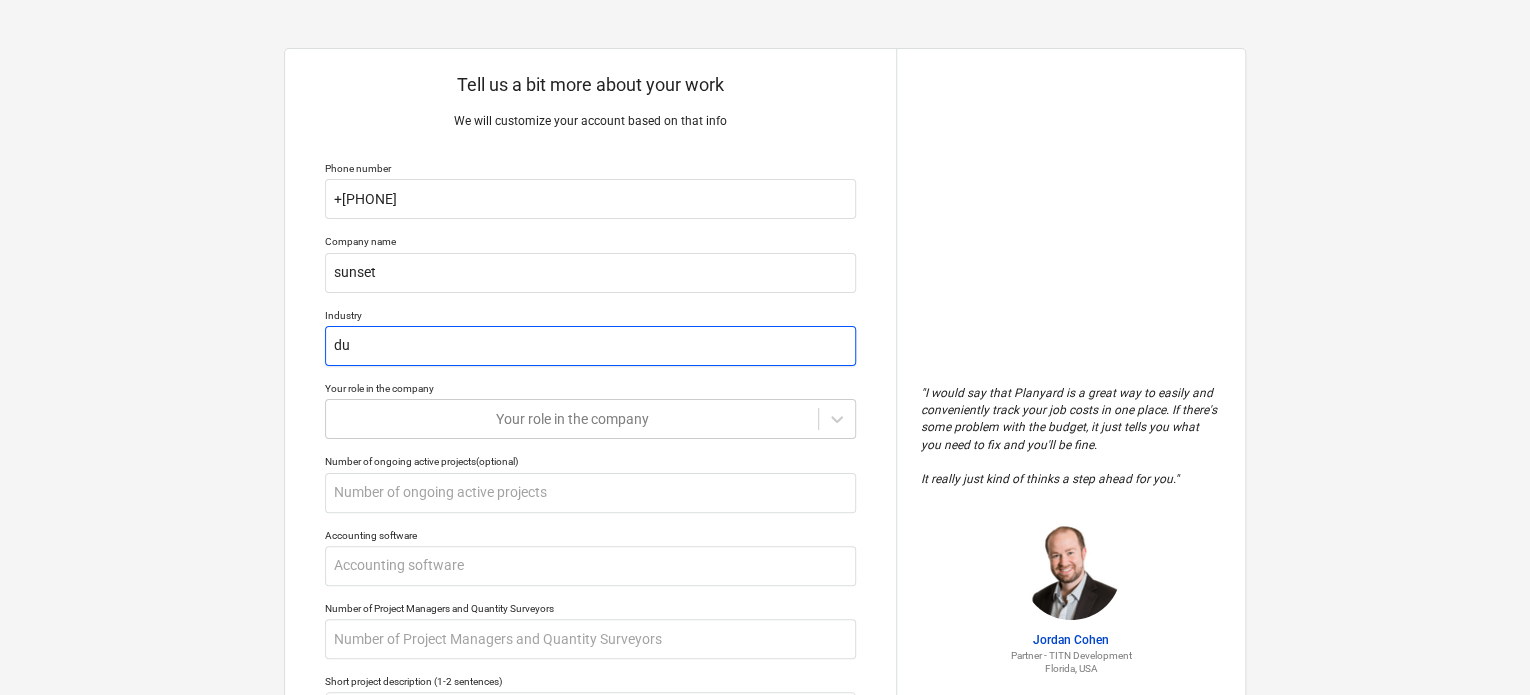type on "x" 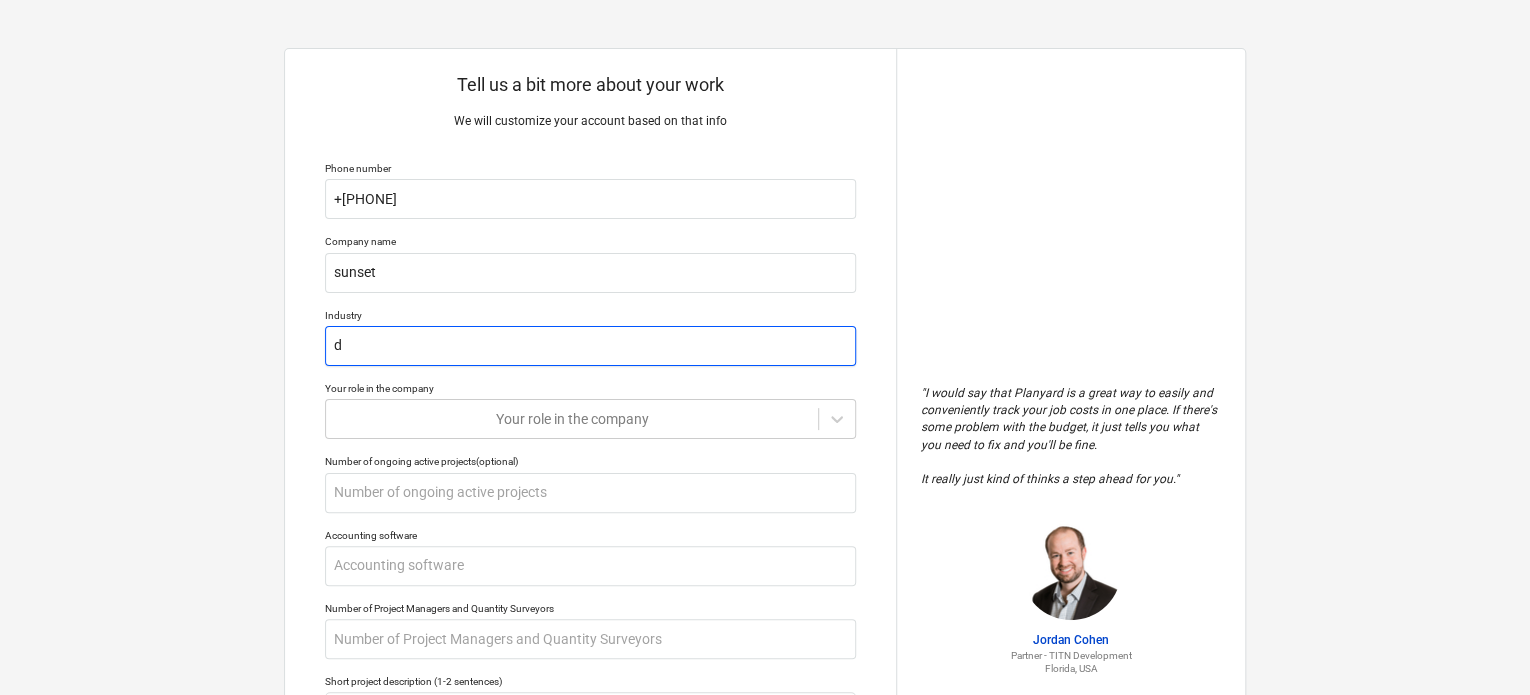 type on "x" 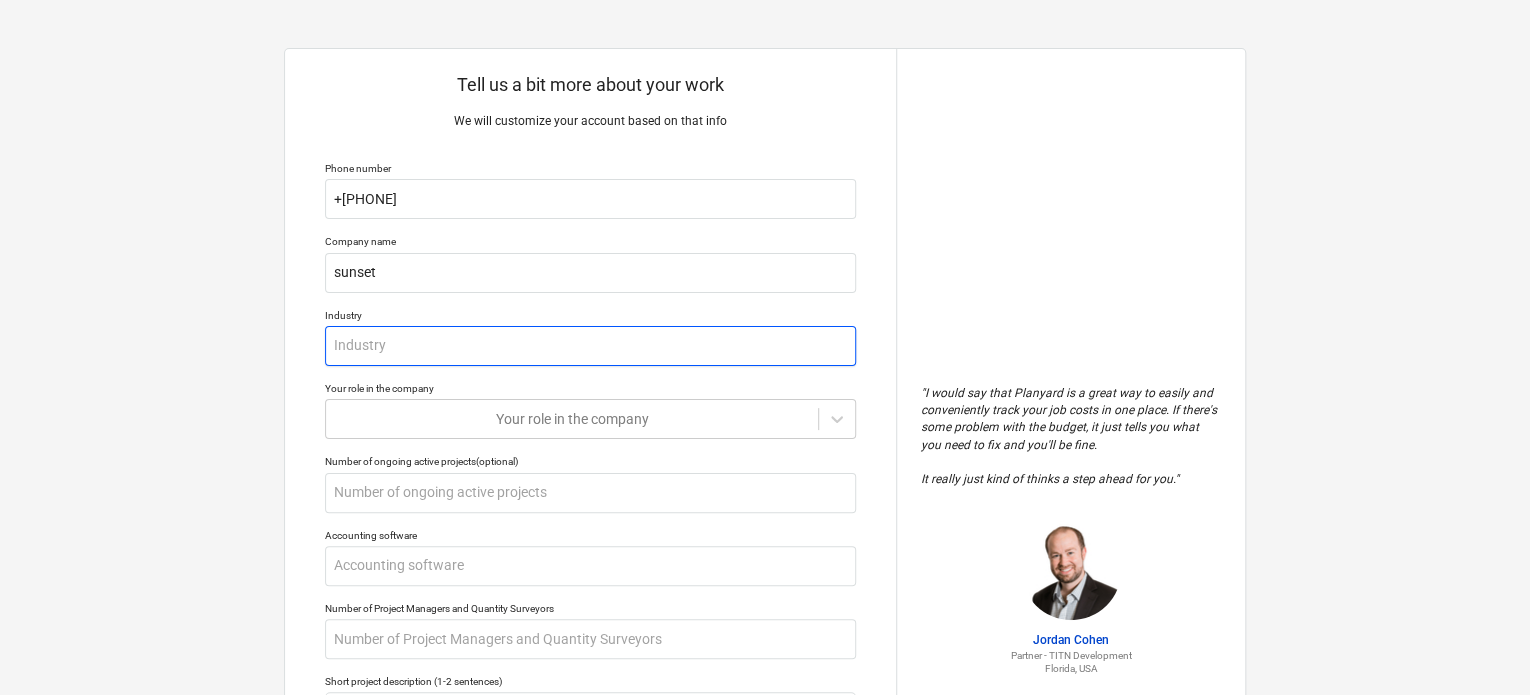 type on "x" 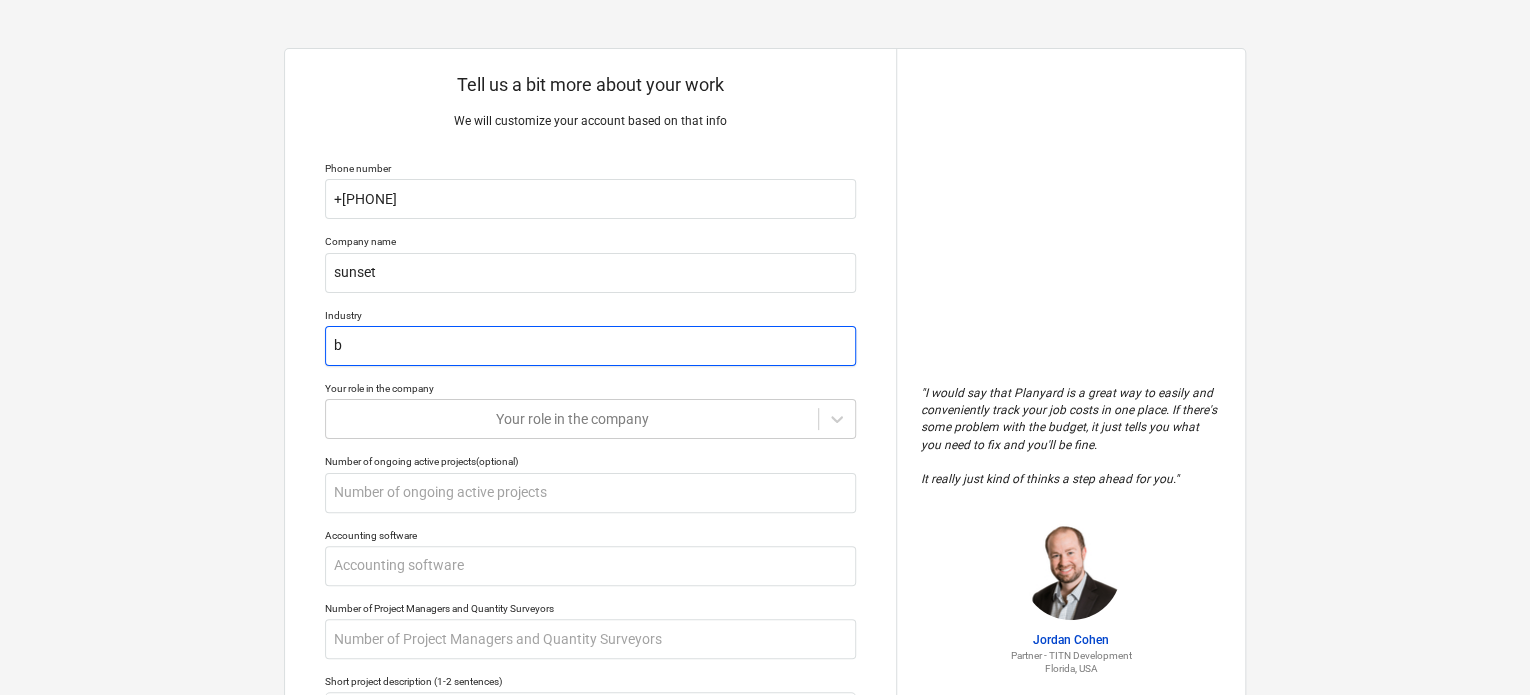 type on "x" 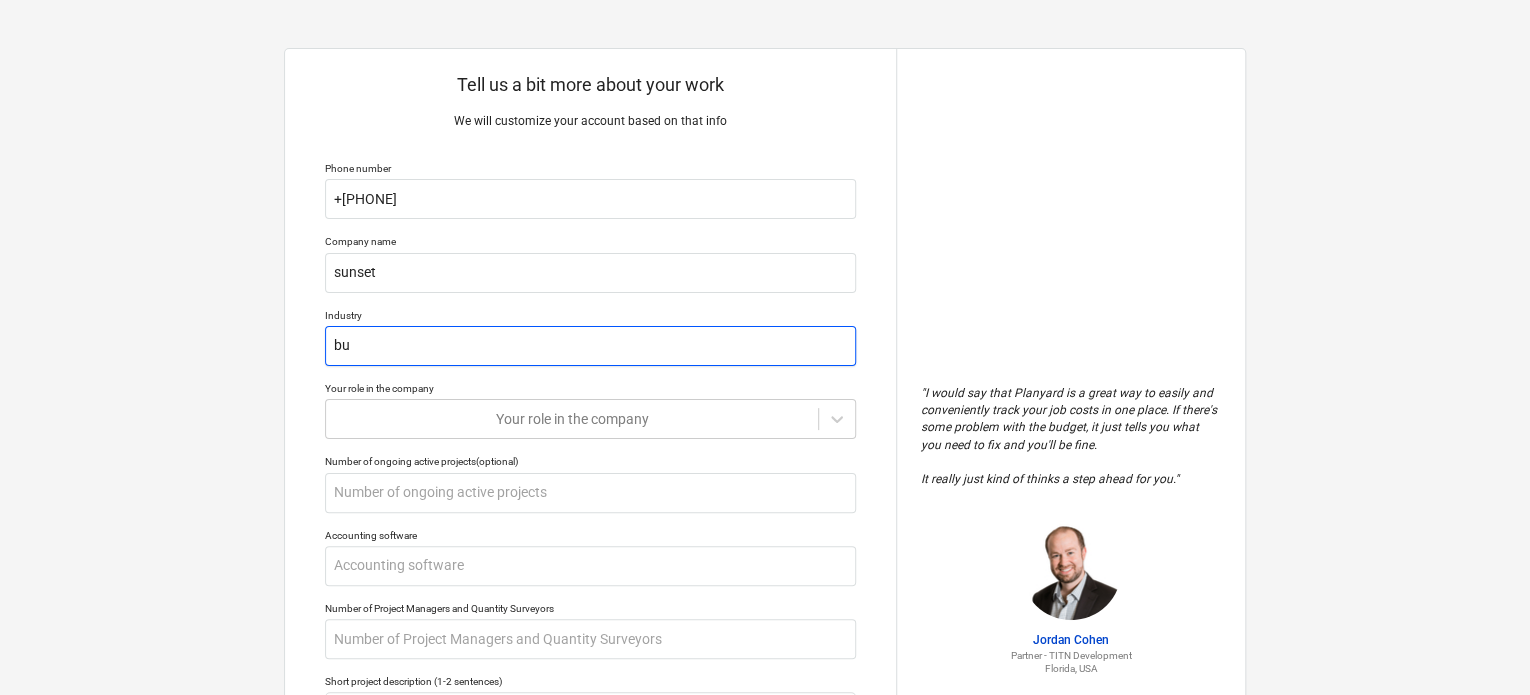 type on "x" 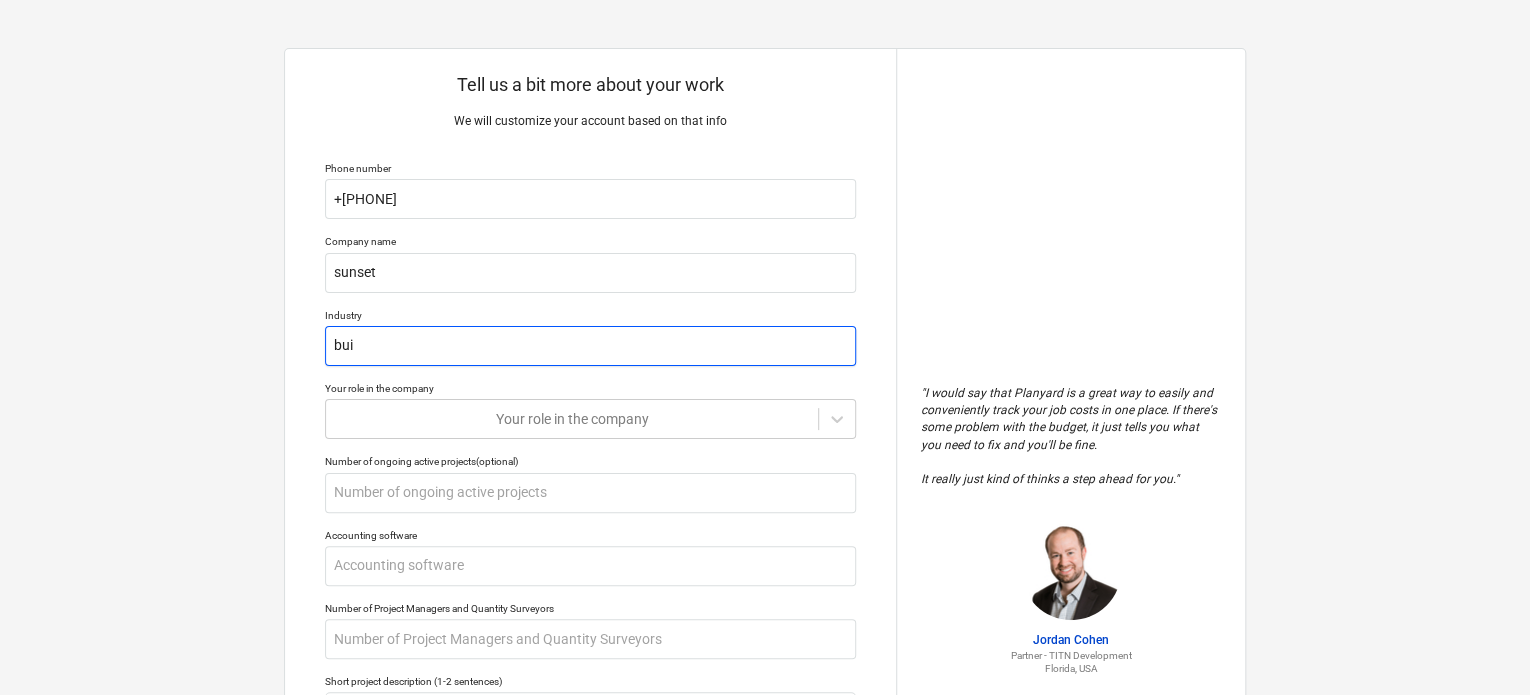 type on "x" 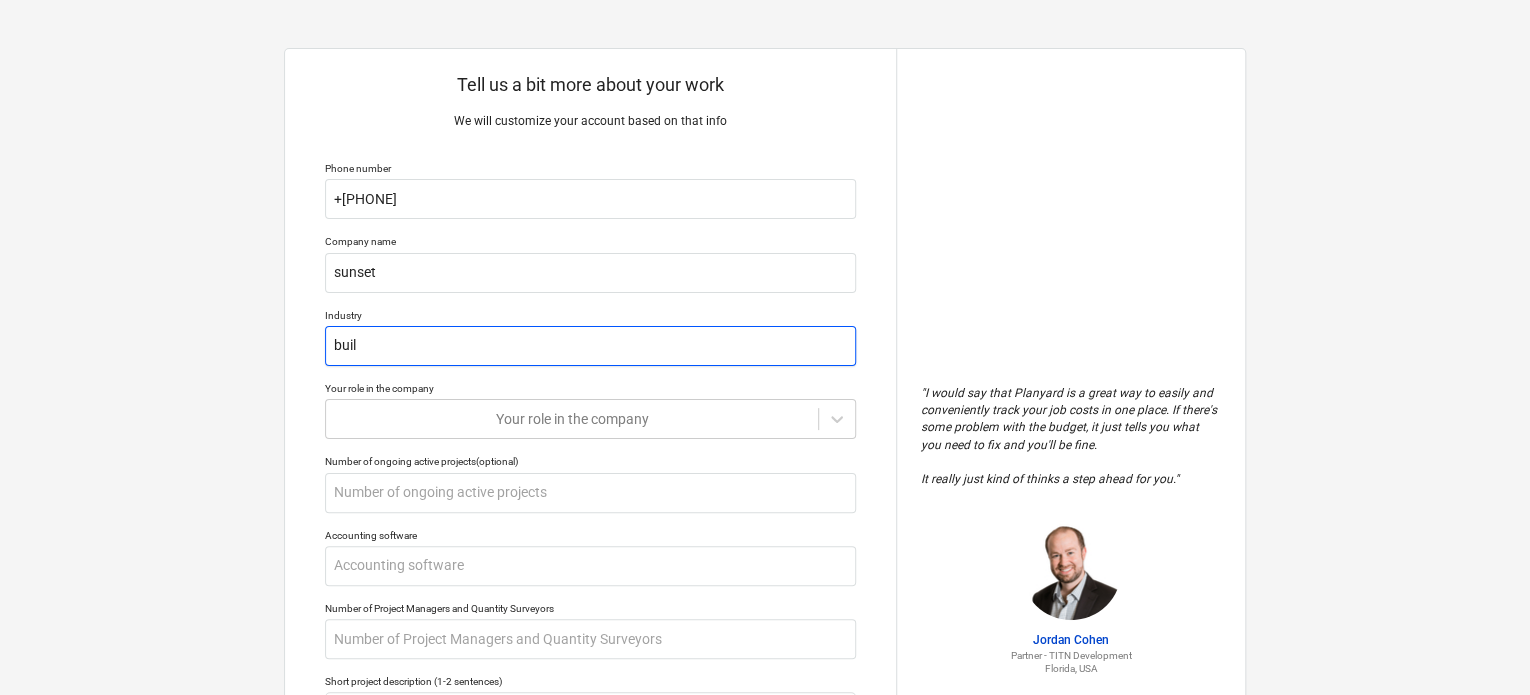 type on "x" 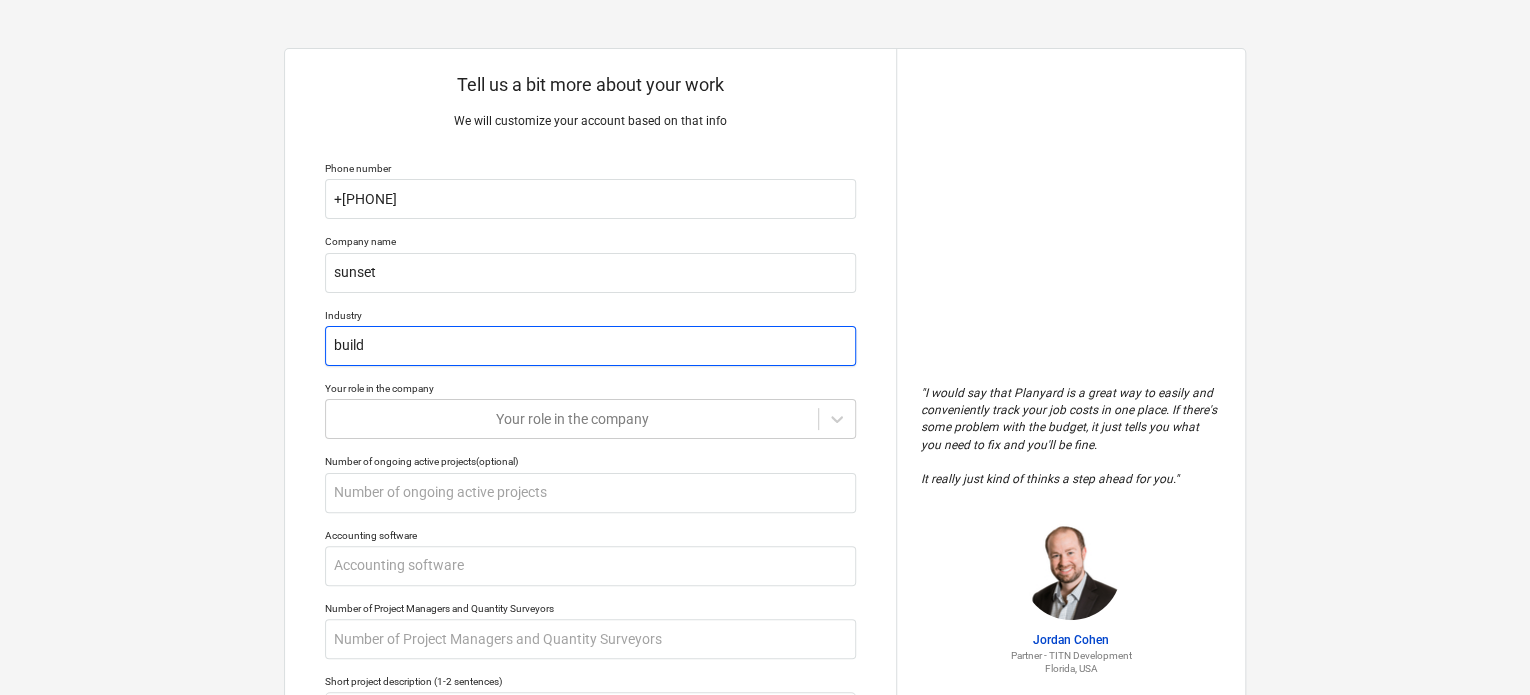 type on "x" 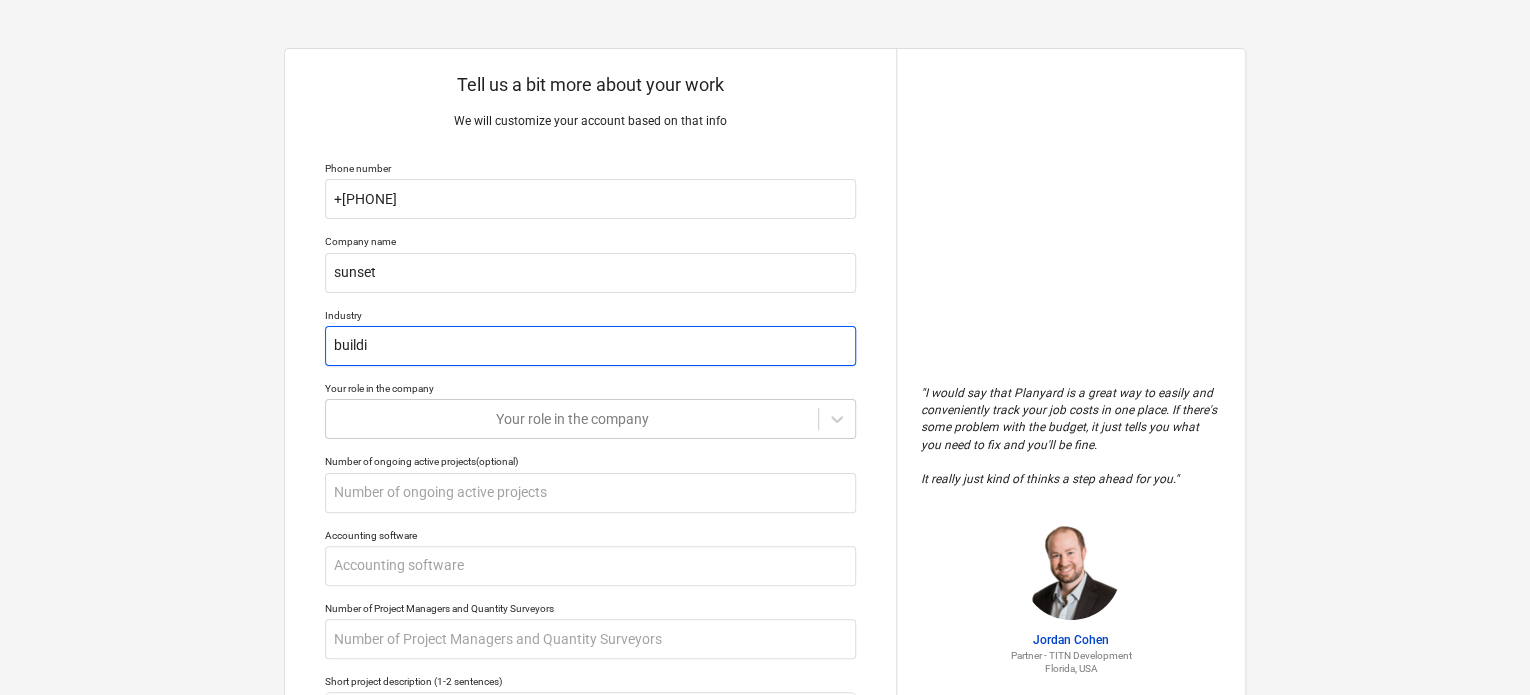 type on "x" 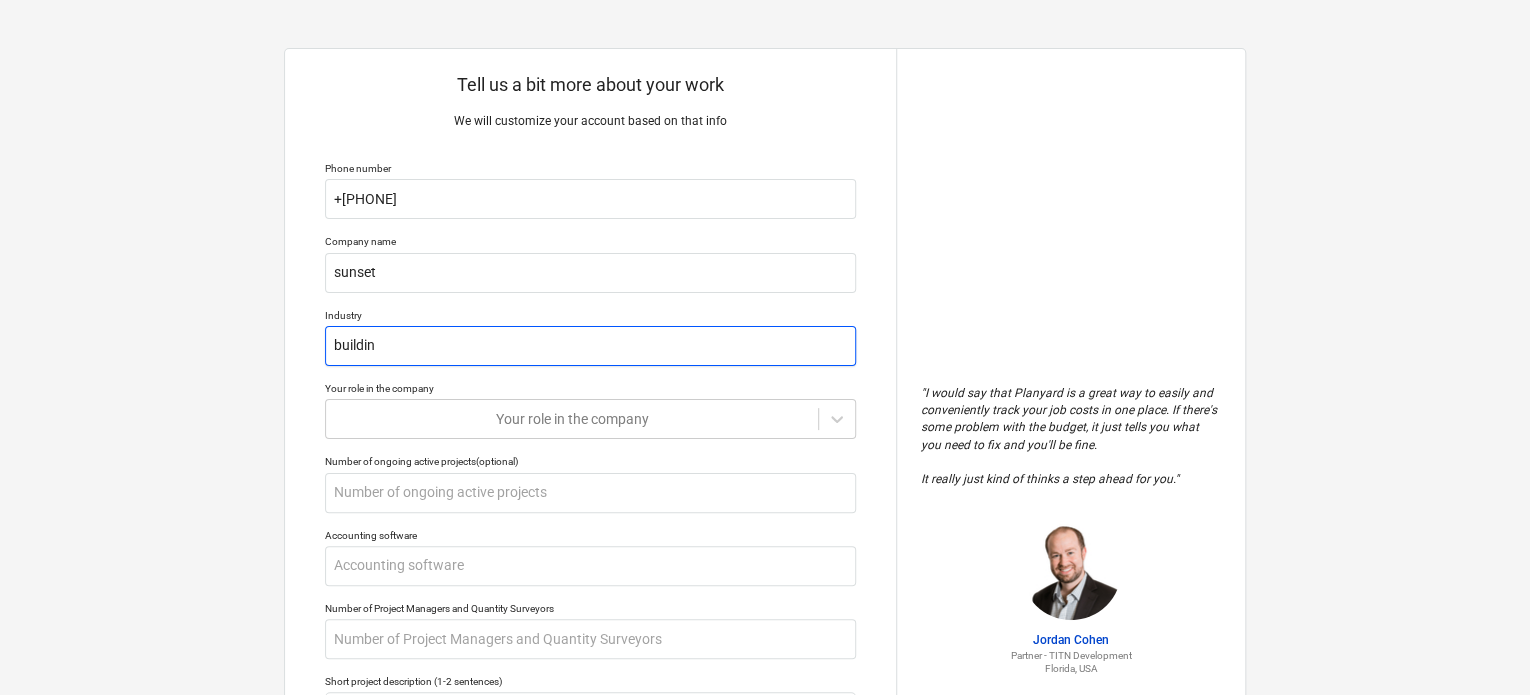 type on "x" 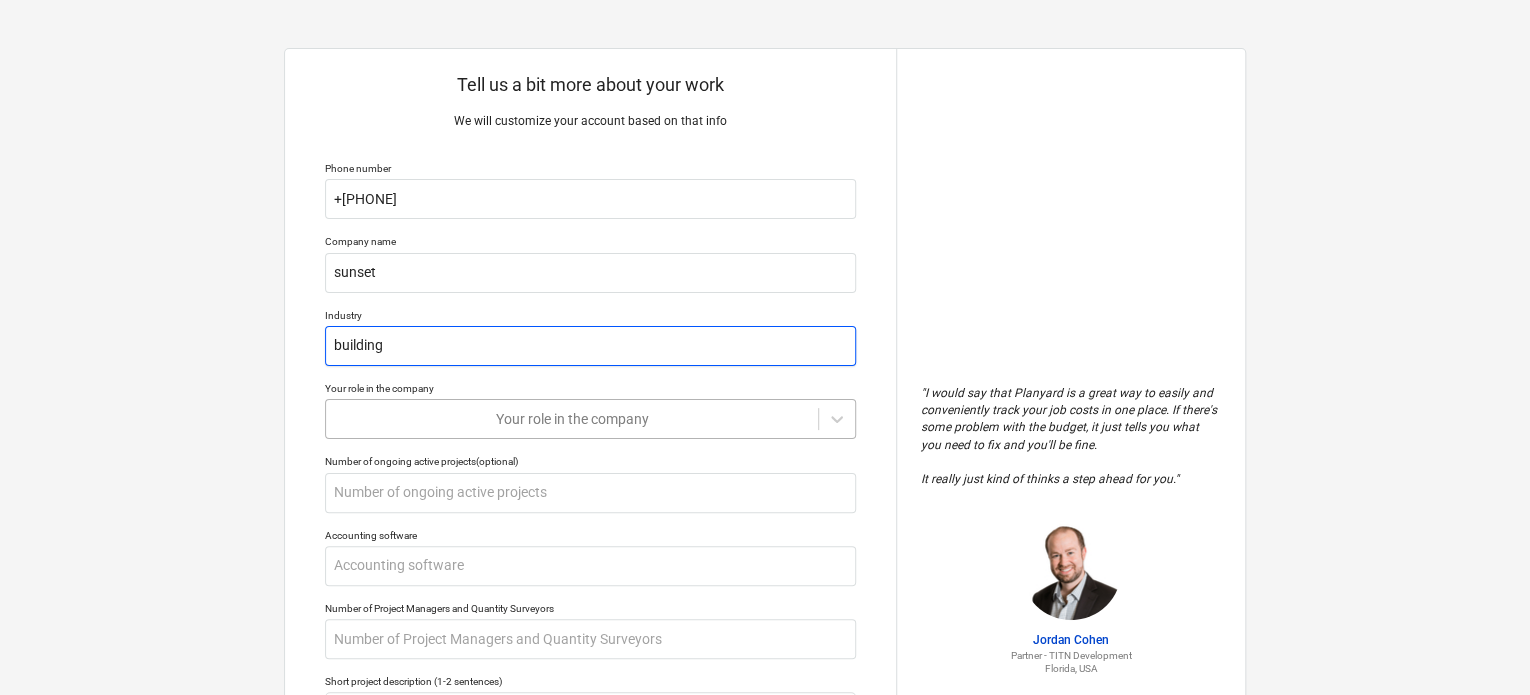 type on "building" 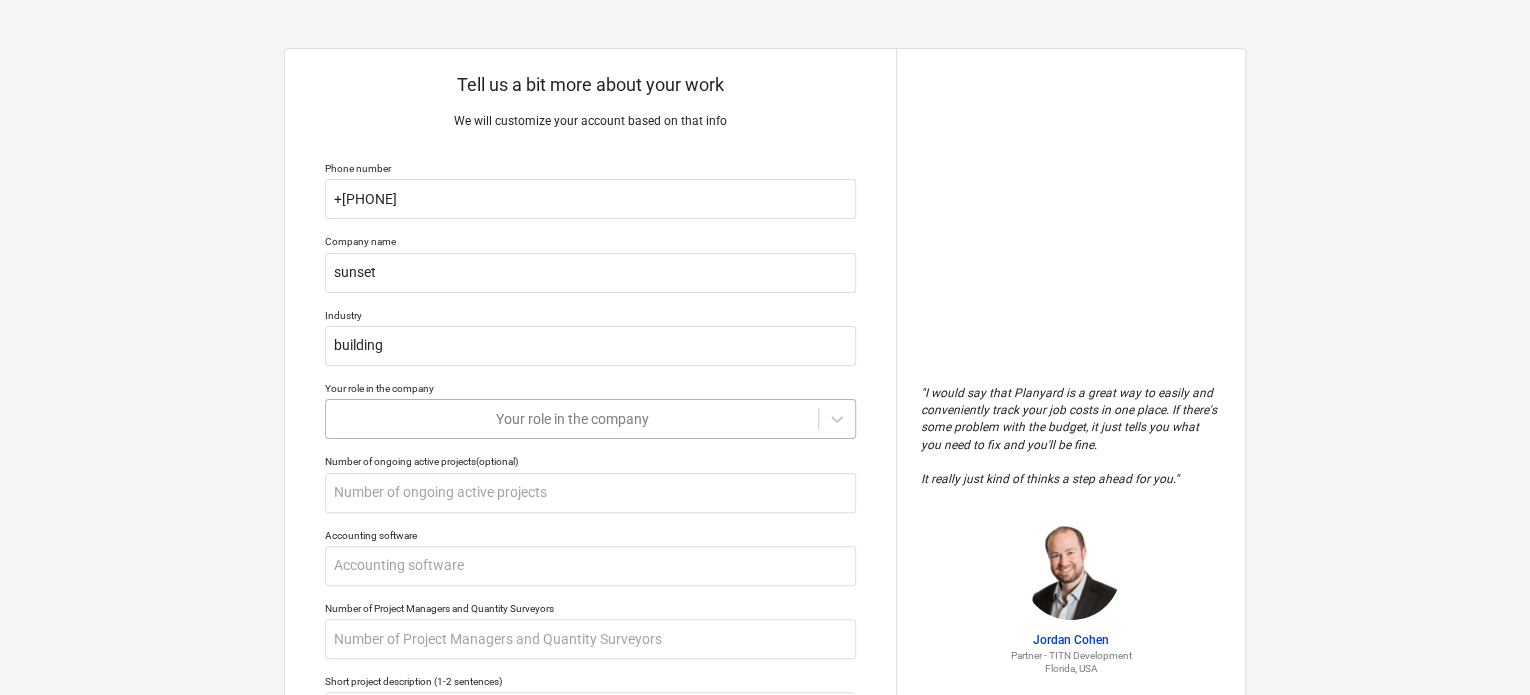click on "Tell us a bit more about your work We will customize your account based on that info Phone number +[PHONE] Company name sunset Industry building Your role in the company Your role in the company Number of ongoing active projects  (optional) Accounting software Number of Project Managers and Quantity Surveyors Short project description (1-2 sentences) Why do you need a new tool? Submit " I would say that Planyard is a great way to easily and conveniently track your job costs in one place. If there's some problem with the budget, it just tells you what you need to fix and you'll be fine.
It really just kind of thinks a step ahead for you. " Jordan Cohen Partner - TITN Development [STATE], [COUNTRY]
x" at bounding box center (765, 347) 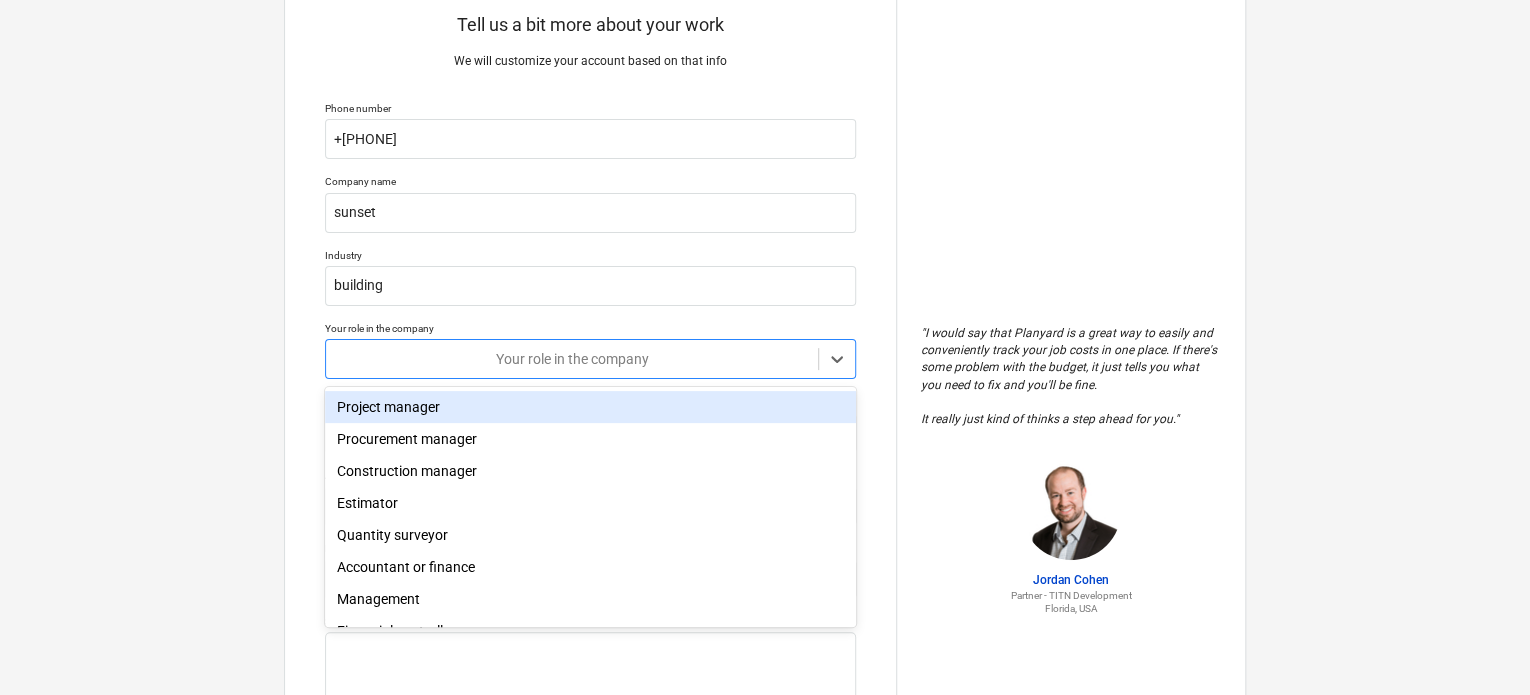 scroll, scrollTop: 128, scrollLeft: 0, axis: vertical 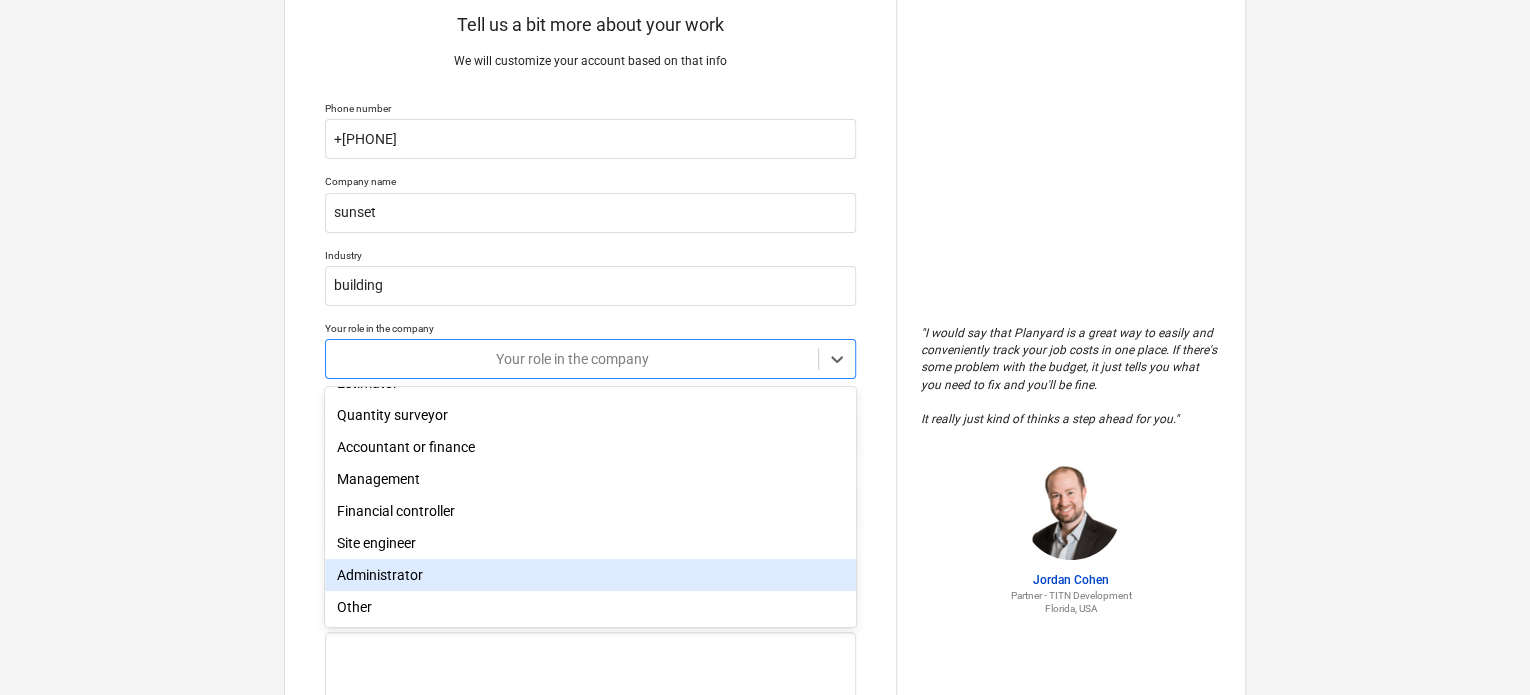 click on "Administrator" at bounding box center [590, 575] 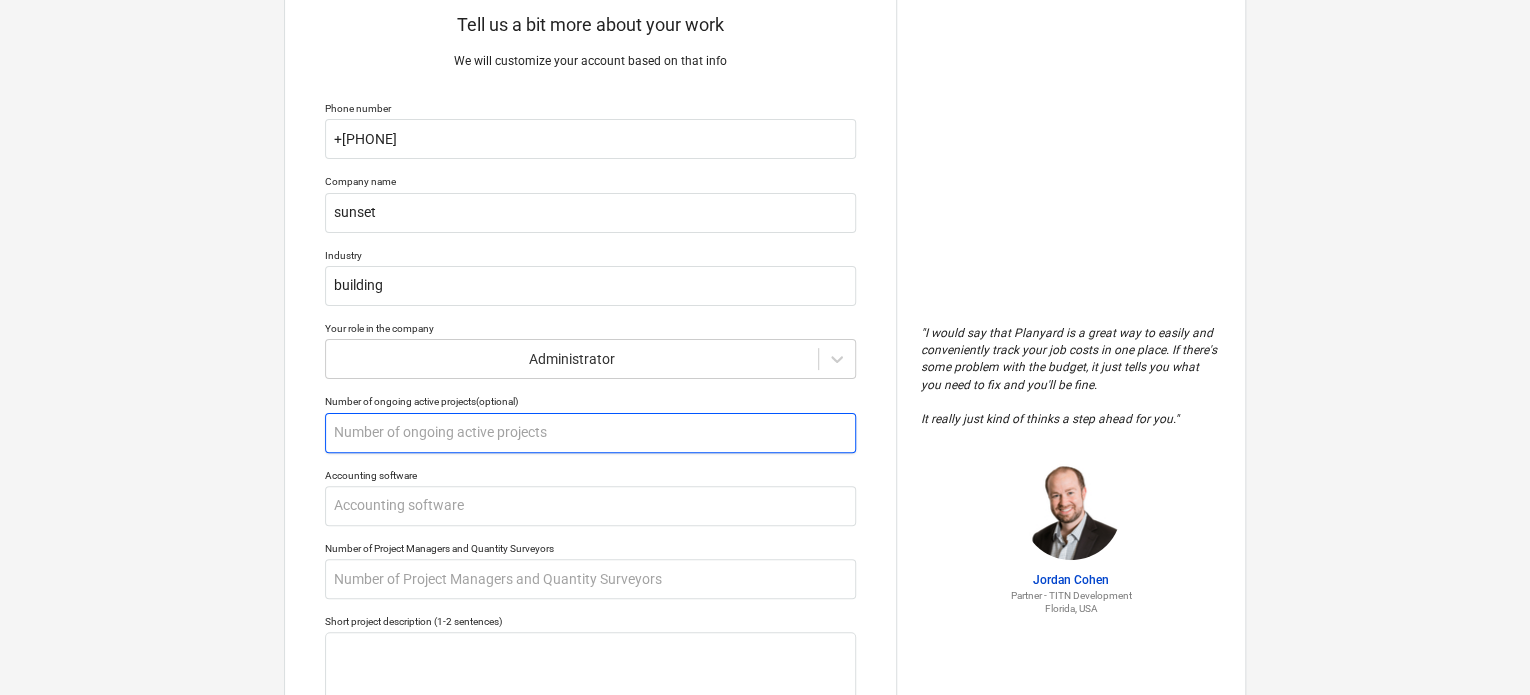 click at bounding box center (590, 433) 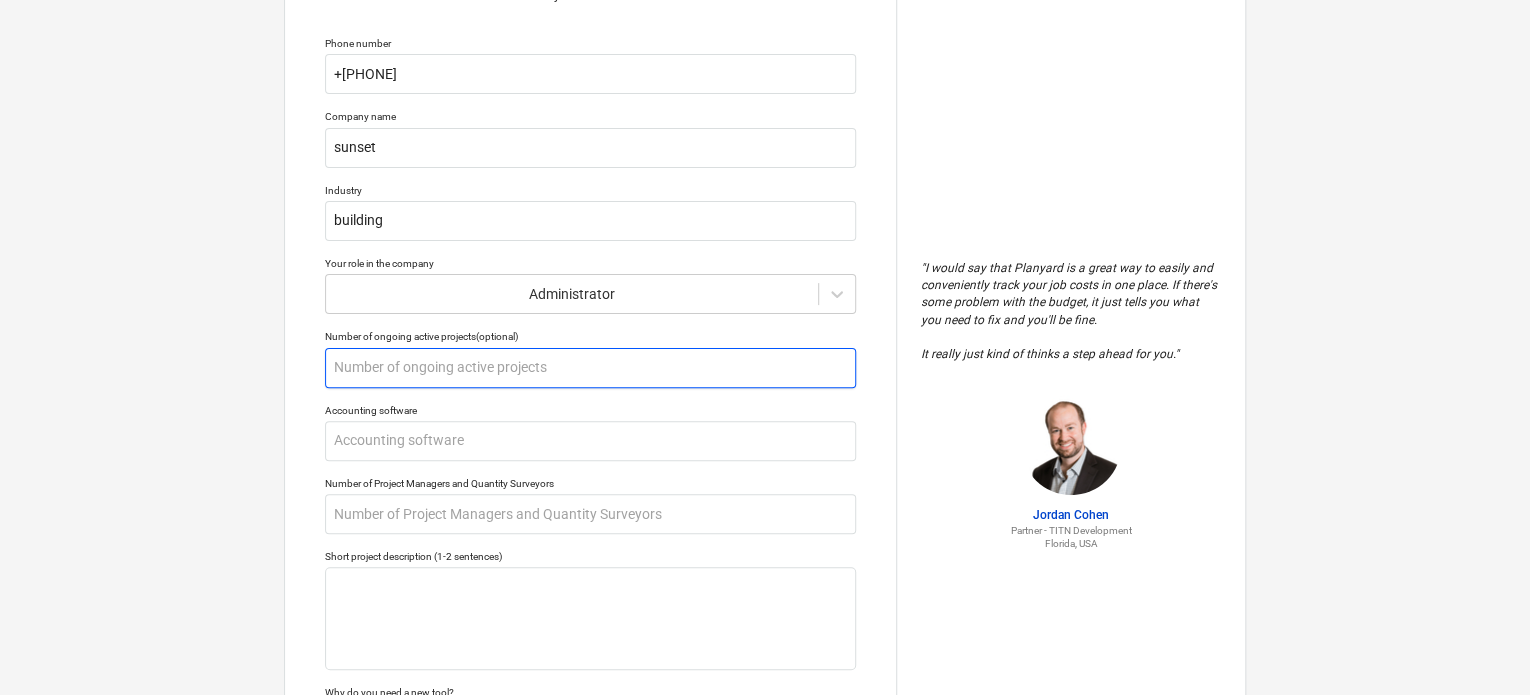 scroll, scrollTop: 226, scrollLeft: 0, axis: vertical 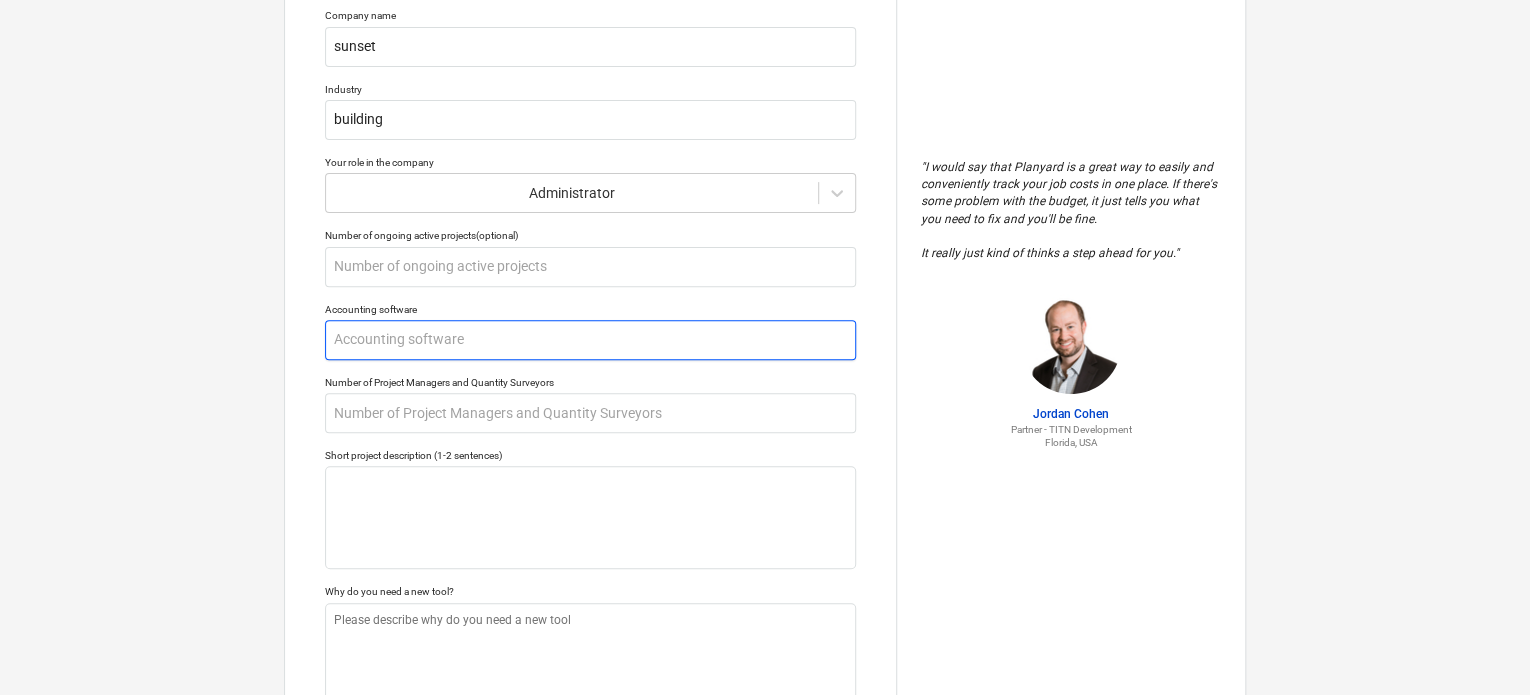 click at bounding box center [590, 340] 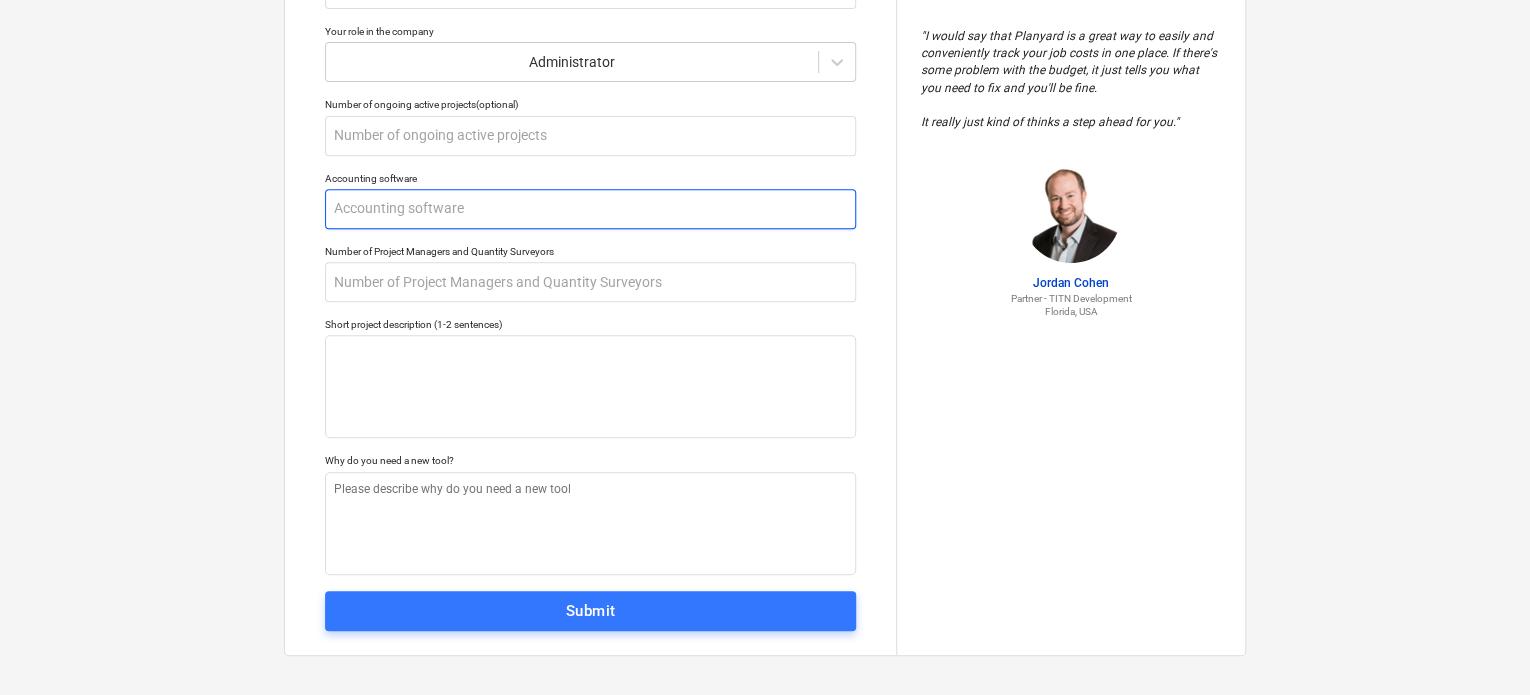 scroll, scrollTop: 364, scrollLeft: 0, axis: vertical 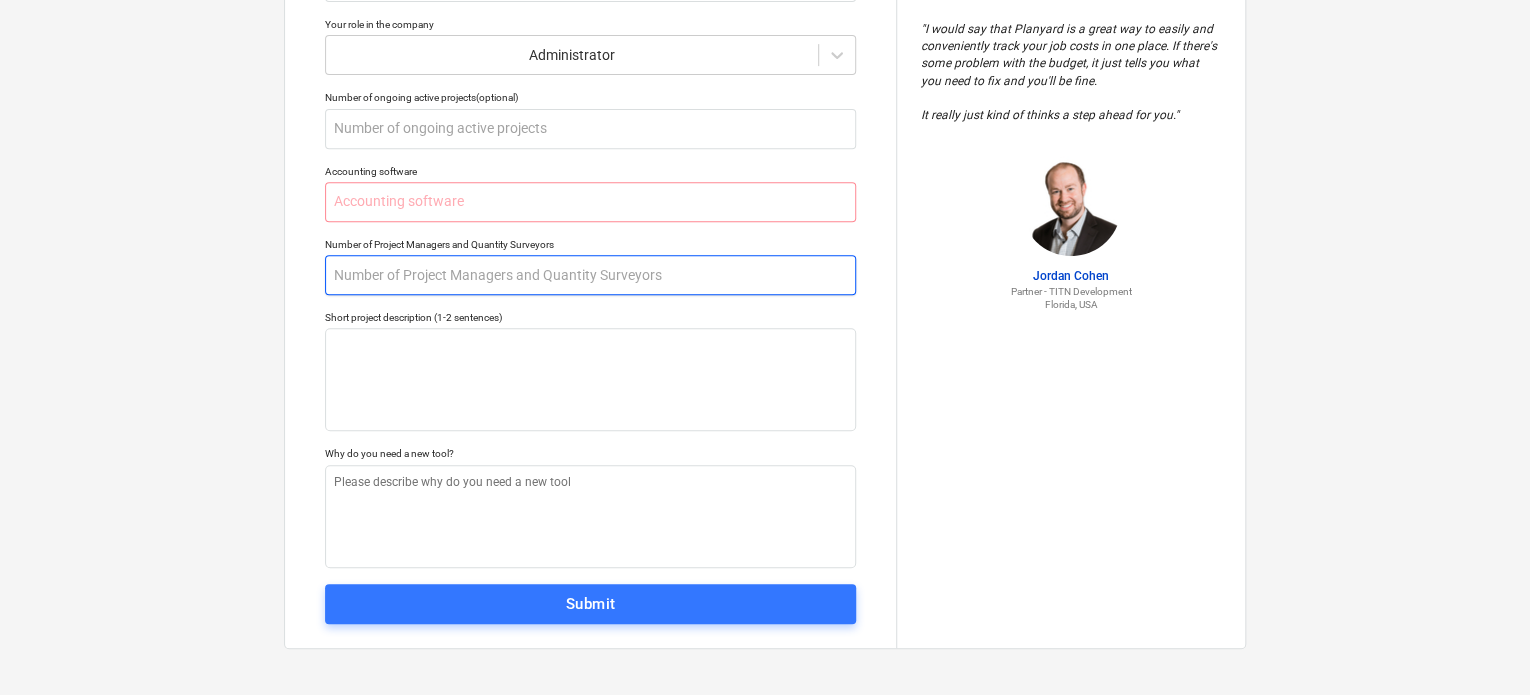 click at bounding box center [590, 275] 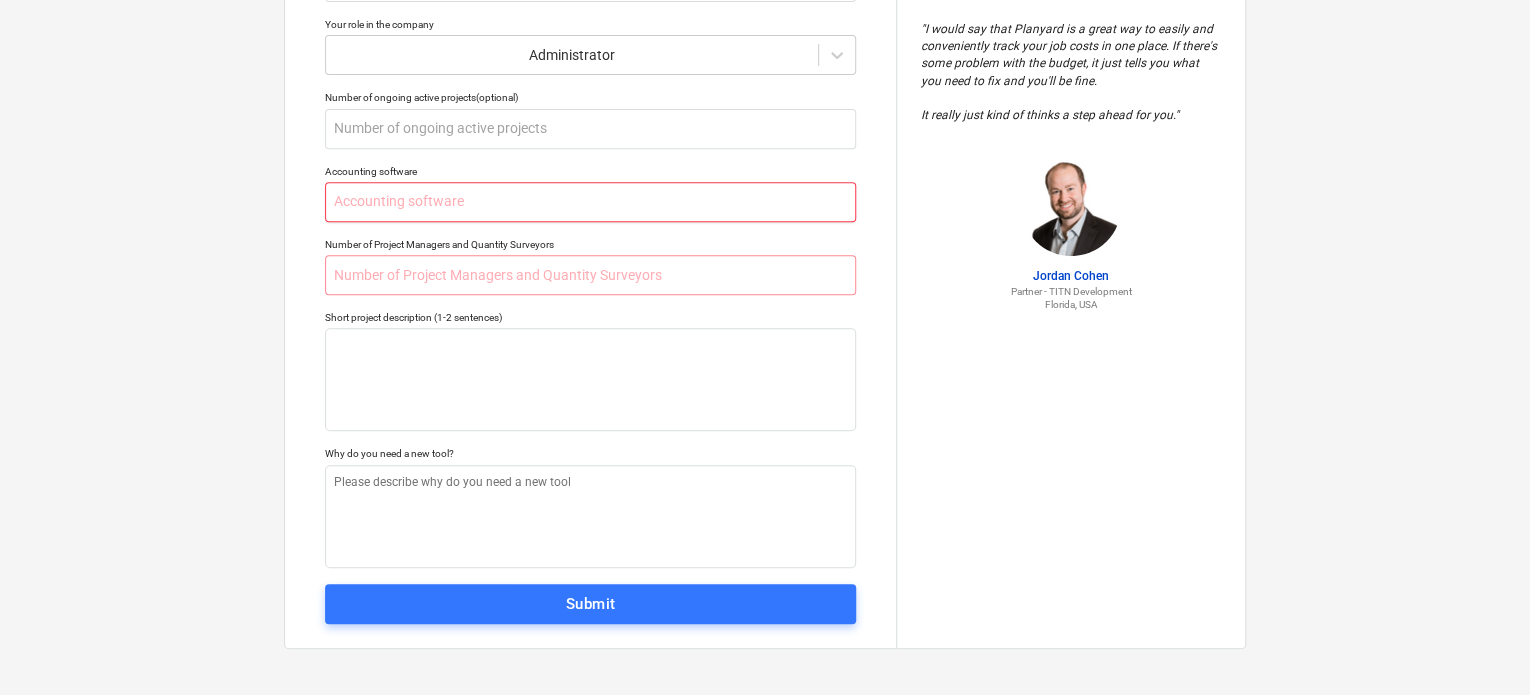 click at bounding box center [590, 202] 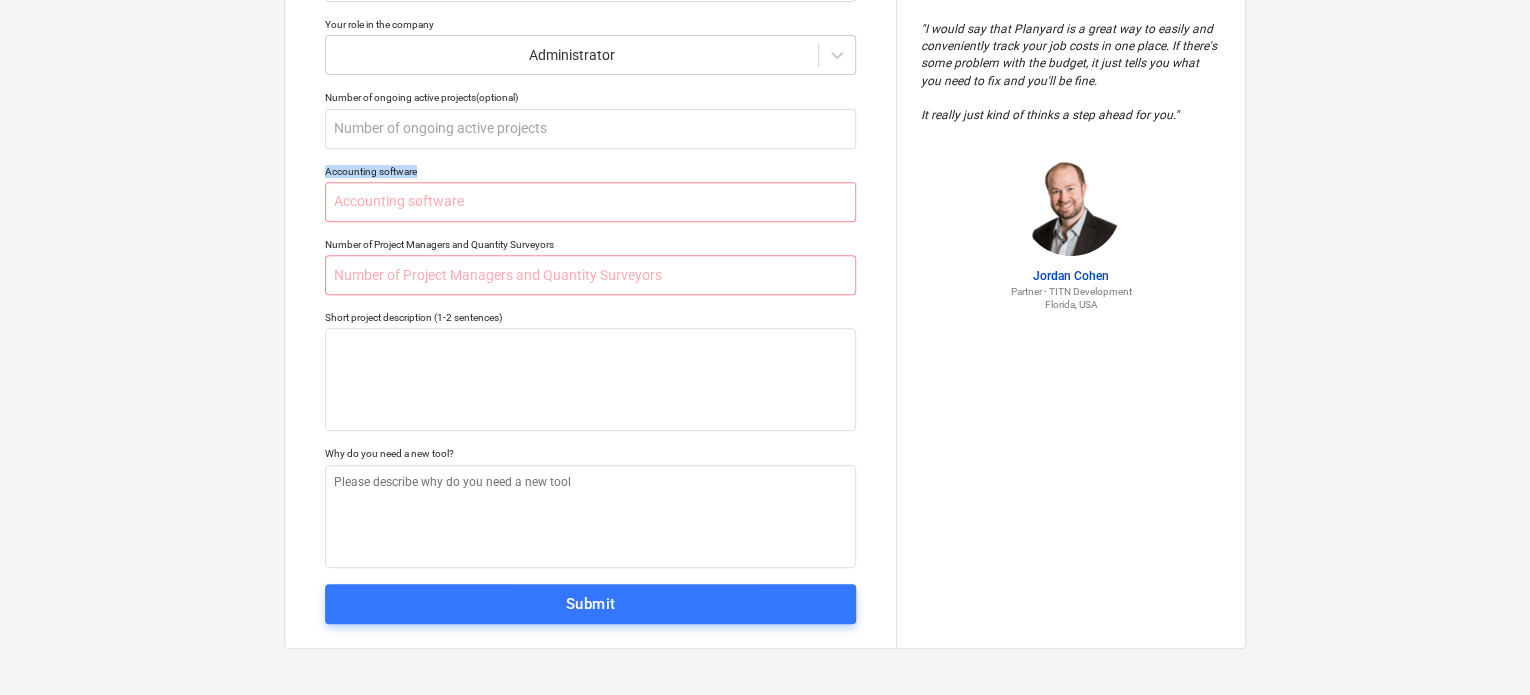 drag, startPoint x: 431, startPoint y: 166, endPoint x: 224, endPoint y: 159, distance: 207.11832 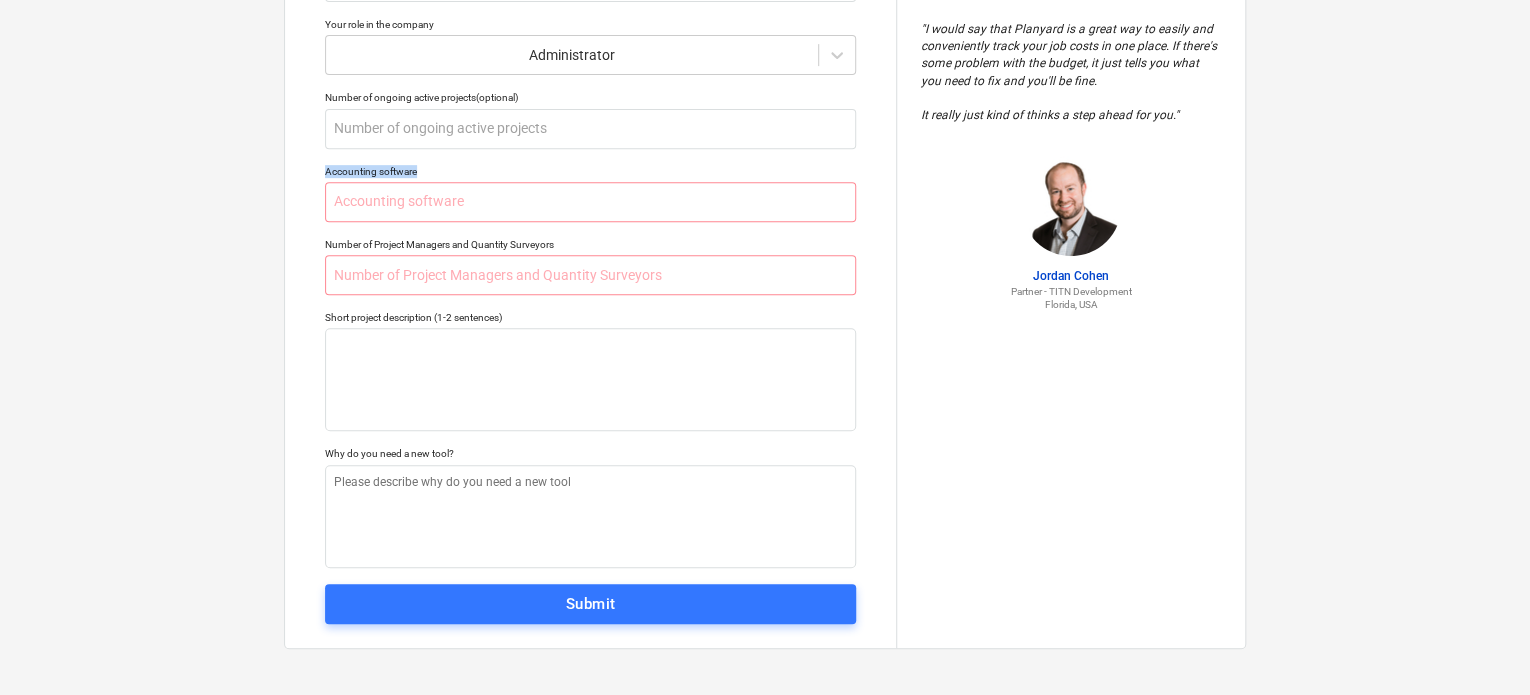 copy on "Accounting software" 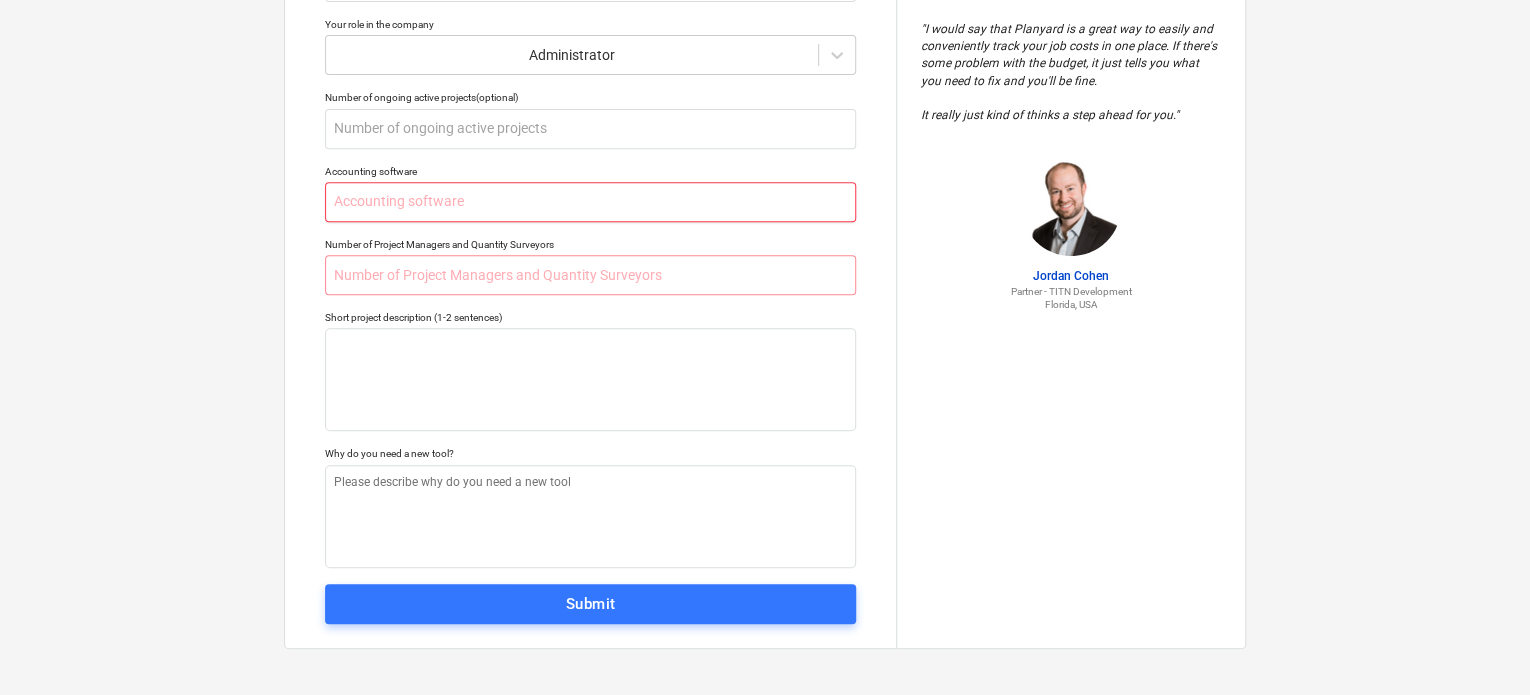 click at bounding box center (590, 202) 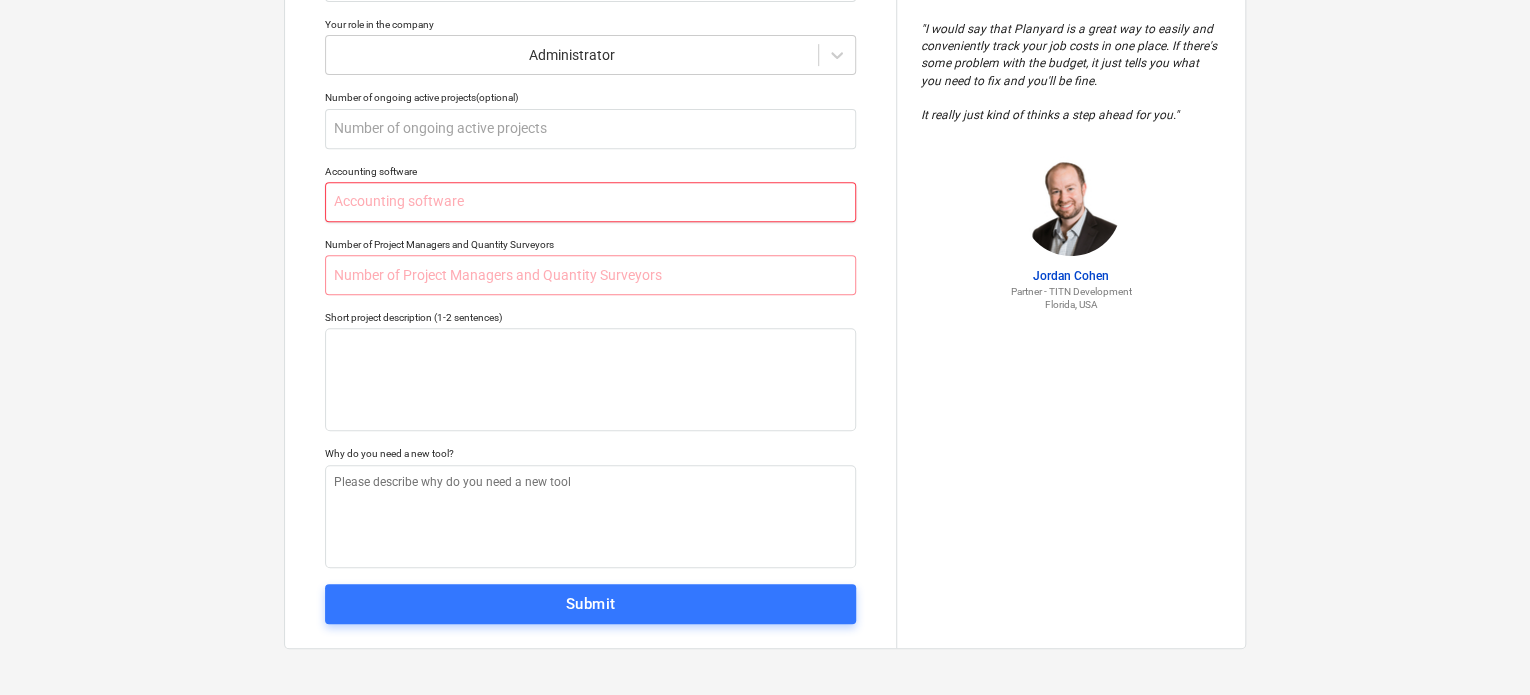 type on "x" 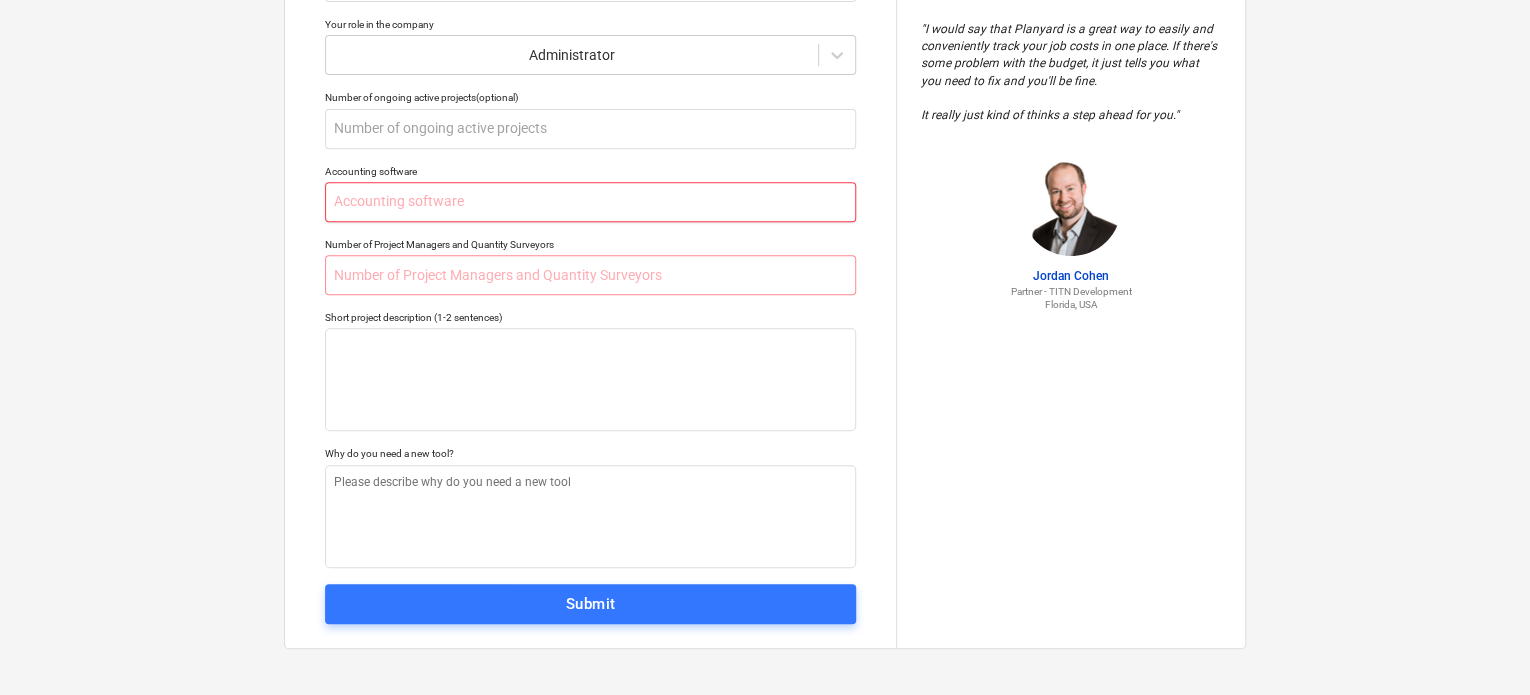 type on "у" 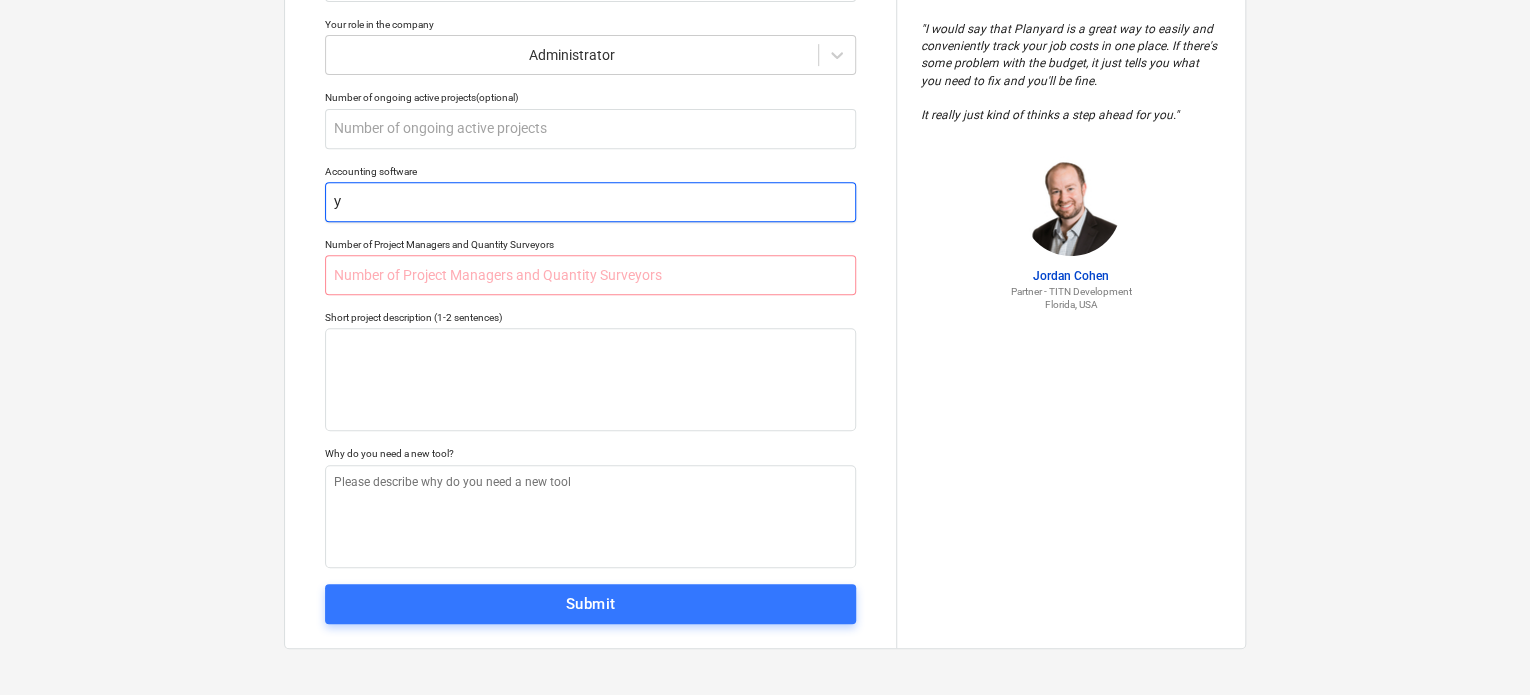 type on "x" 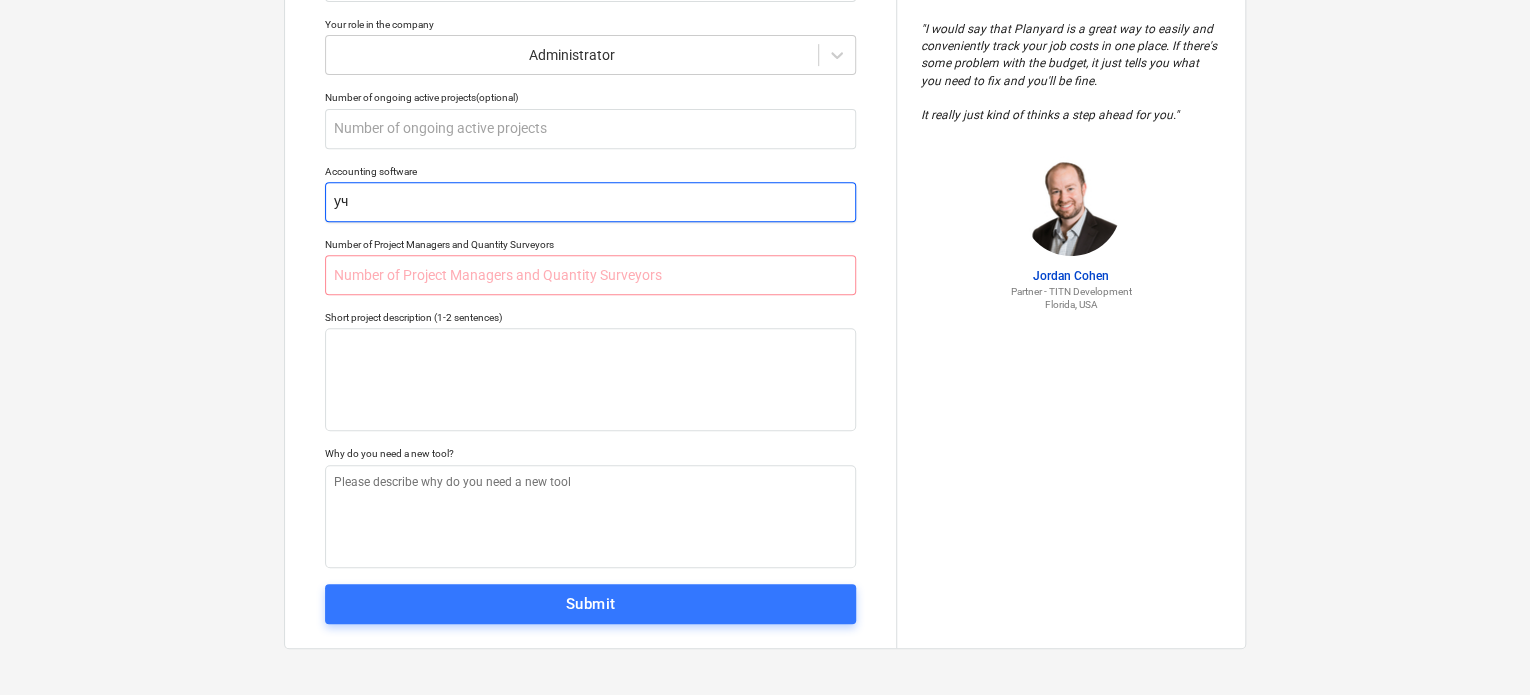 type on "x" 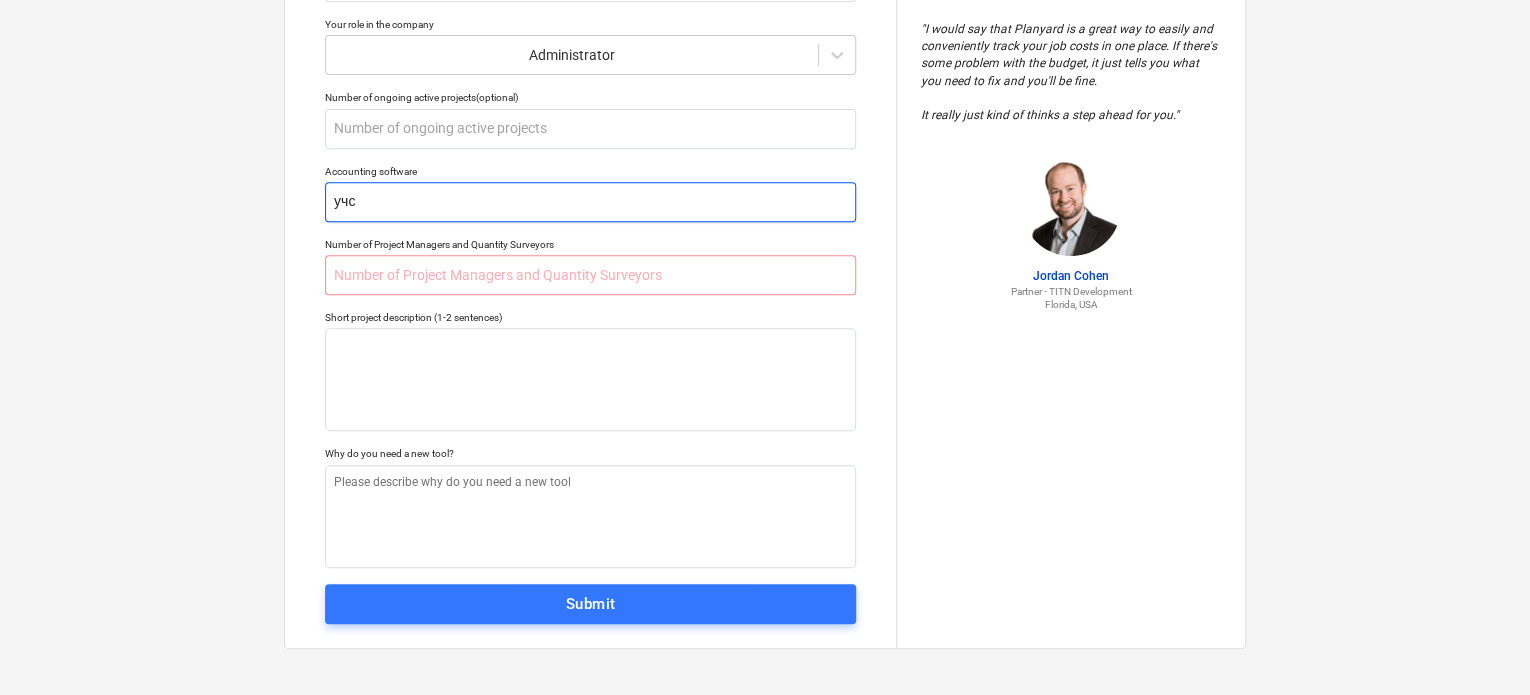 type on "x" 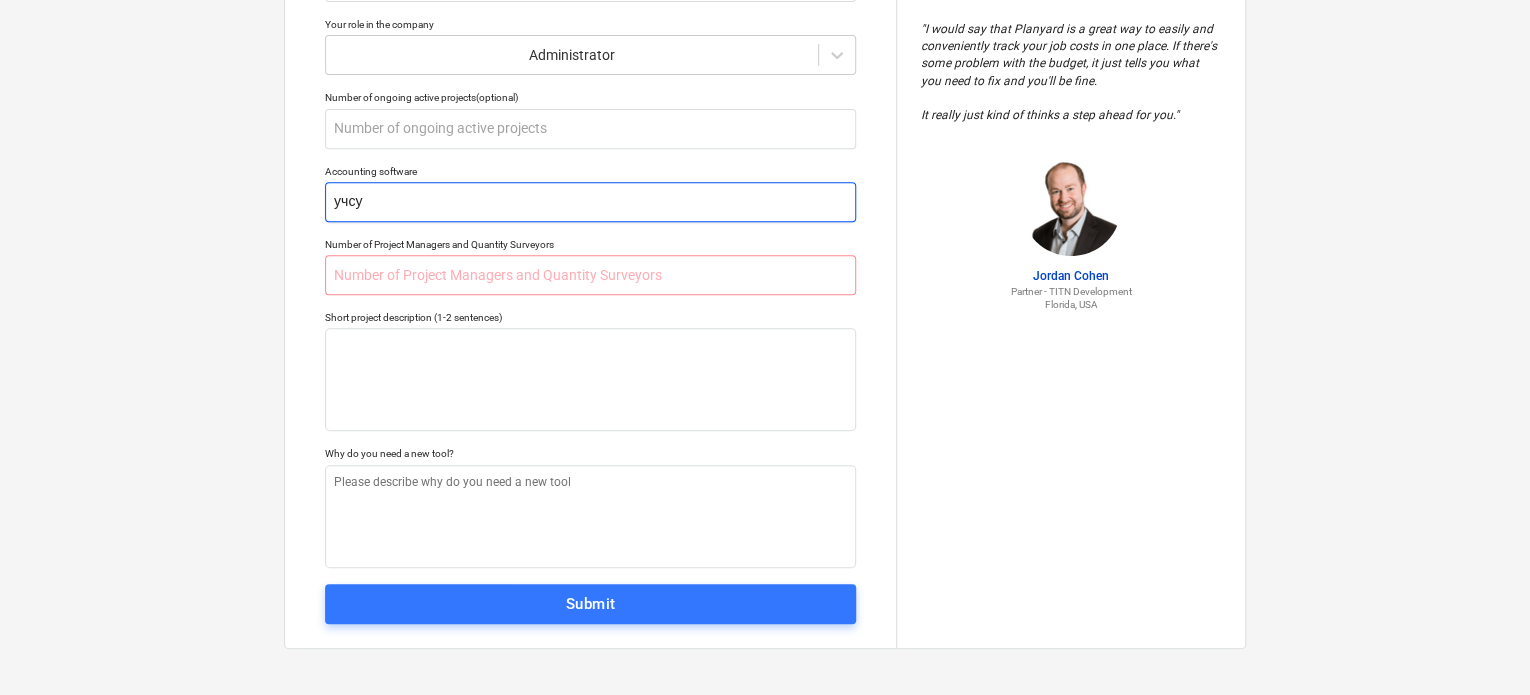 type on "x" 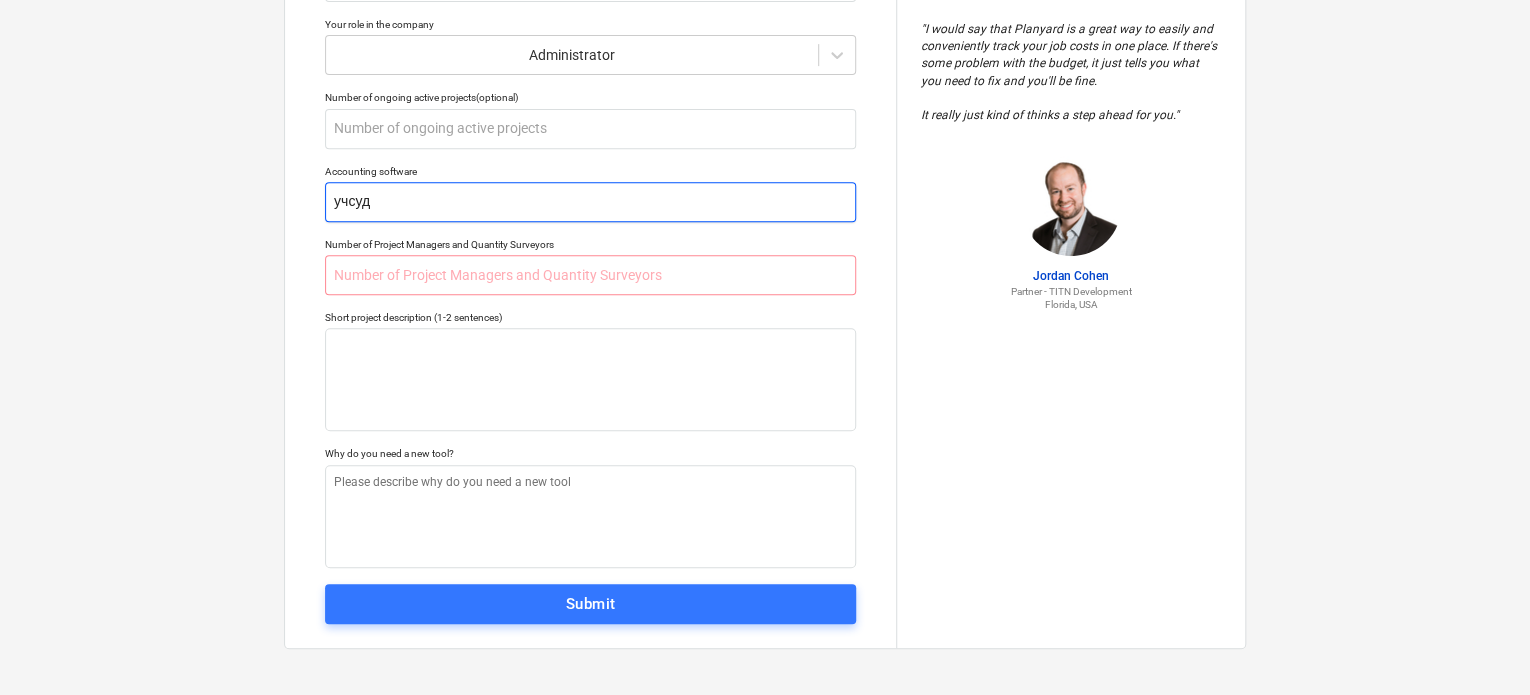 type on "x" 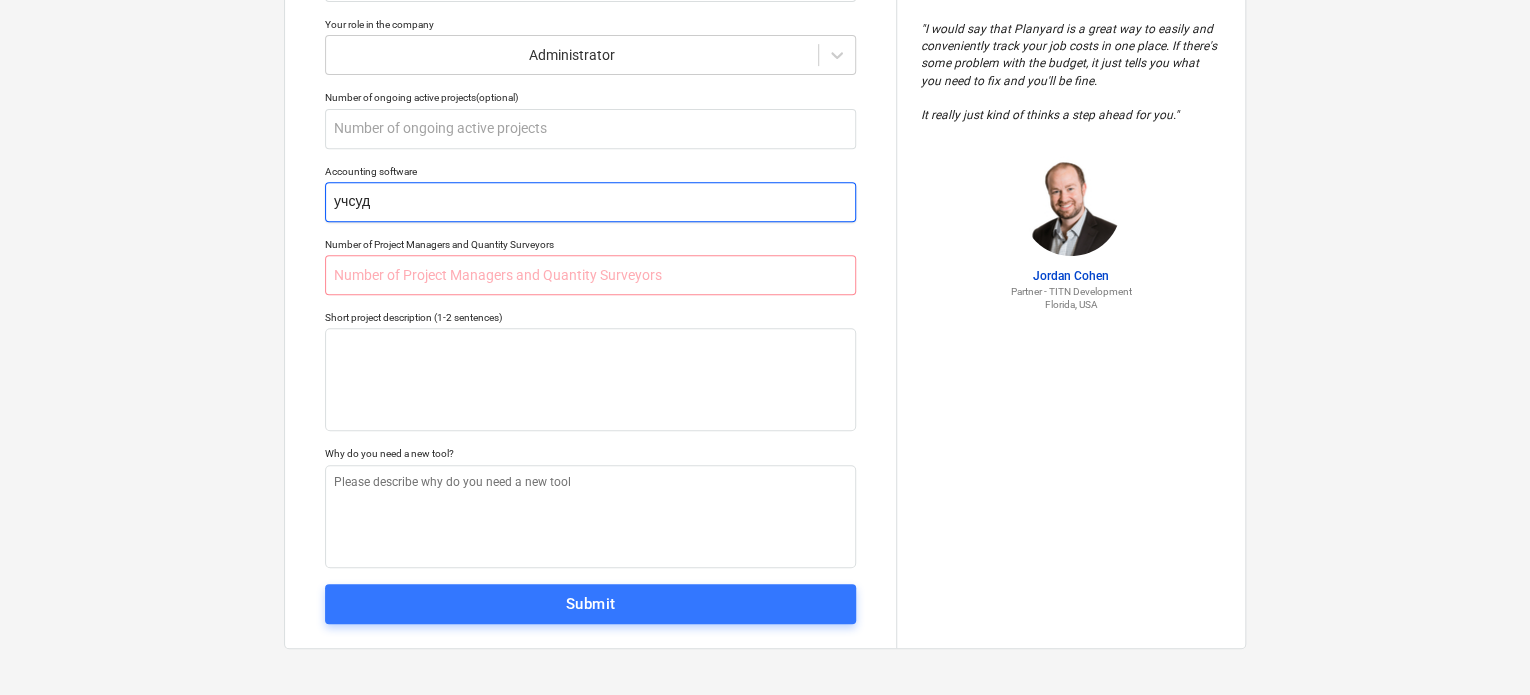 type on "учсу" 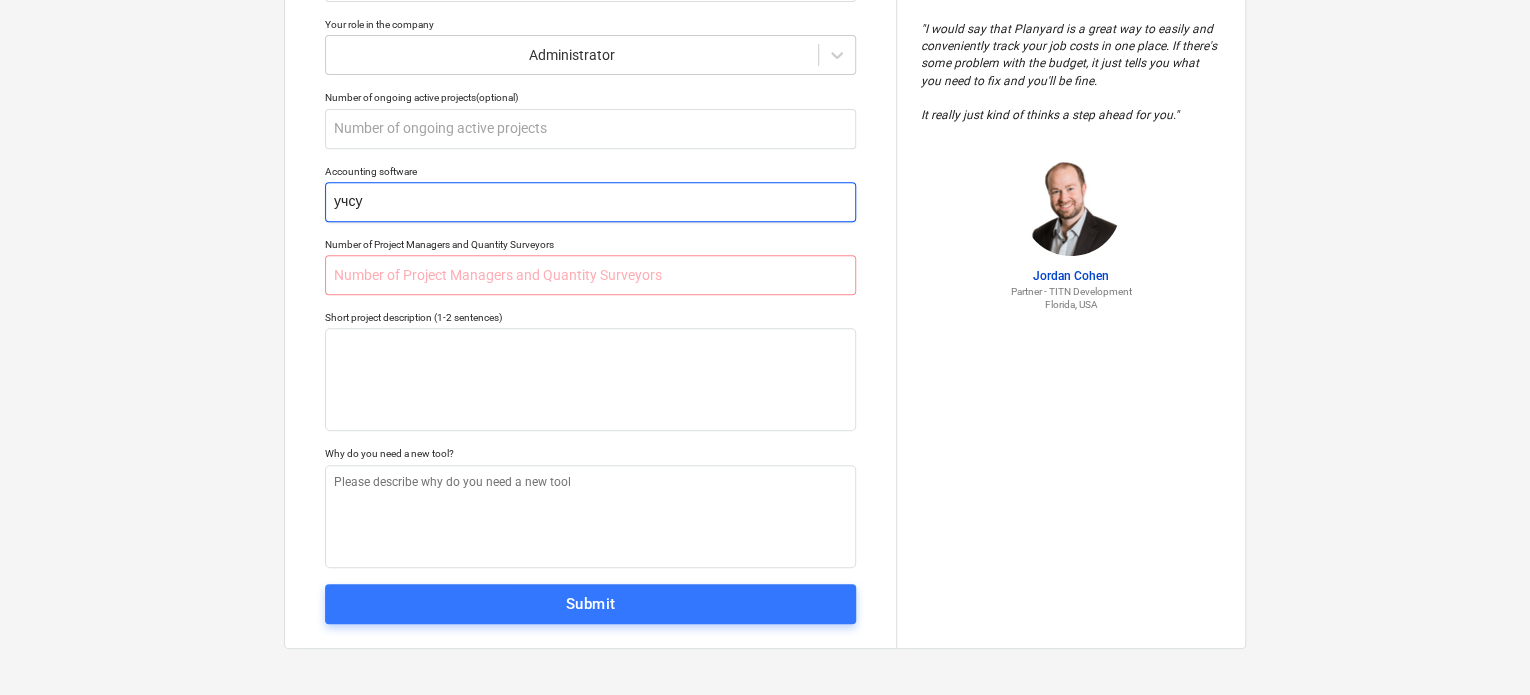 type on "x" 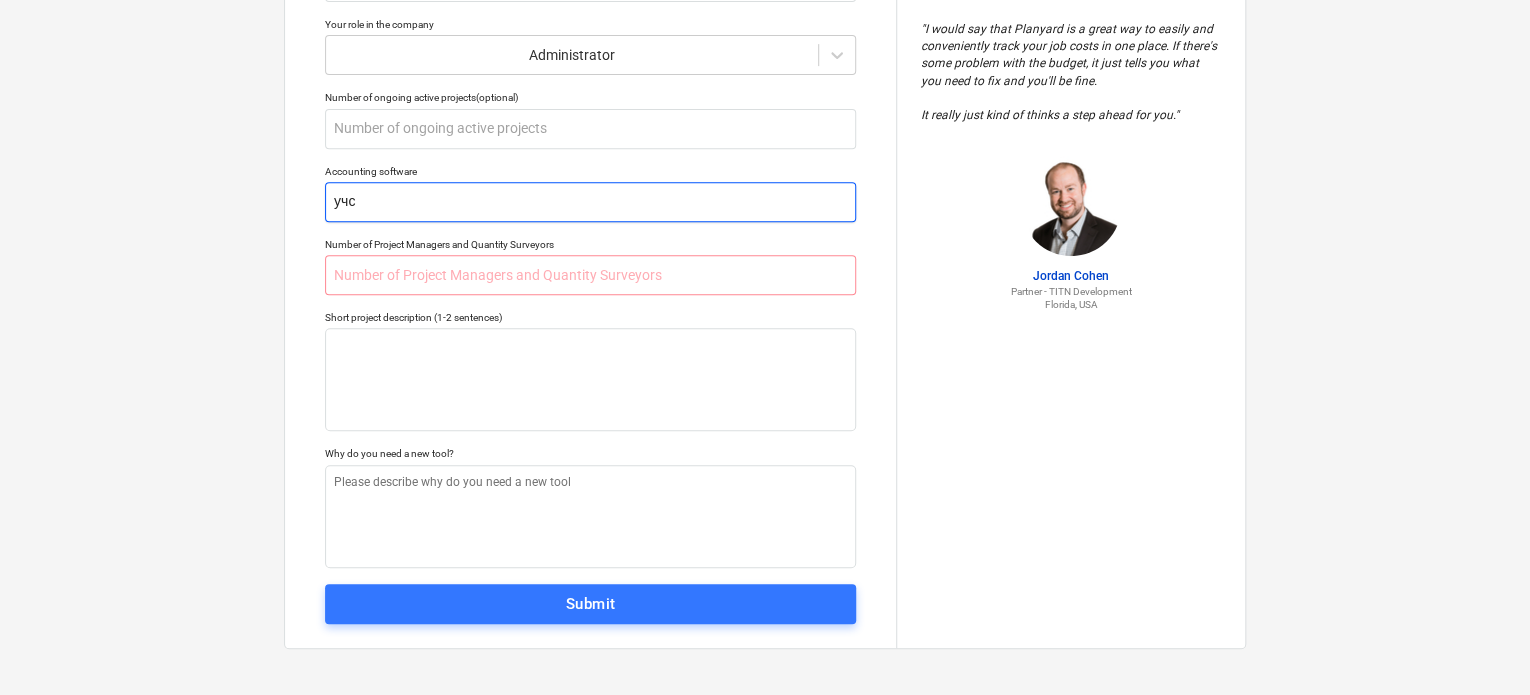 type on "x" 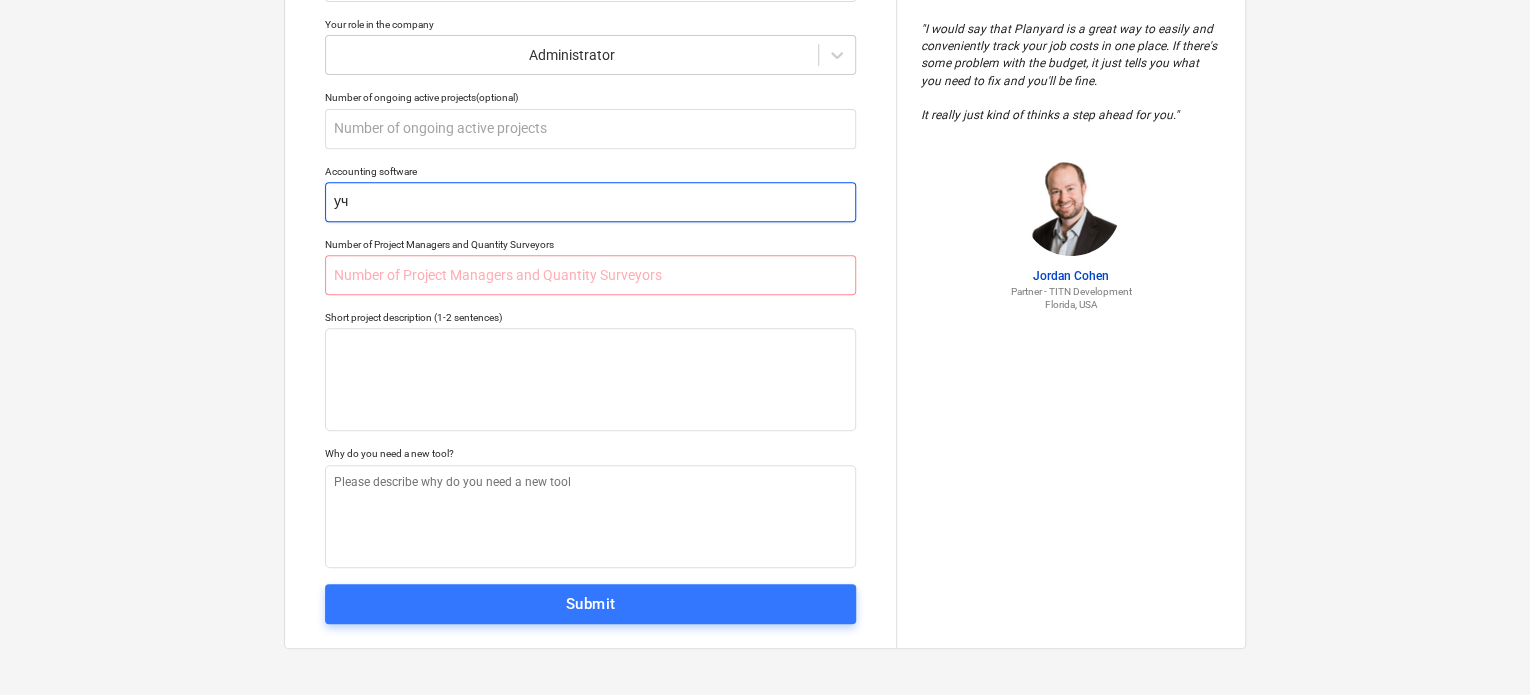 type on "x" 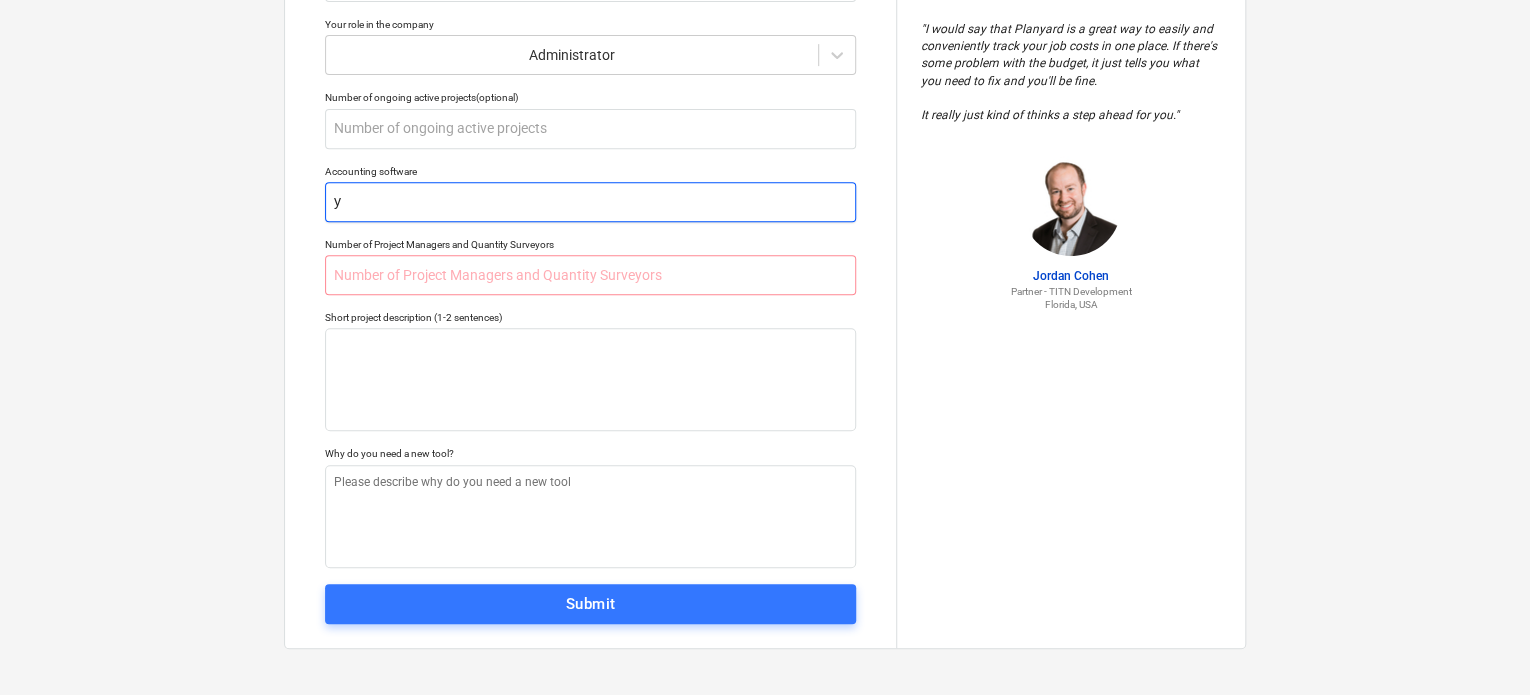 type on "x" 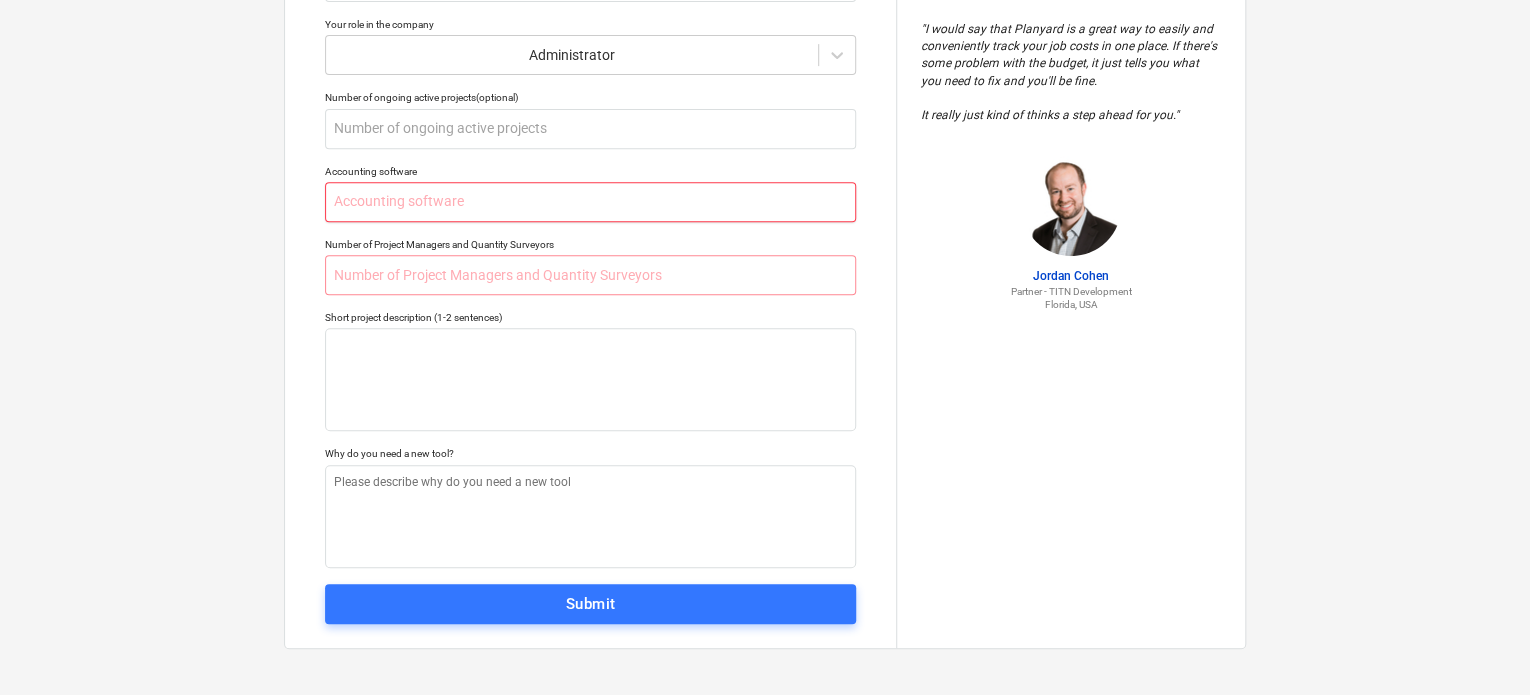 type on "x" 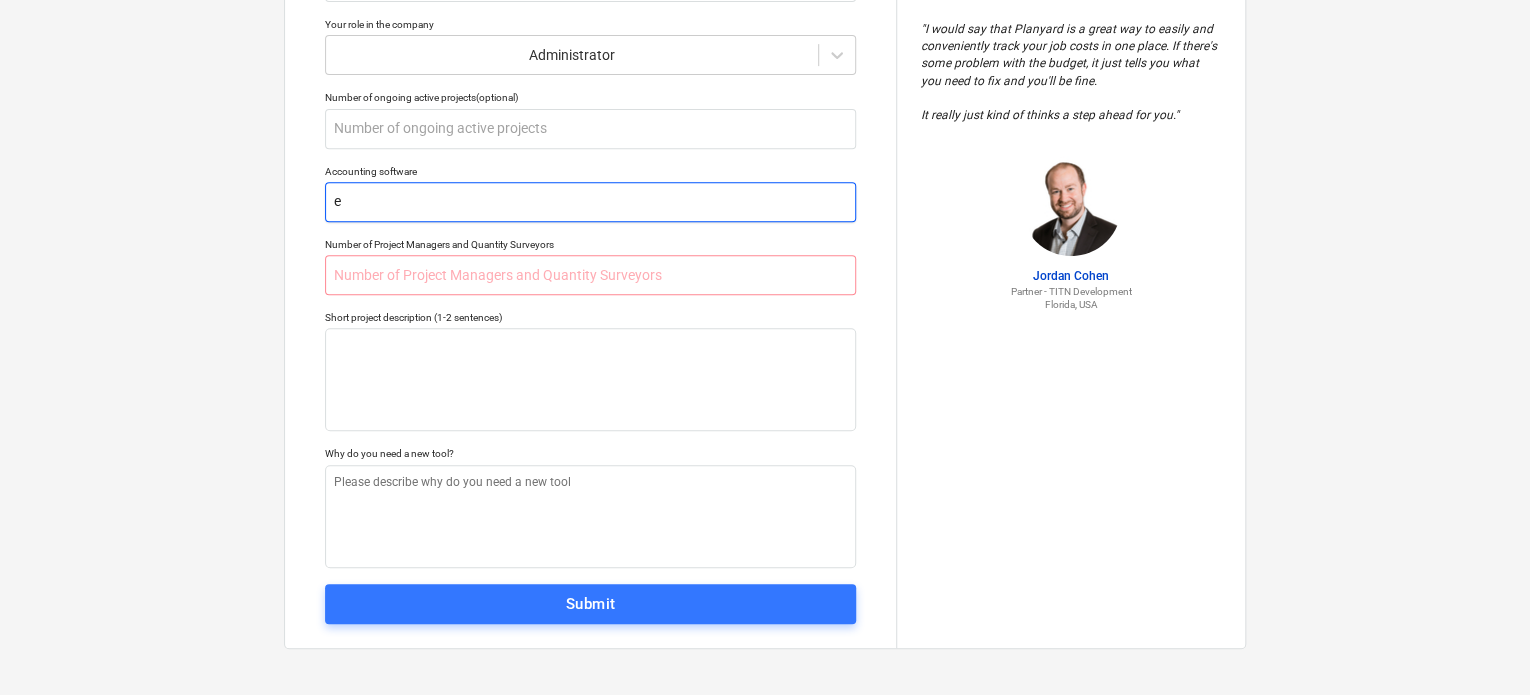 type on "x" 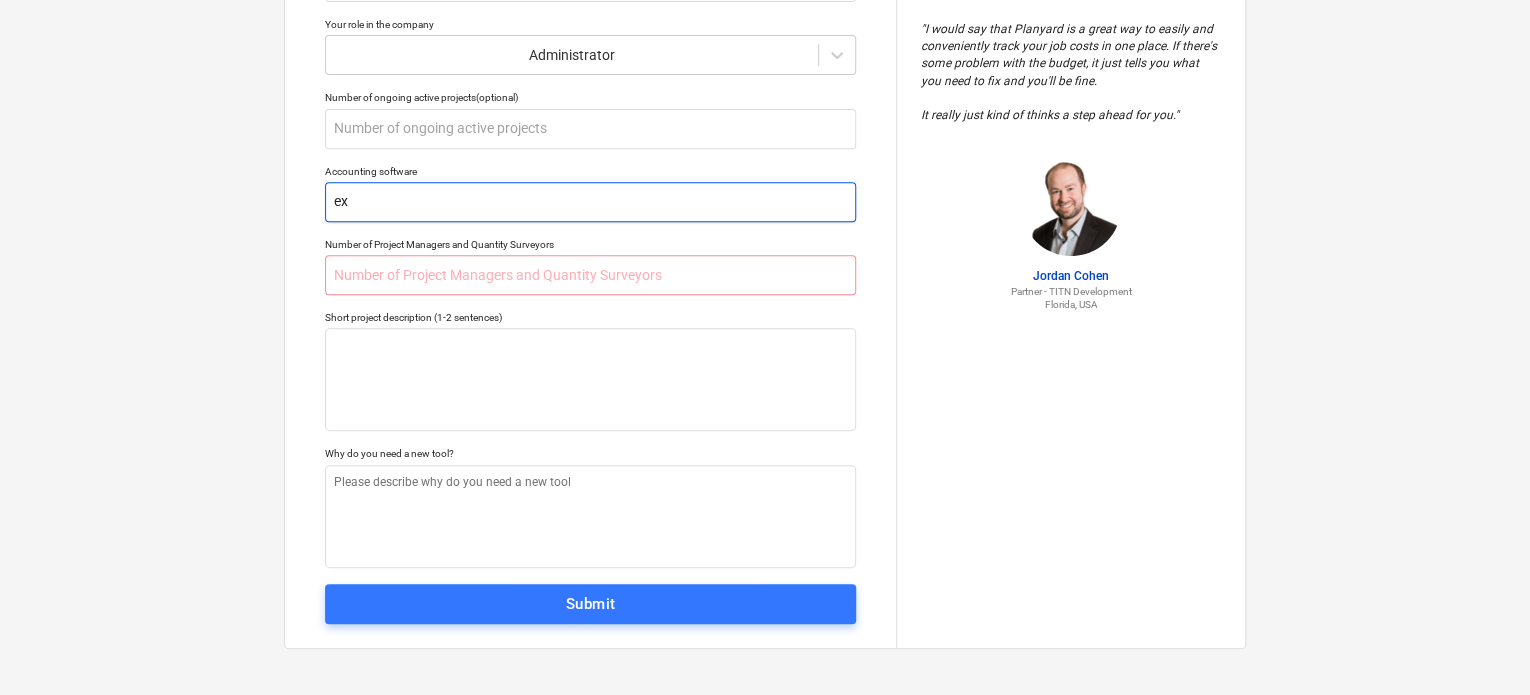 type on "x" 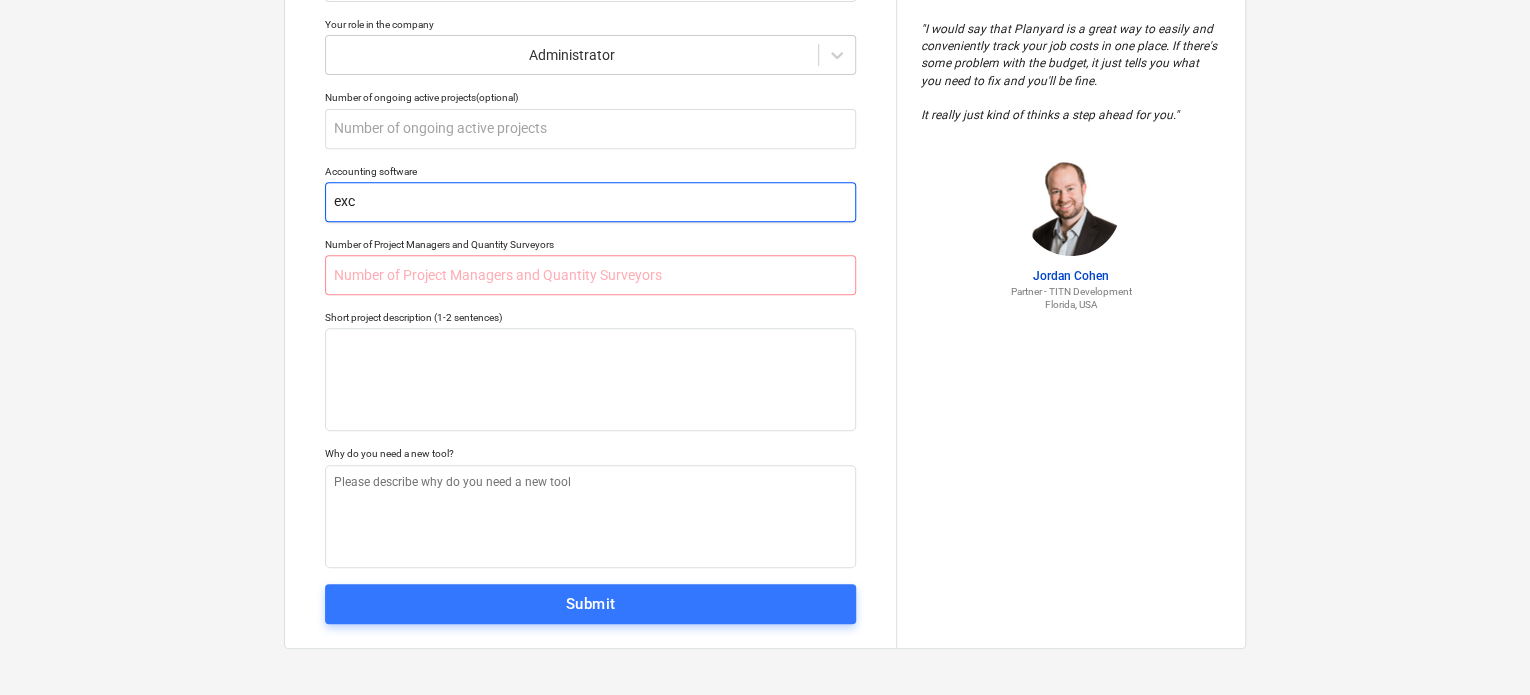type on "x" 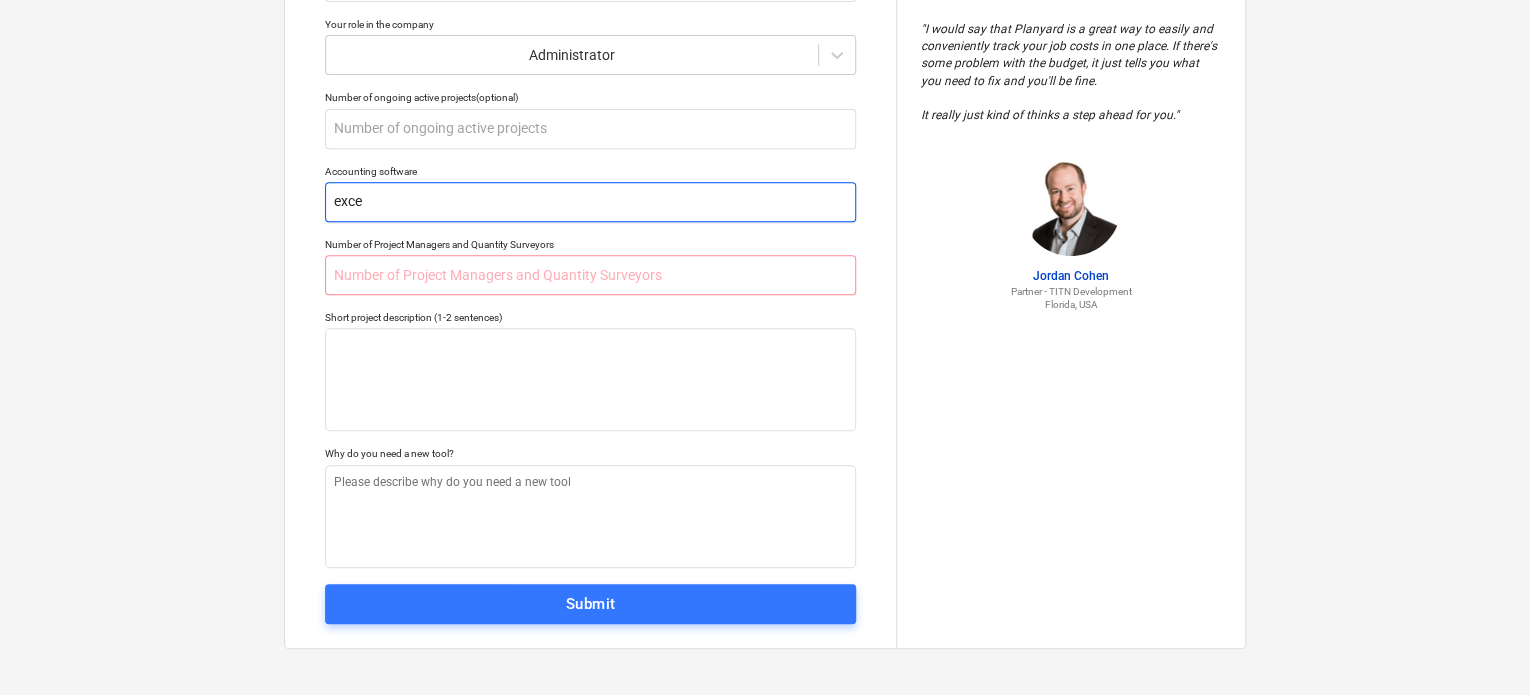 type on "x" 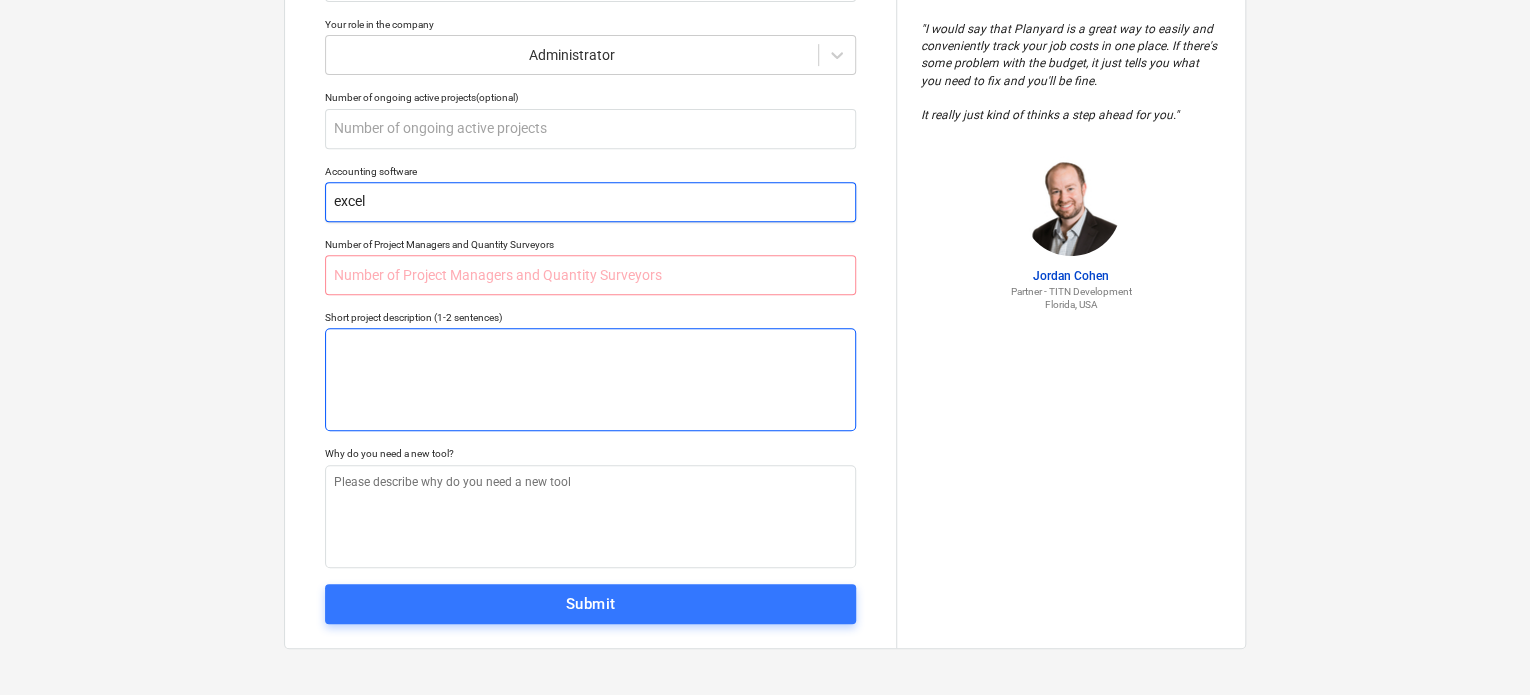 type on "excel" 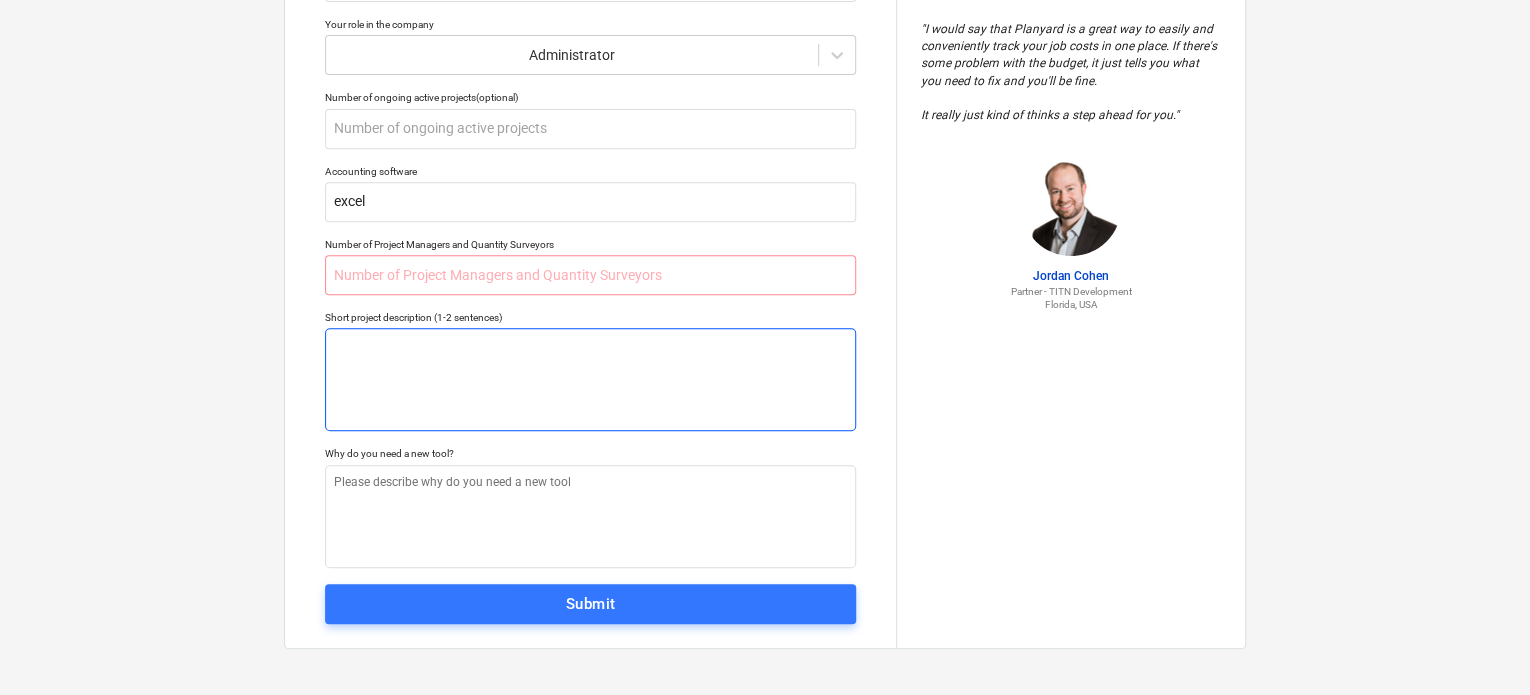 click at bounding box center (590, 379) 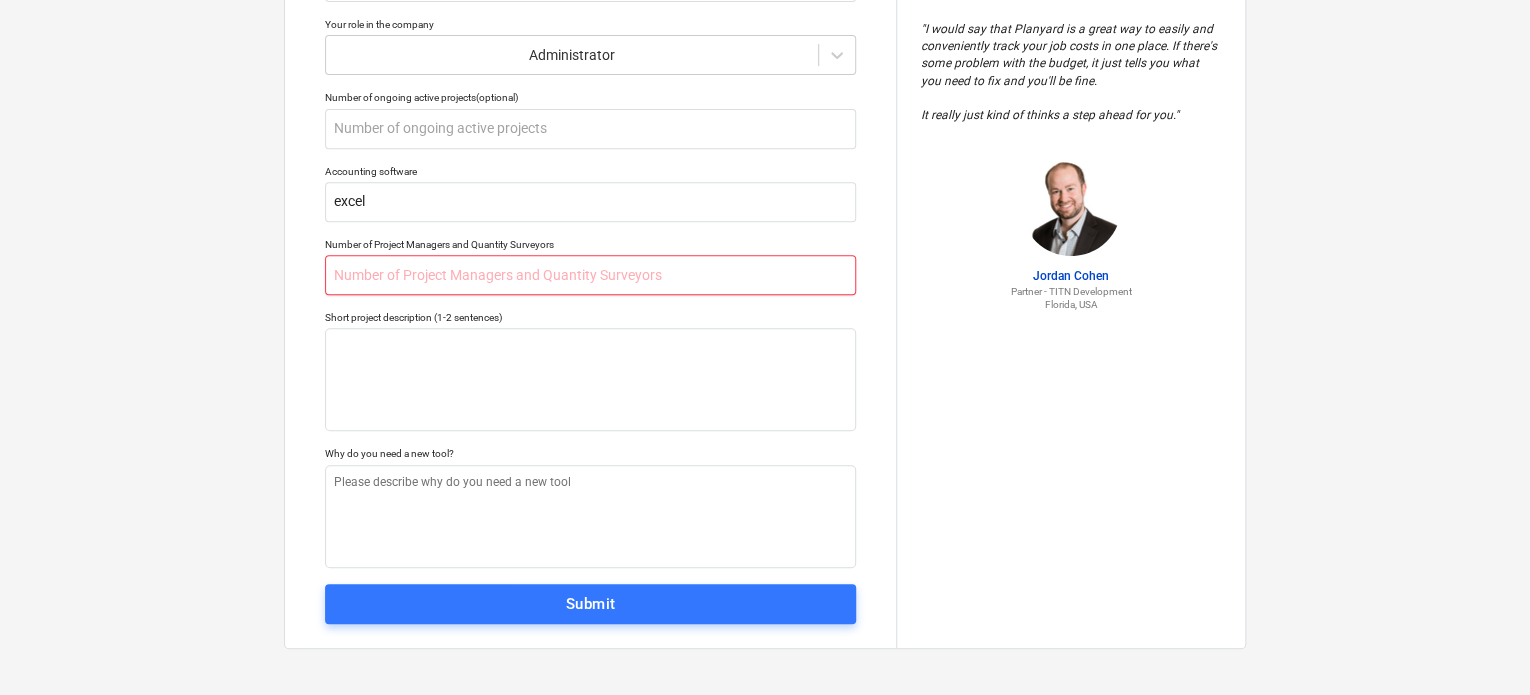 click at bounding box center [590, 275] 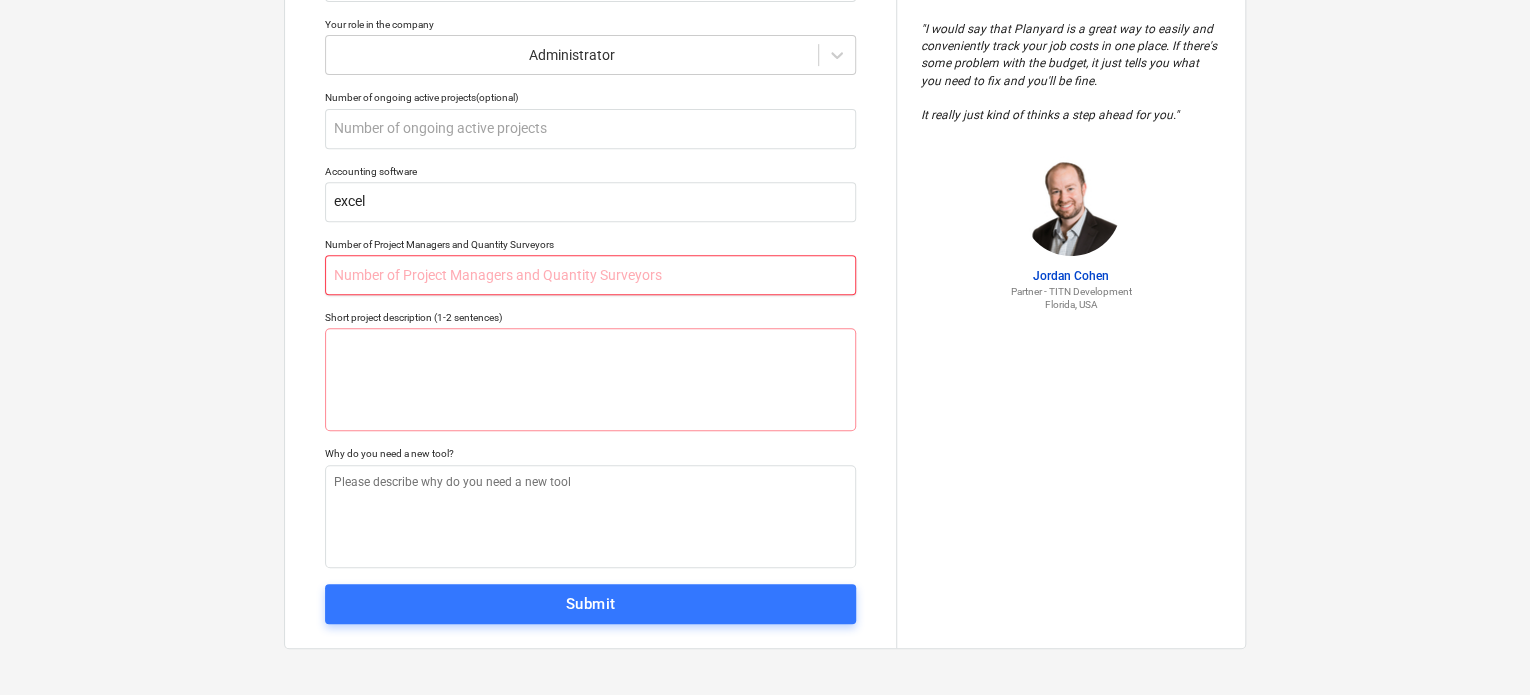 type on "x" 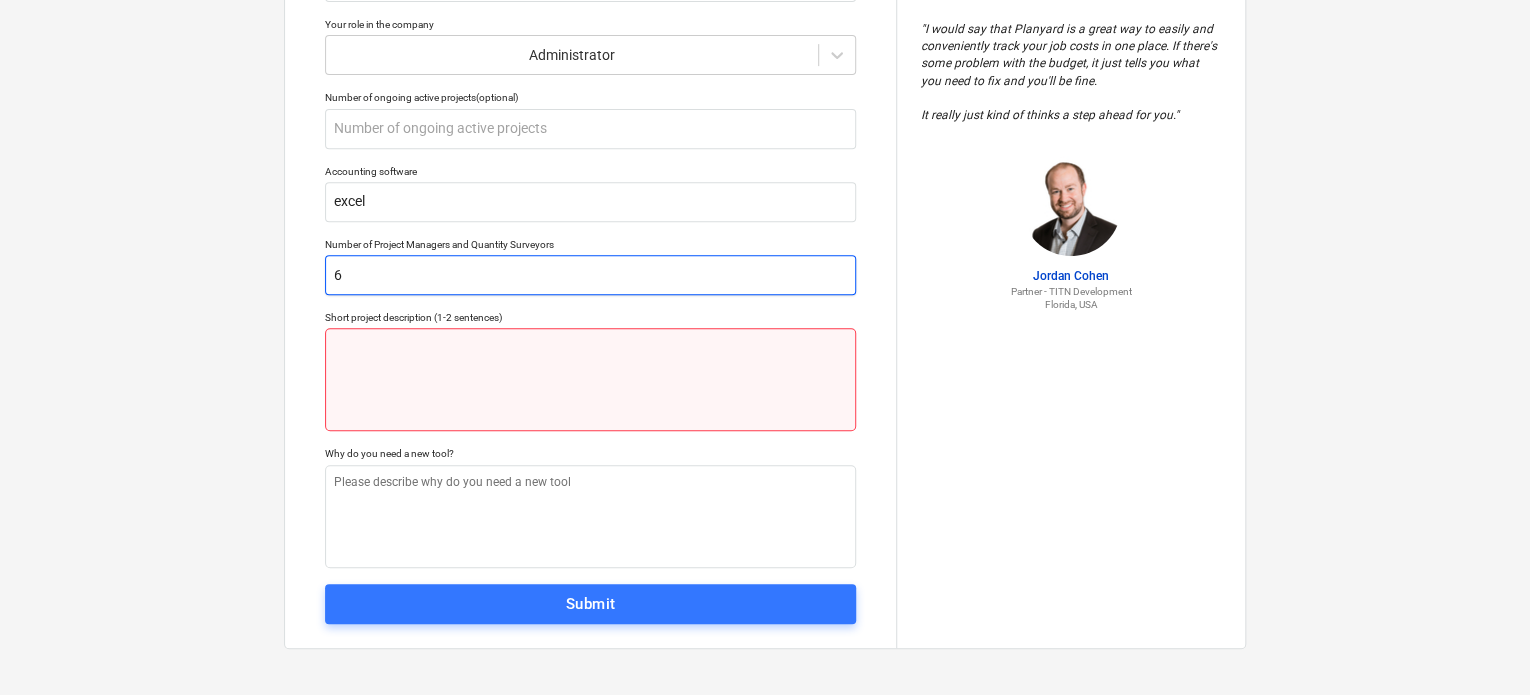 type on "6" 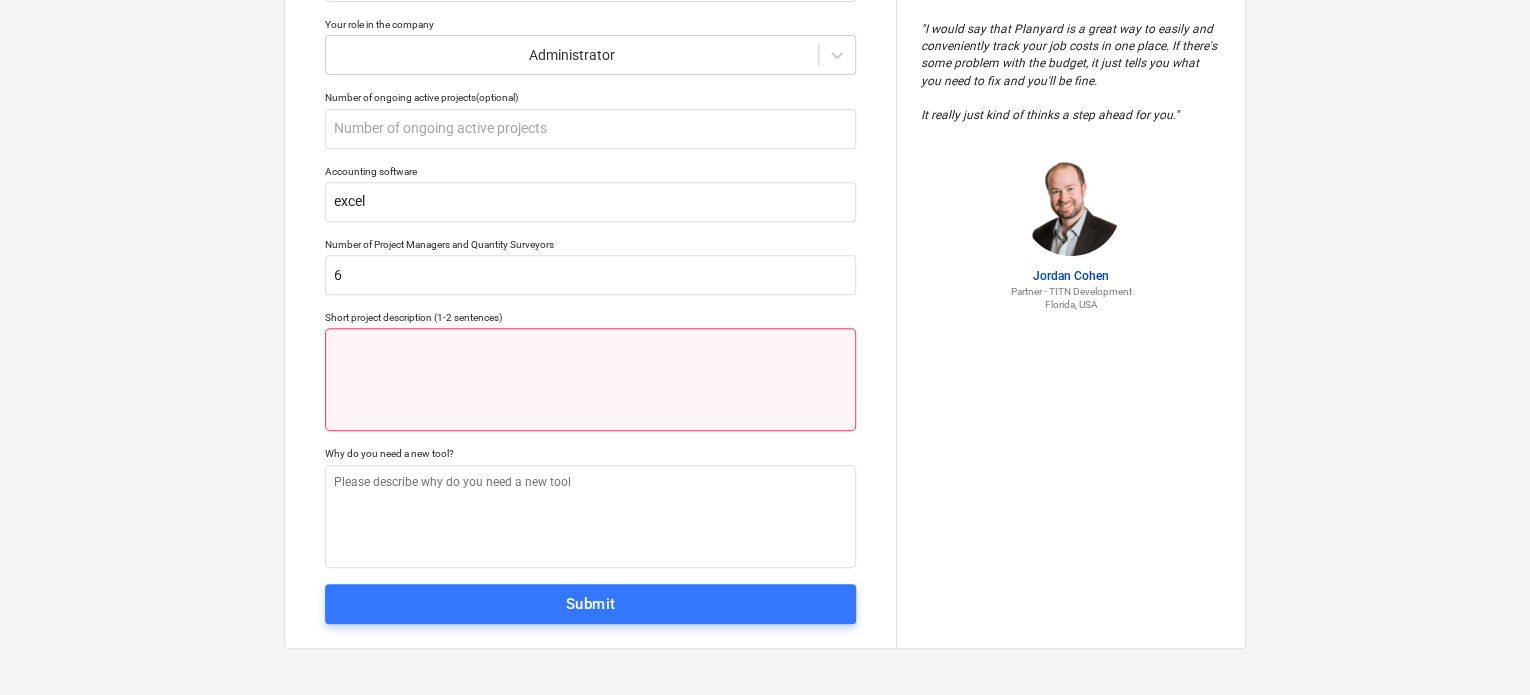 click at bounding box center [590, 379] 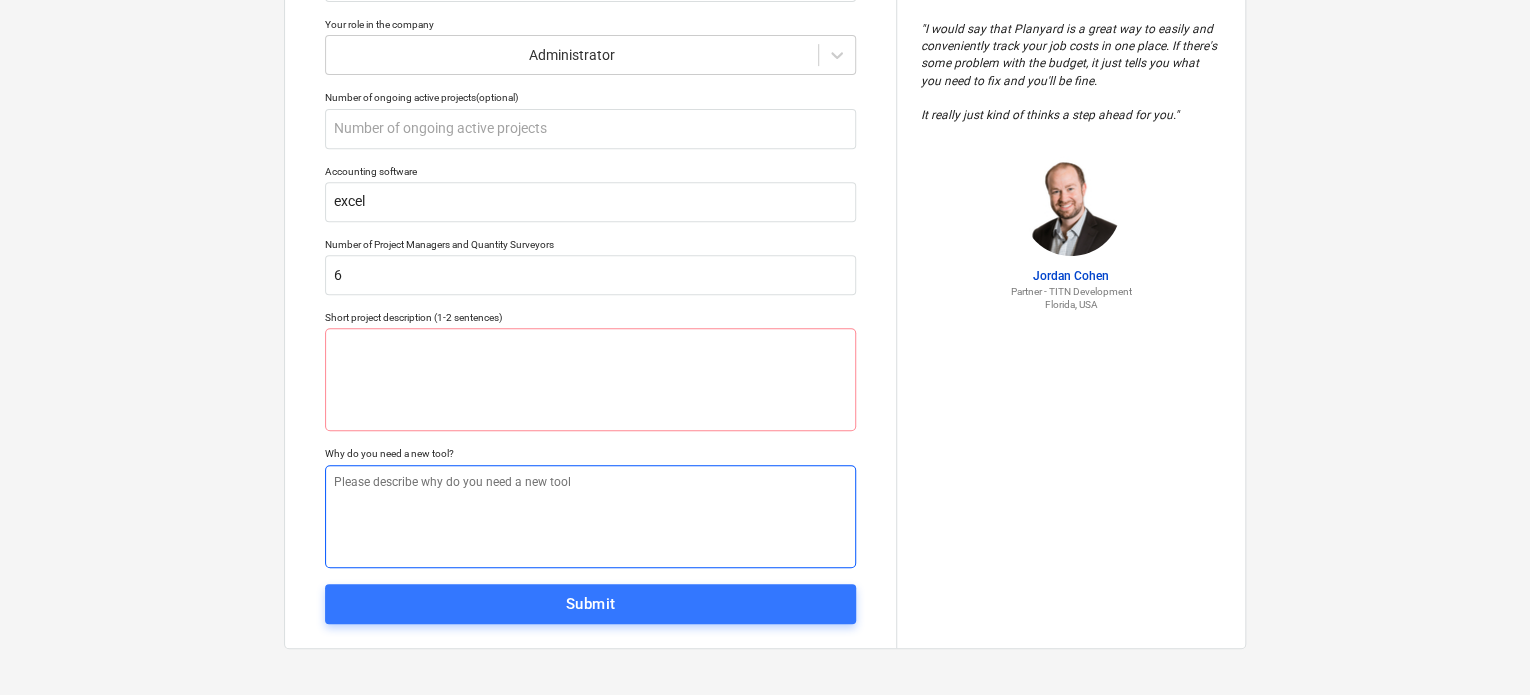 click at bounding box center [590, 516] 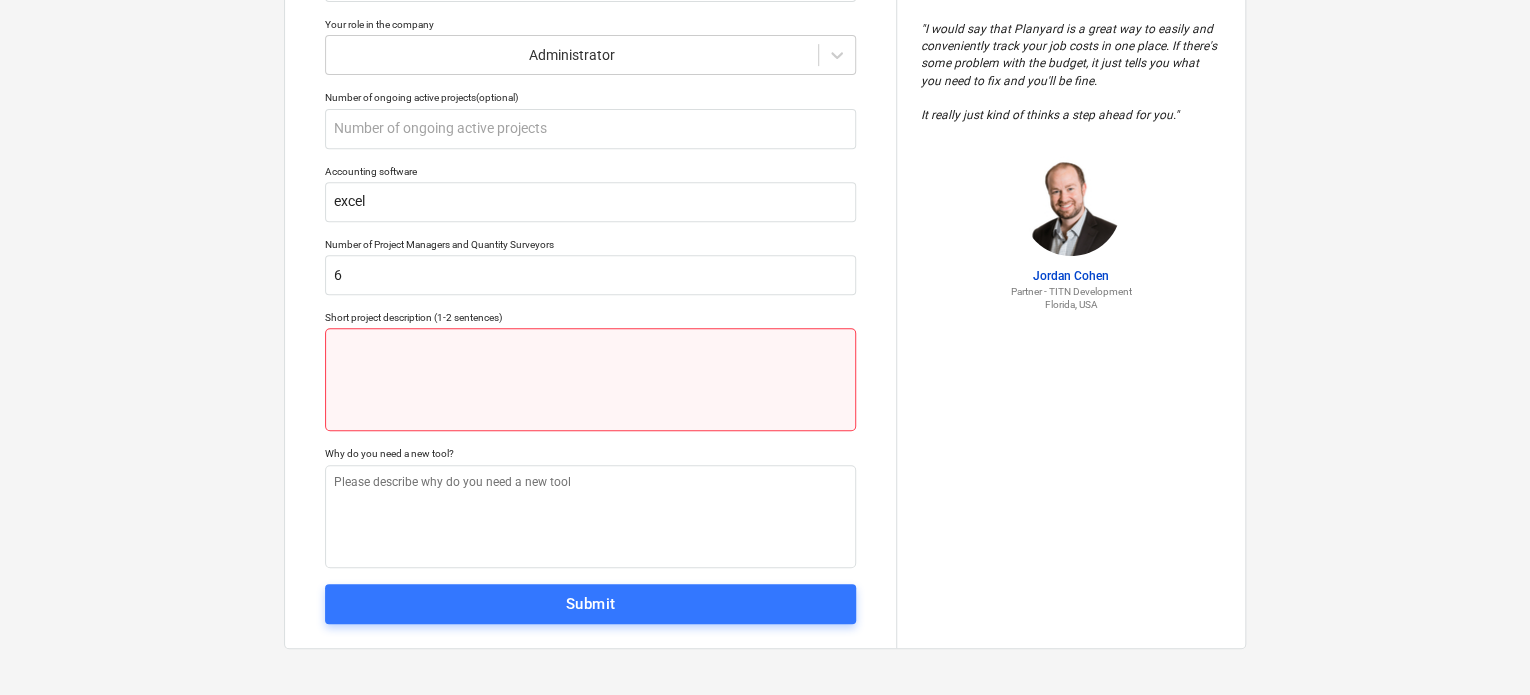 click at bounding box center (590, 379) 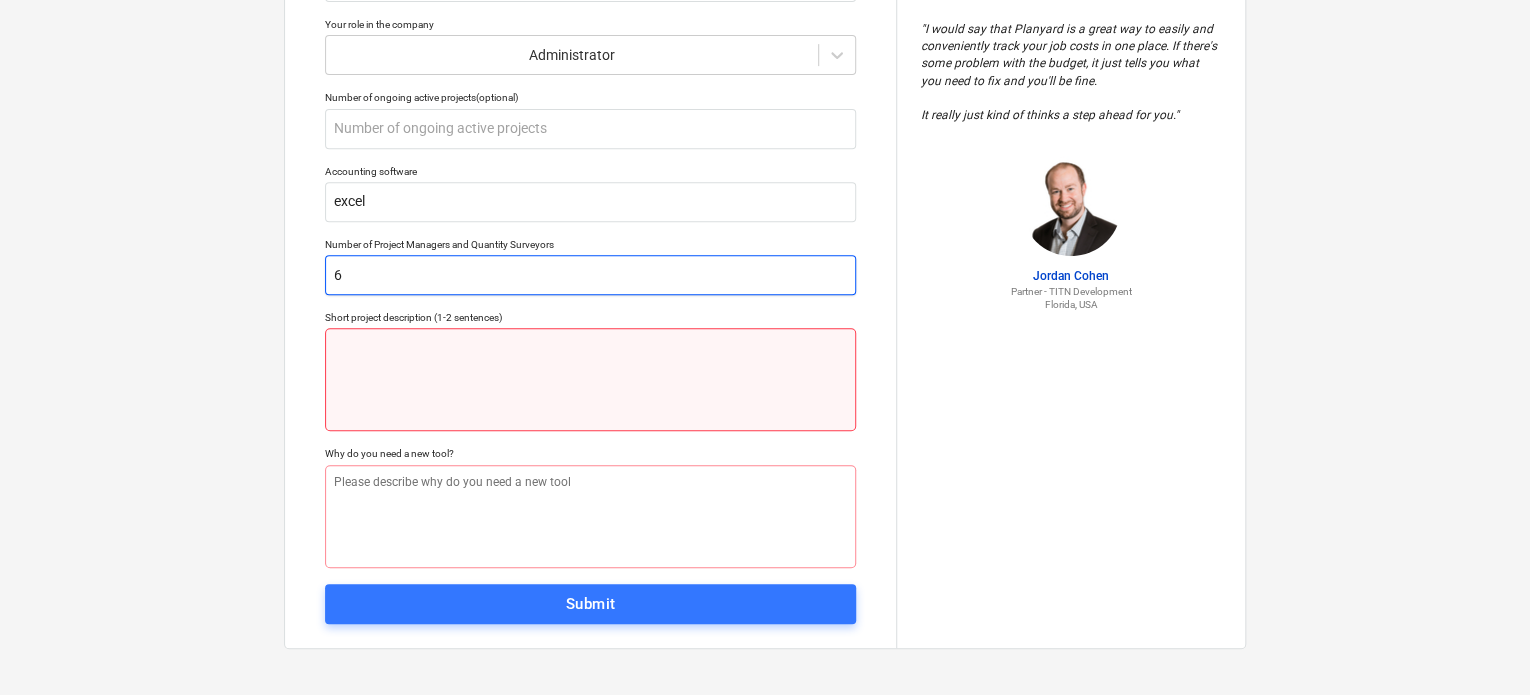 paste on "We need a program for keeping records of supplies, we take a photo of the invoice and artificial intelligence recognizes and enters everything
We need a program instead of an accountant - materialist, we have invoices for construction sites and we need to be able to enter positions and for it to calculate the final volumes for us, keep records for the engineer of the Production and Technical Department and for this to be for different sites
See how much material is taken in total and what volumes and for it to count
And in general, we also need to be able to upload a photo of the invoice to the materials" 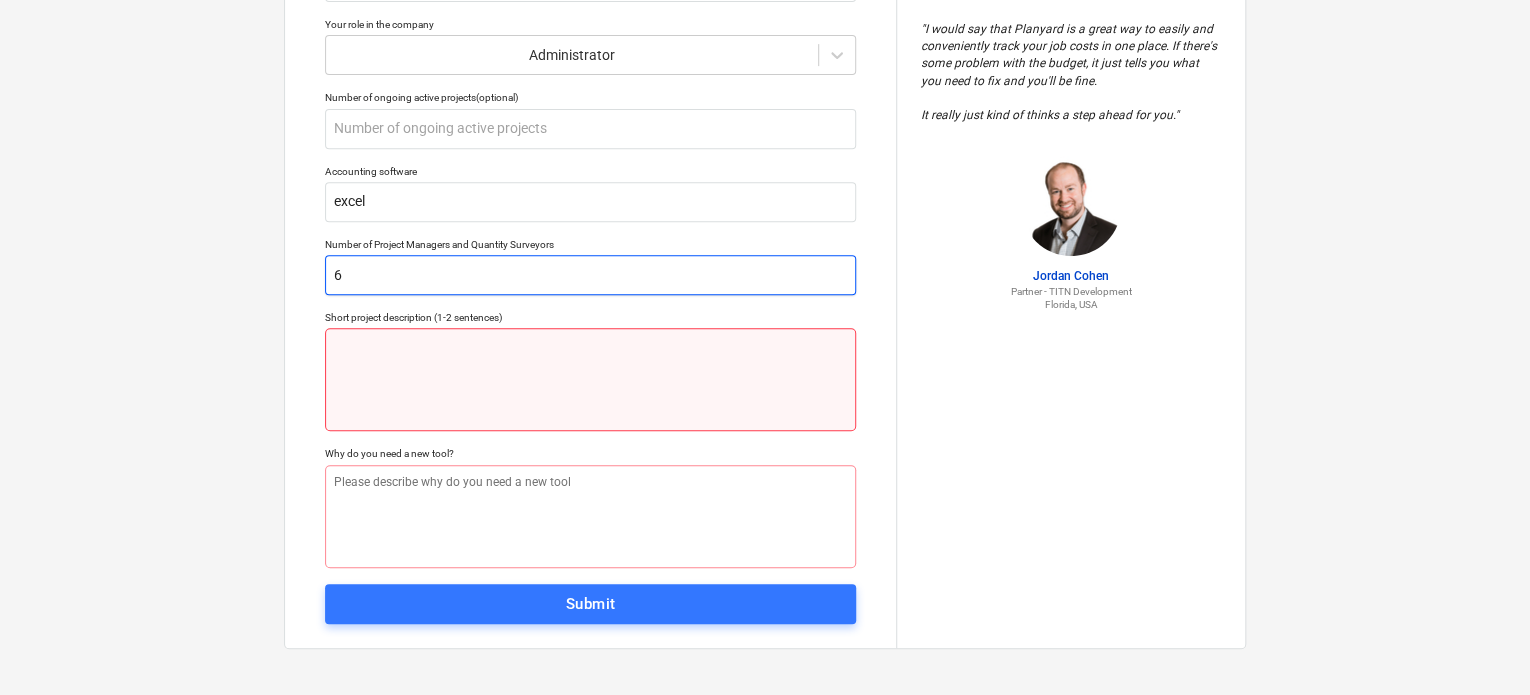 type on "x" 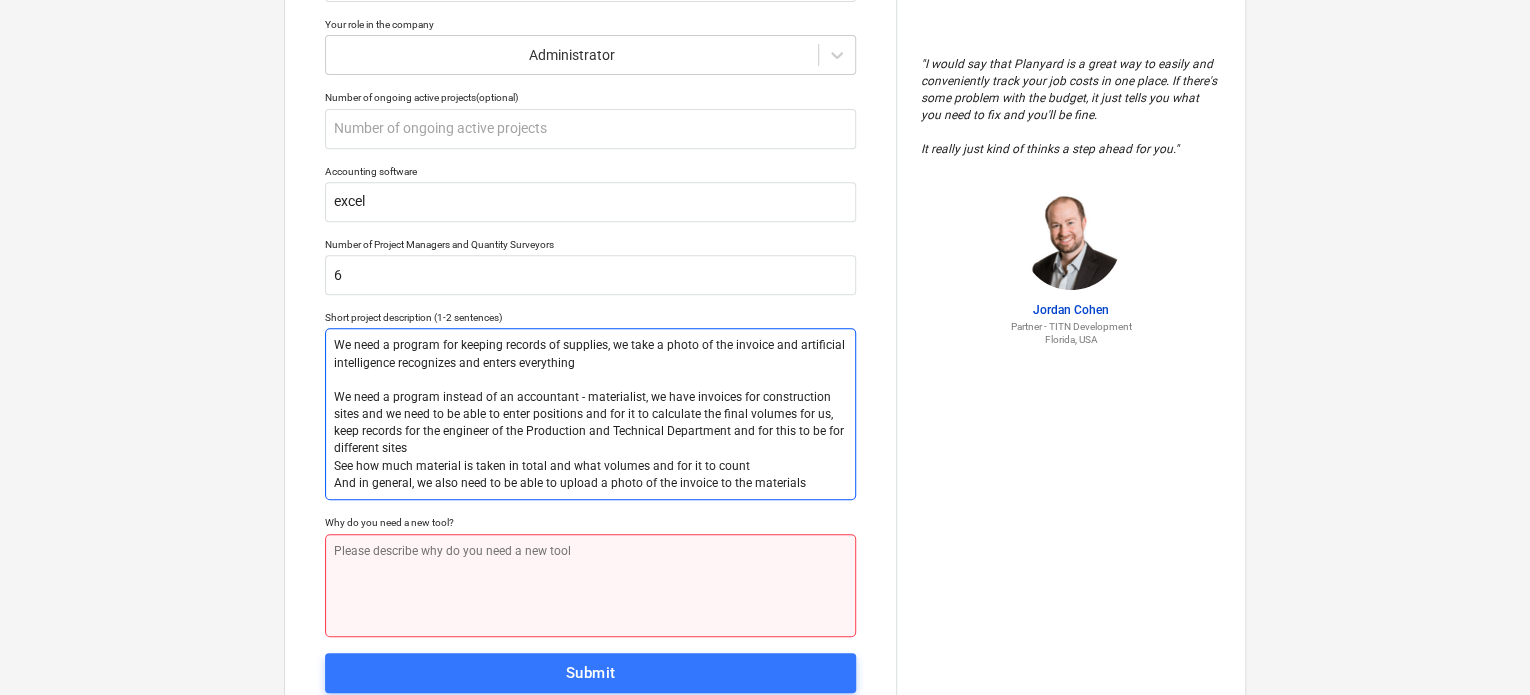 type on "We need a program for keeping records of supplies, we take a photo of the invoice and artificial intelligence recognizes and enters everything
We need a program instead of an accountant - materialist, we have invoices for construction sites and we need to be able to enter positions and for it to calculate the final volumes for us, keep records for the engineer of the Production and Technical Department and for this to be for different sites
See how much material is taken in total and what volumes and for it to count
And in general, we also need to be able to upload a photo of the invoice to the materials" 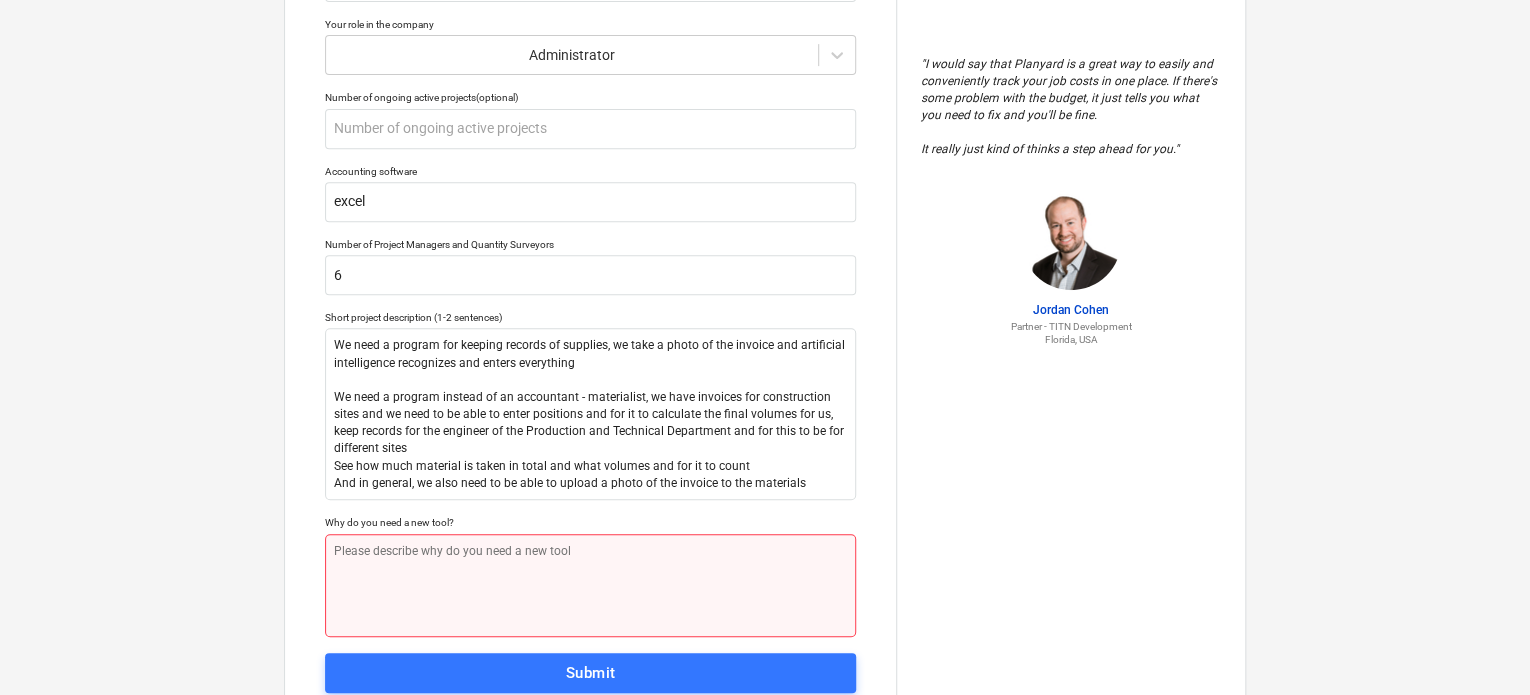 click at bounding box center [590, 585] 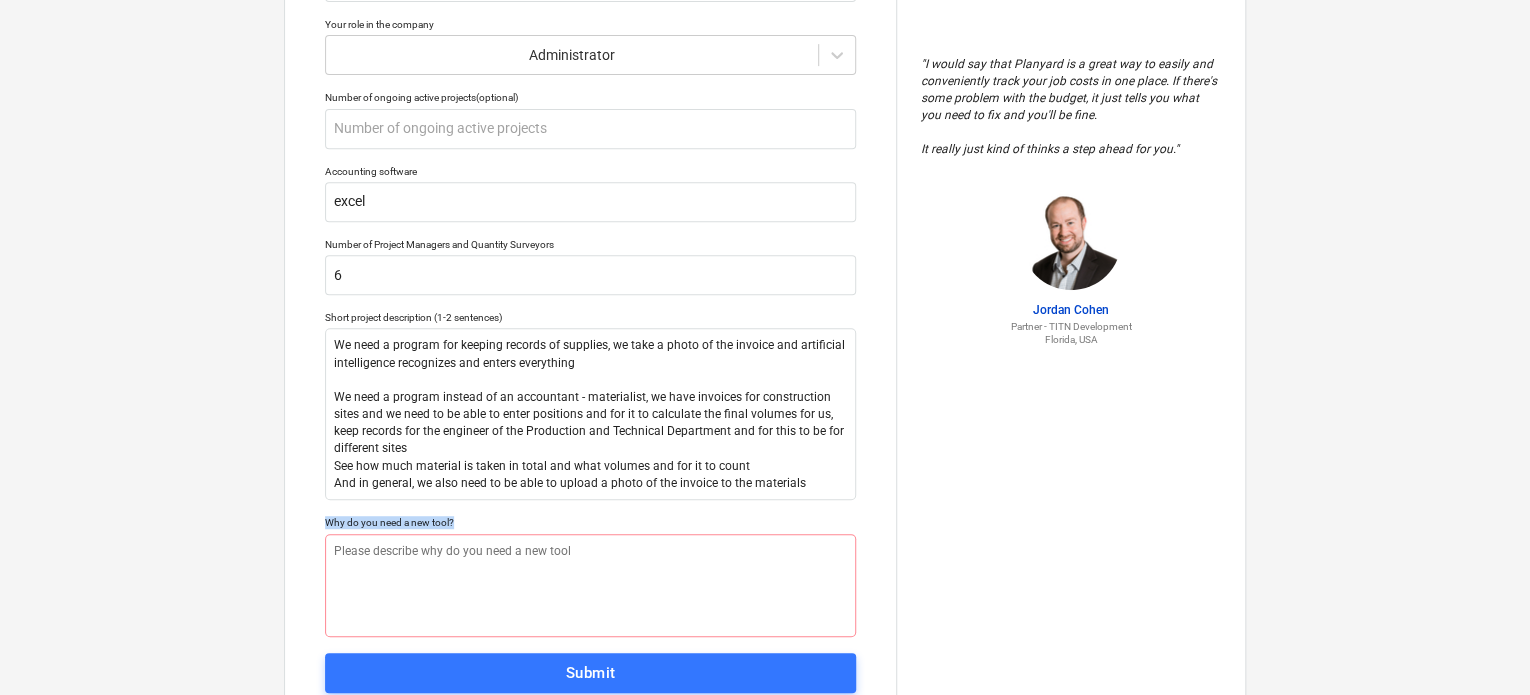 drag, startPoint x: 408, startPoint y: 510, endPoint x: 255, endPoint y: 515, distance: 153.08168 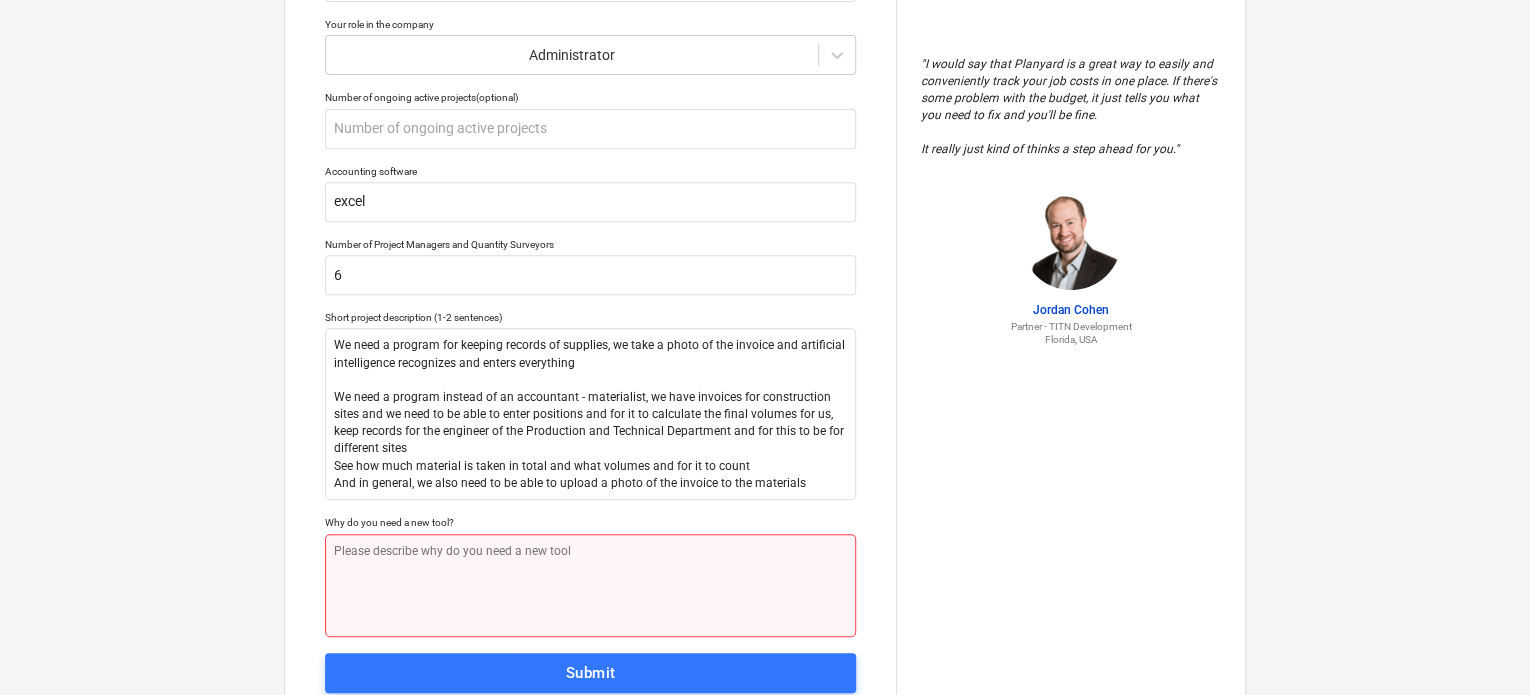 click at bounding box center [590, 585] 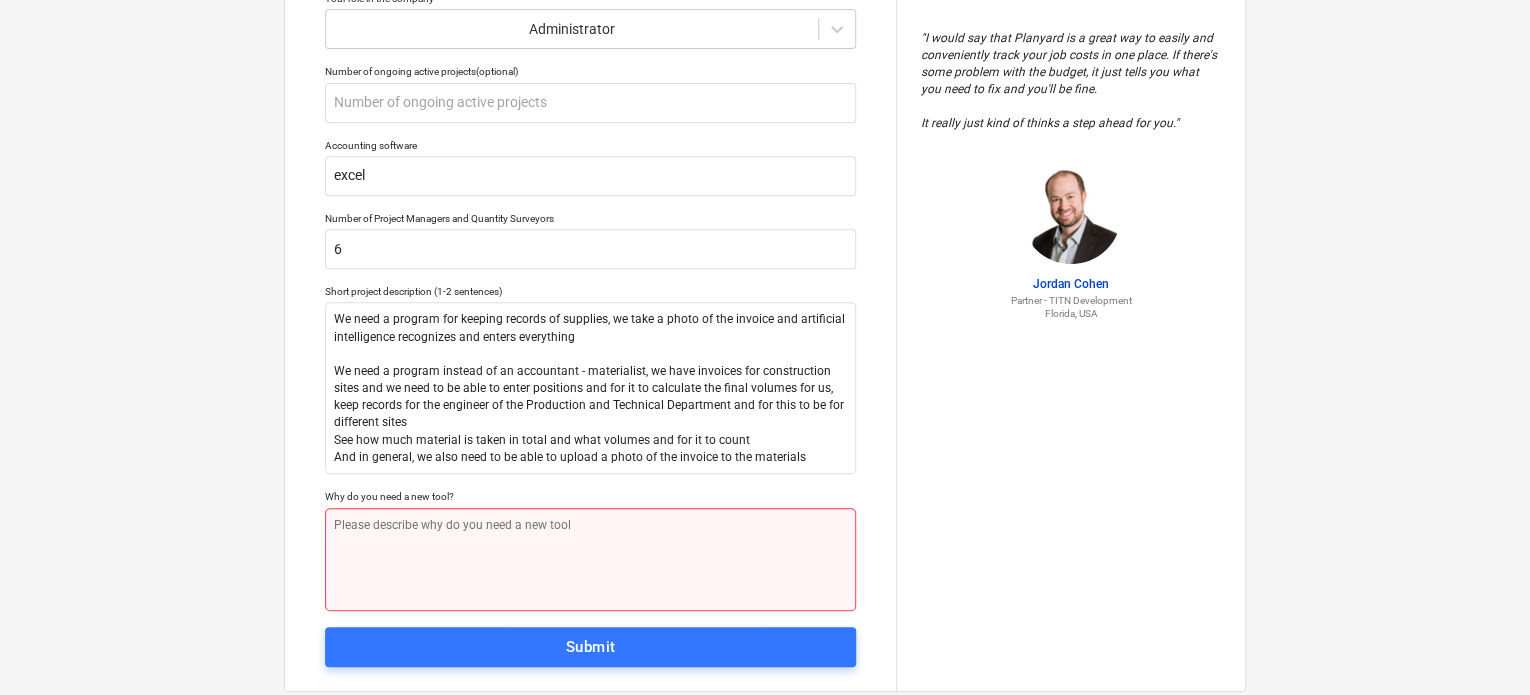 scroll, scrollTop: 433, scrollLeft: 0, axis: vertical 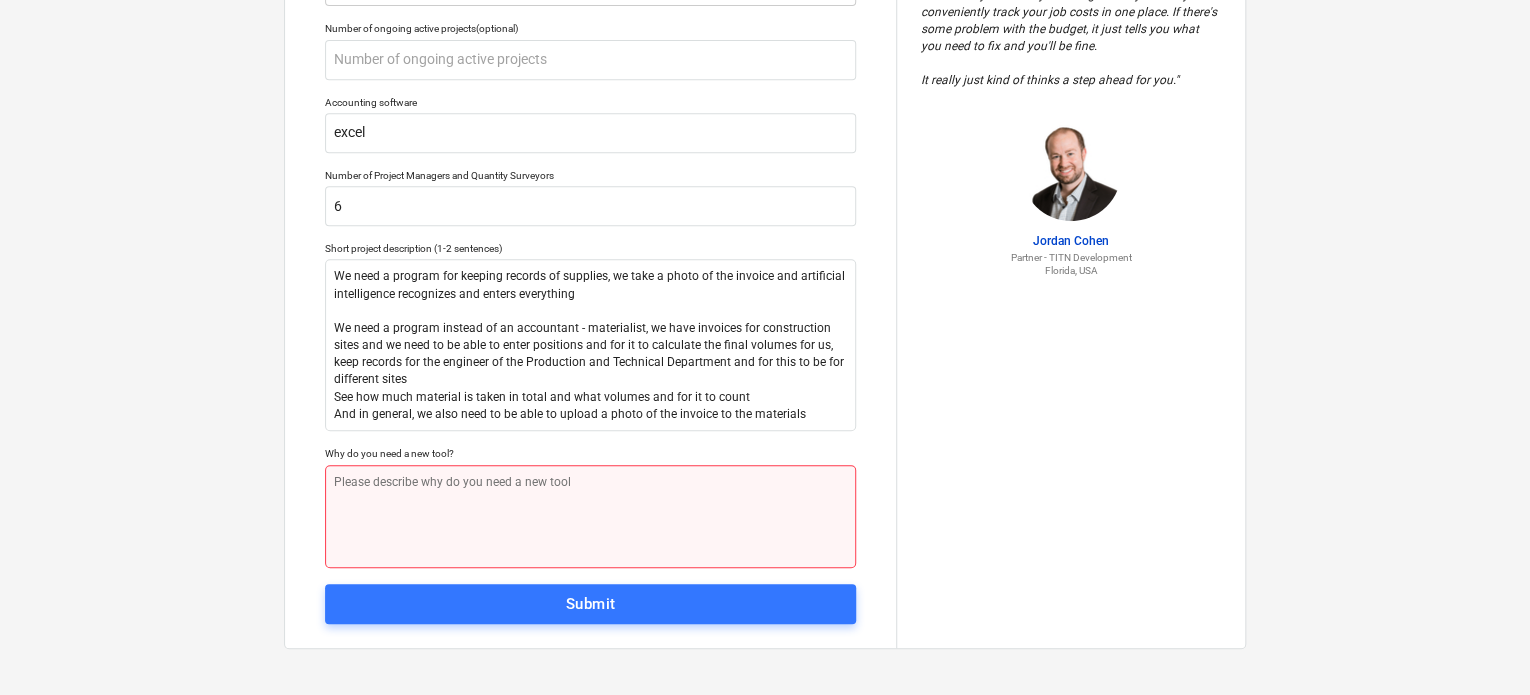 paste on "Why do you need a new tool?" 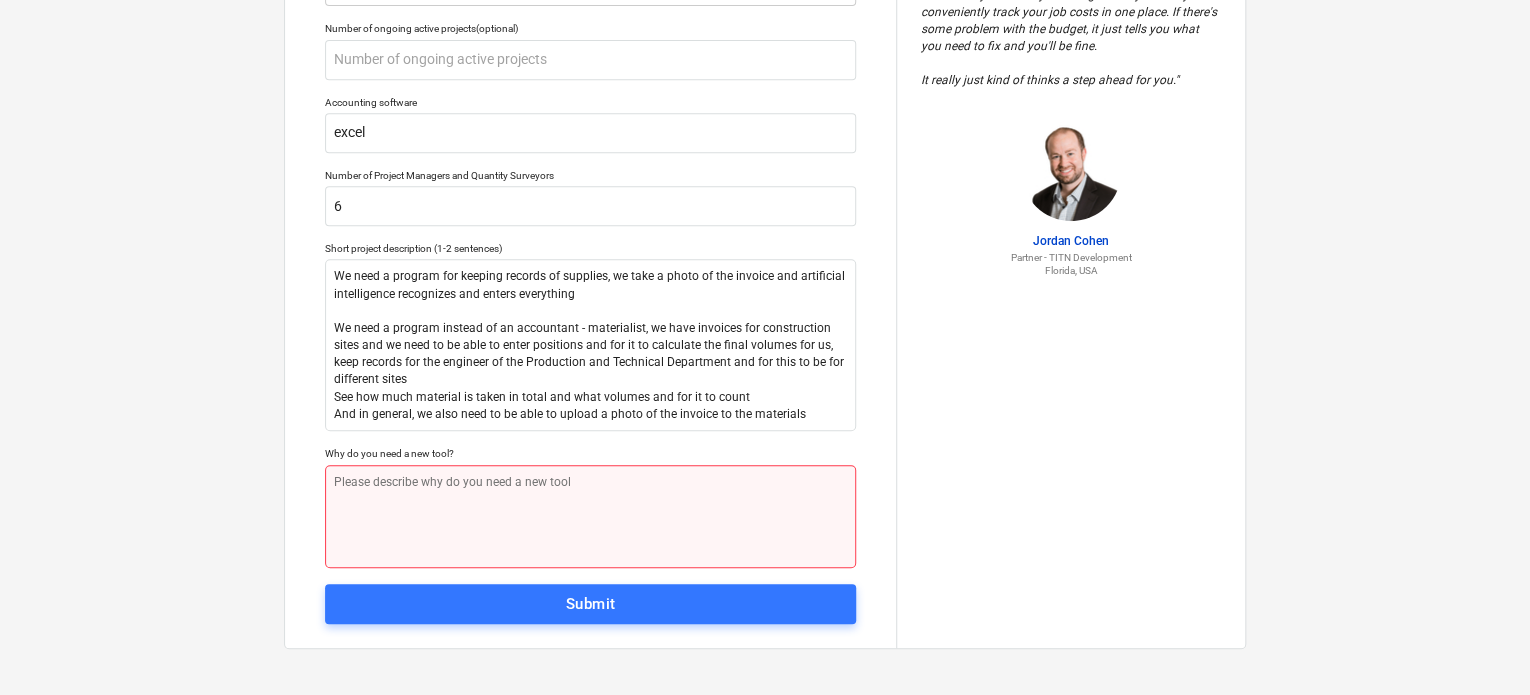 type on "x" 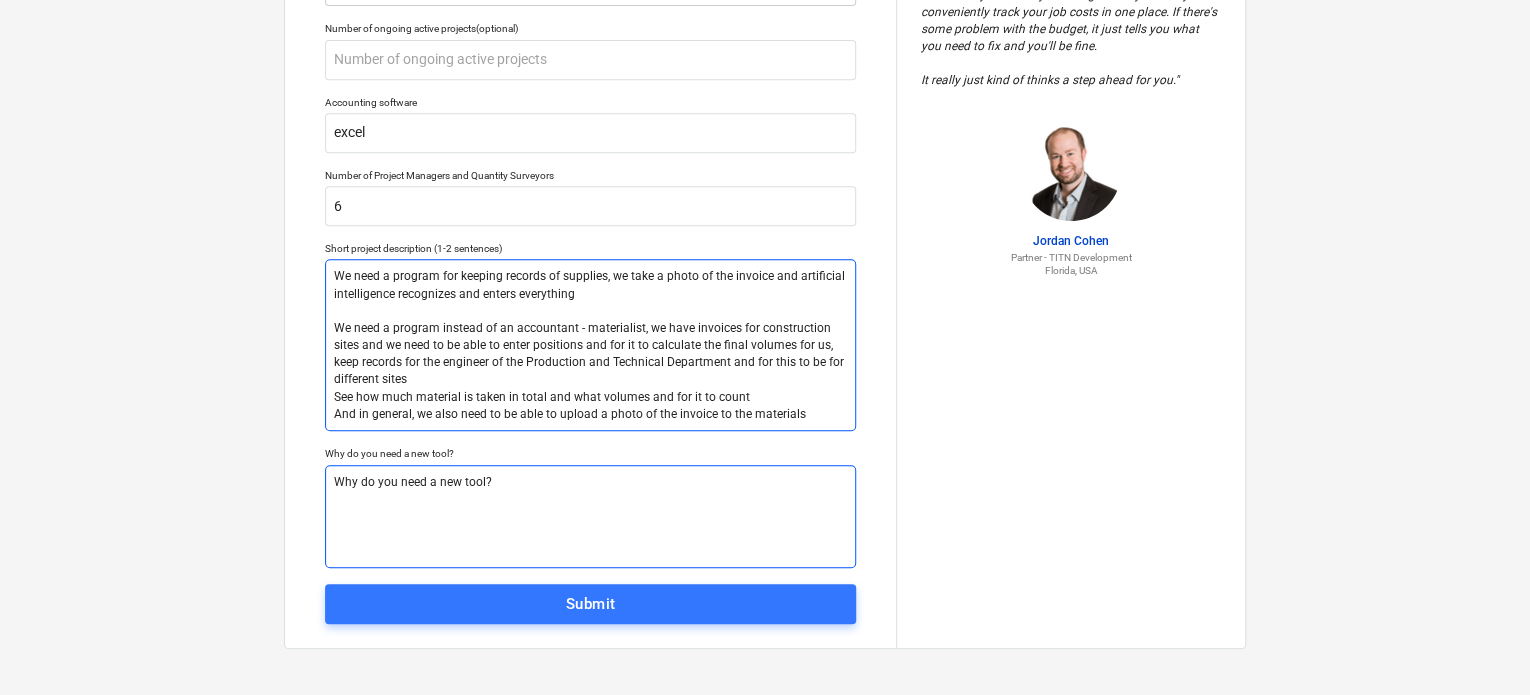 type on "Why do you need a new tool?" 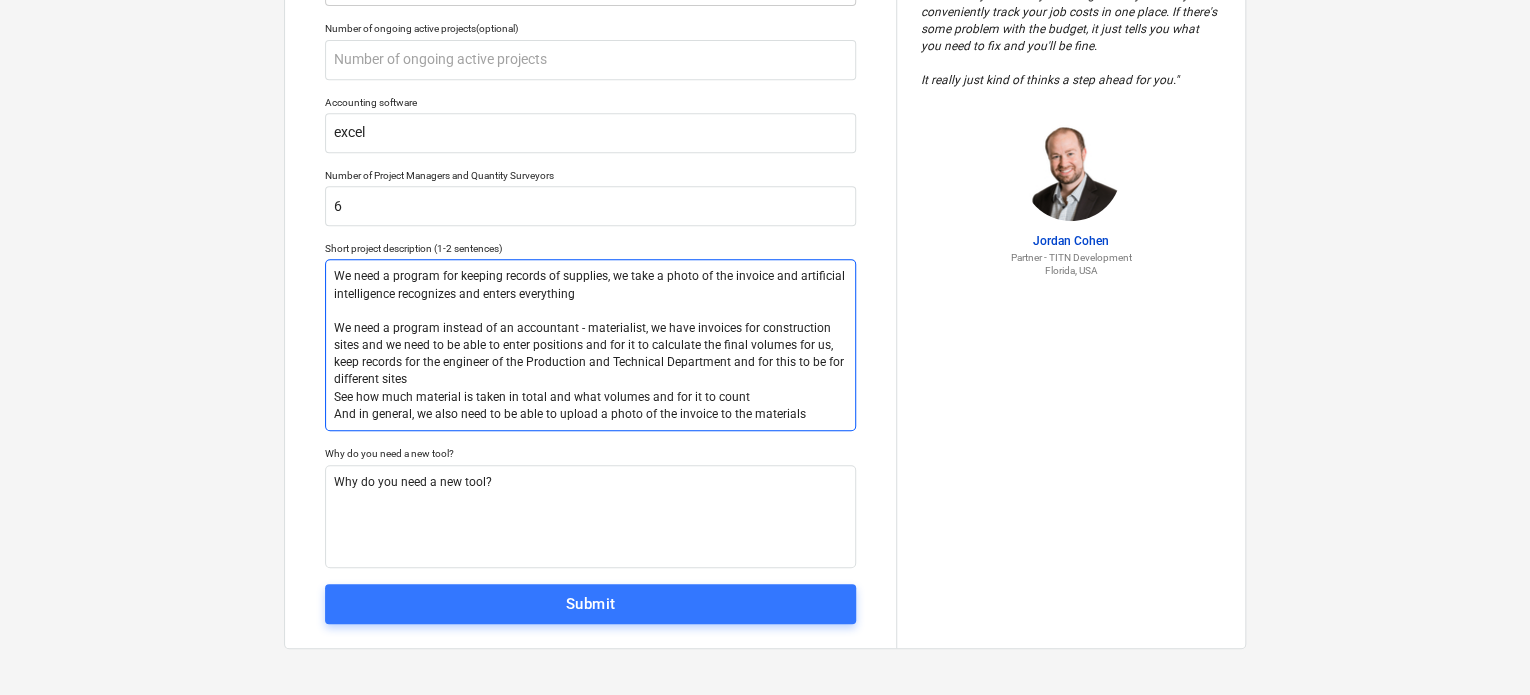 drag, startPoint x: 807, startPoint y: 416, endPoint x: 316, endPoint y: 259, distance: 515.49005 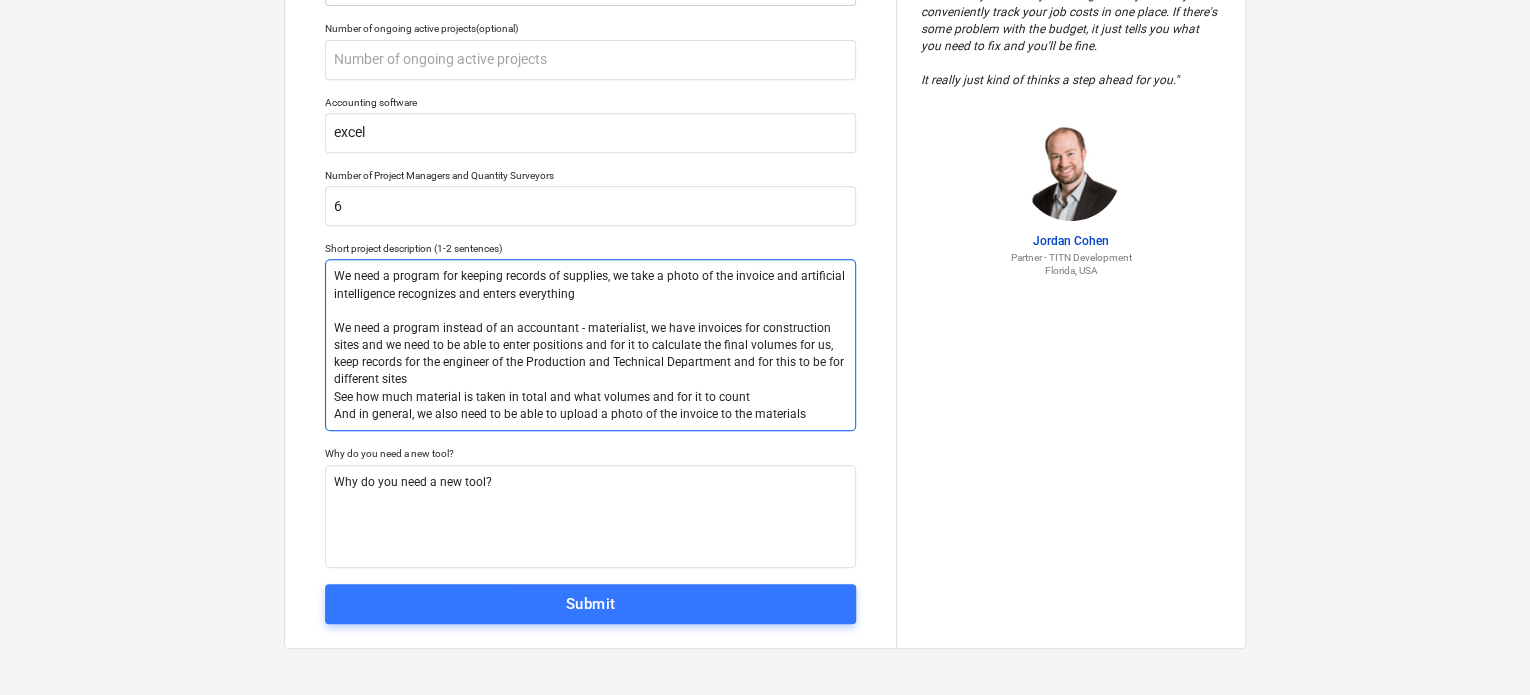 click on "Tell us a bit more about your work We will customize your account based on that info Phone number +[PHONE] Company name sunset Industry building Your role in the company Administrator Number of ongoing active projects  (optional) Accounting software excel Number of Project Managers and Quantity Surveyors 6 Short project description (1-2 sentences) We need a program for keeping records of supplies, we take a photo of the invoice and artificial intelligence recognizes and enters everything
We need a program instead of an accountant - materialist, we have invoices for construction sites and we need to be able to enter positions and for it to calculate the final volumes for us, keep records for the engineer of the Production and Technical Department and for this to be for different sites
See how much material is taken in total and what volumes and for it to count
And in general, we also need to be able to upload a photo of the invoice to the materials Why do you need a new tool? Why do you need a new tool?" at bounding box center (590, 132) 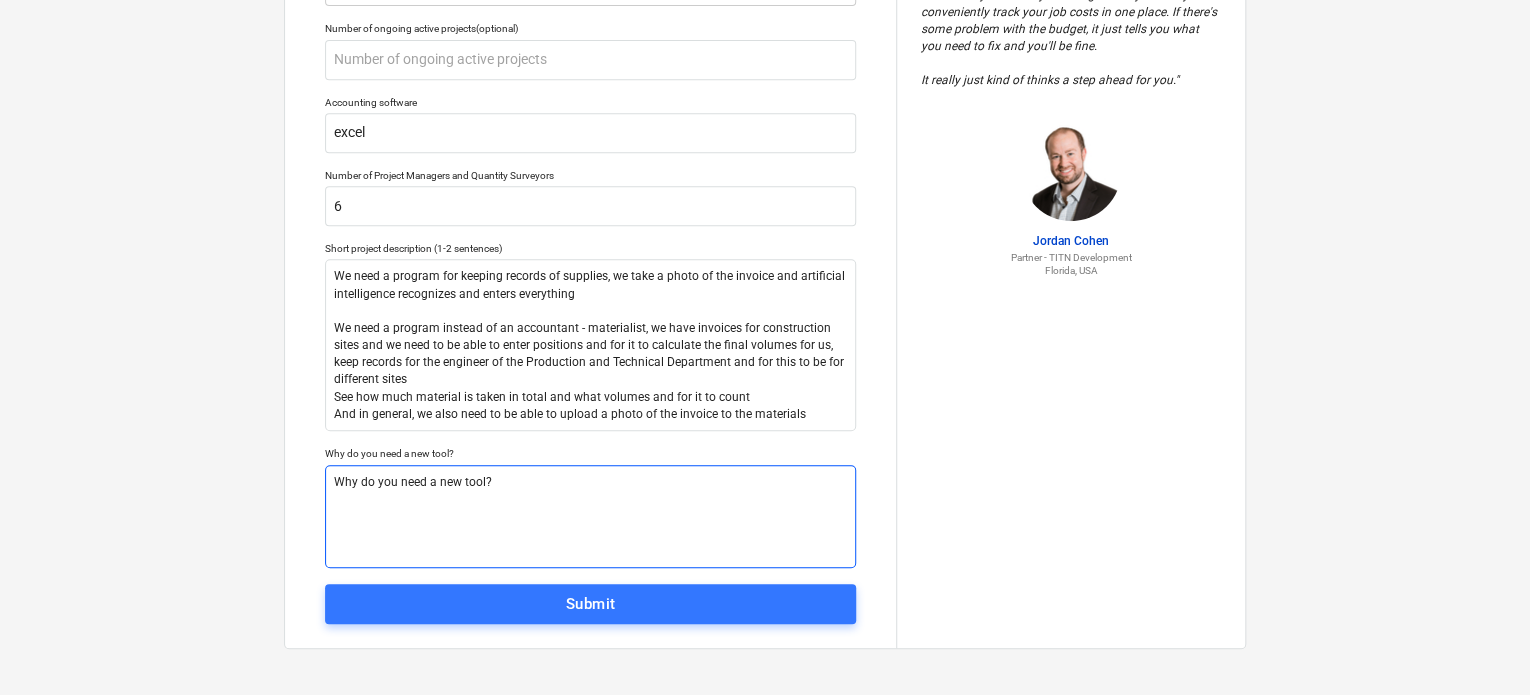 drag, startPoint x: 510, startPoint y: 489, endPoint x: 164, endPoint y: 471, distance: 346.4679 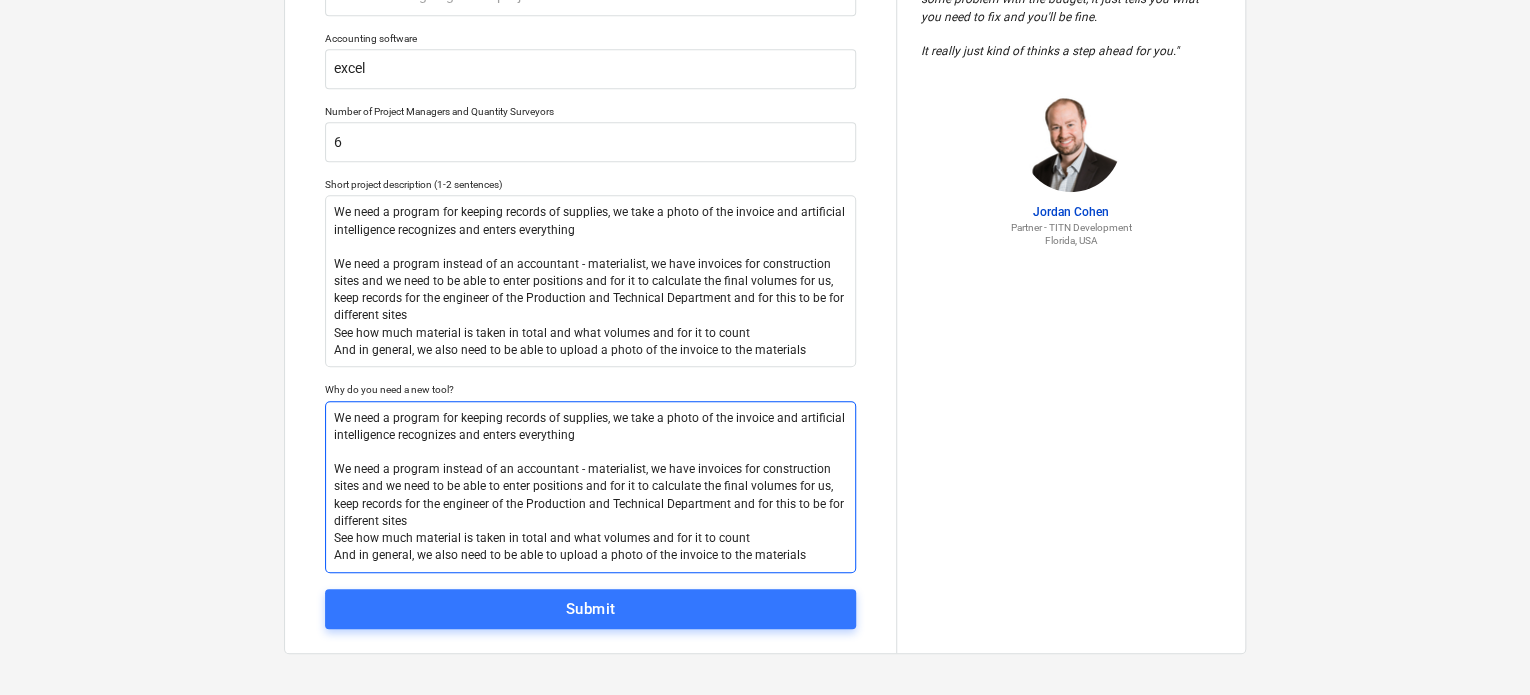 scroll, scrollTop: 502, scrollLeft: 0, axis: vertical 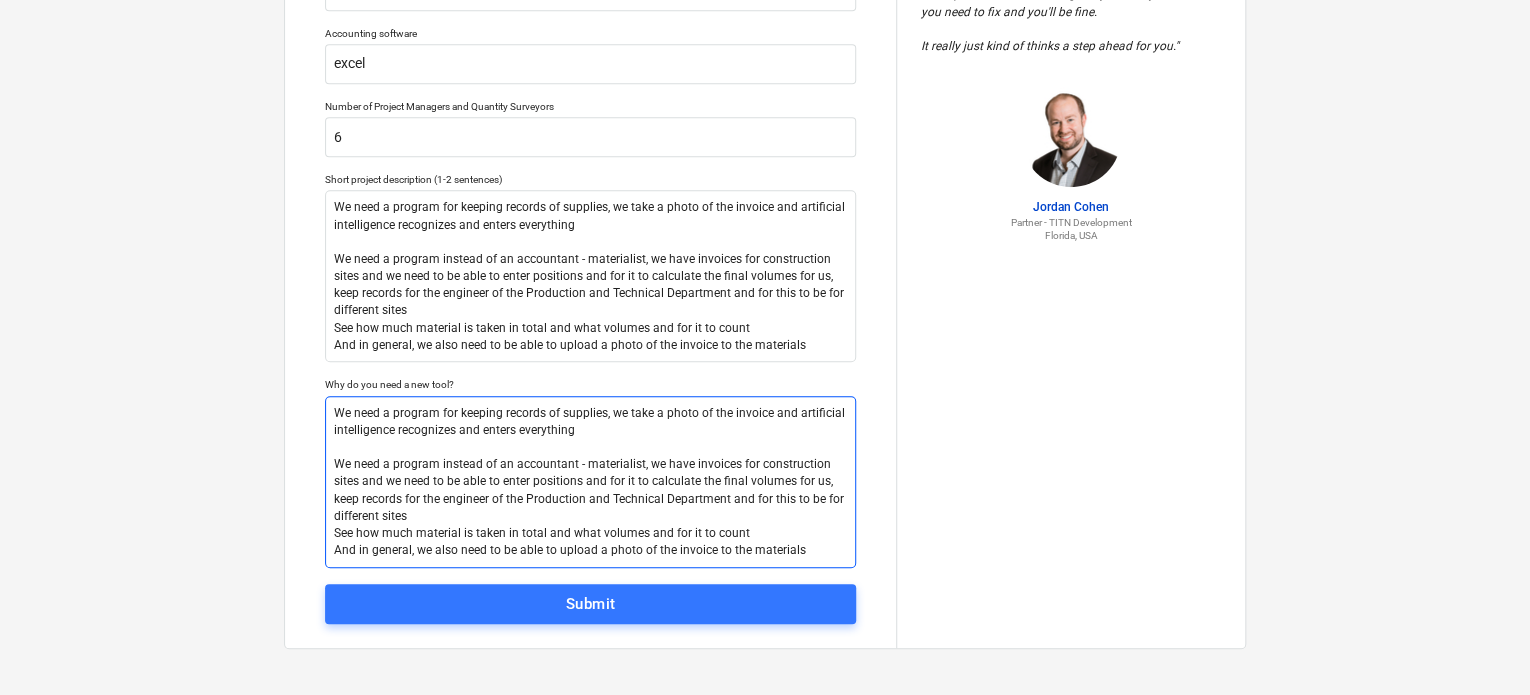 type on "We need a program for keeping records of supplies, we take a photo of the invoice and artificial intelligence recognizes and enters everything
We need a program instead of an accountant - materialist, we have invoices for construction sites and we need to be able to enter positions and for it to calculate the final volumes for us, keep records for the engineer of the Production and Technical Department and for this to be for different sites
See how much material is taken in total and what volumes and for it to count
And in general, we also need to be able to upload a photo of the invoice to the materials" 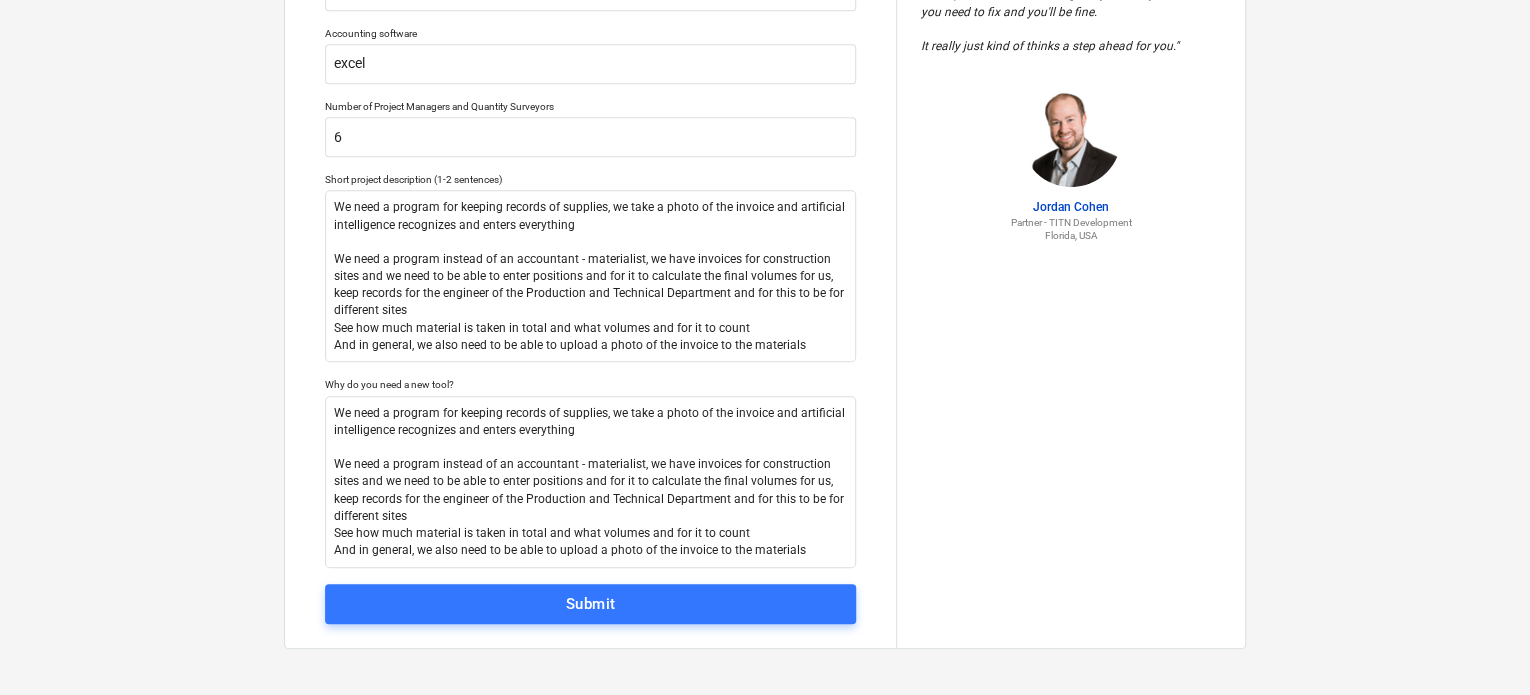 click on "Submit" at bounding box center [591, 604] 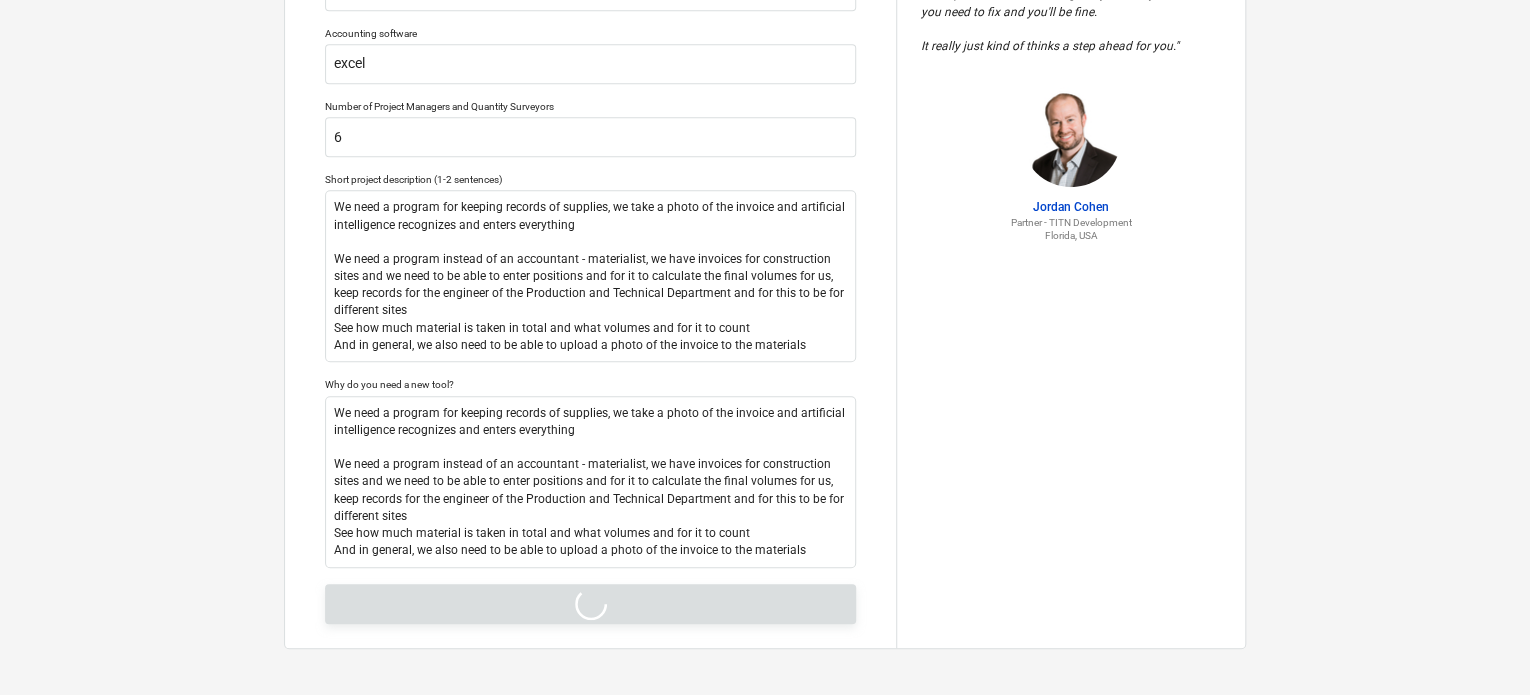 type on "x" 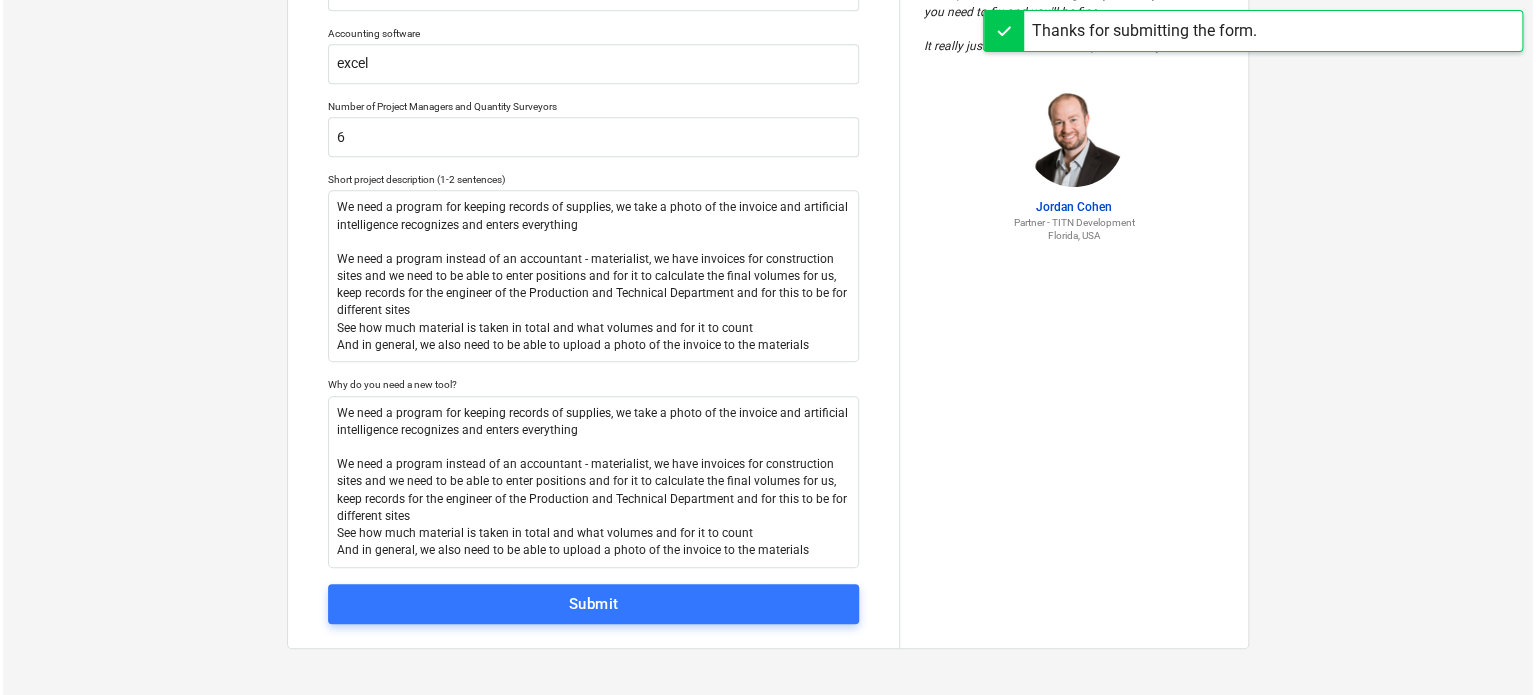 scroll, scrollTop: 0, scrollLeft: 0, axis: both 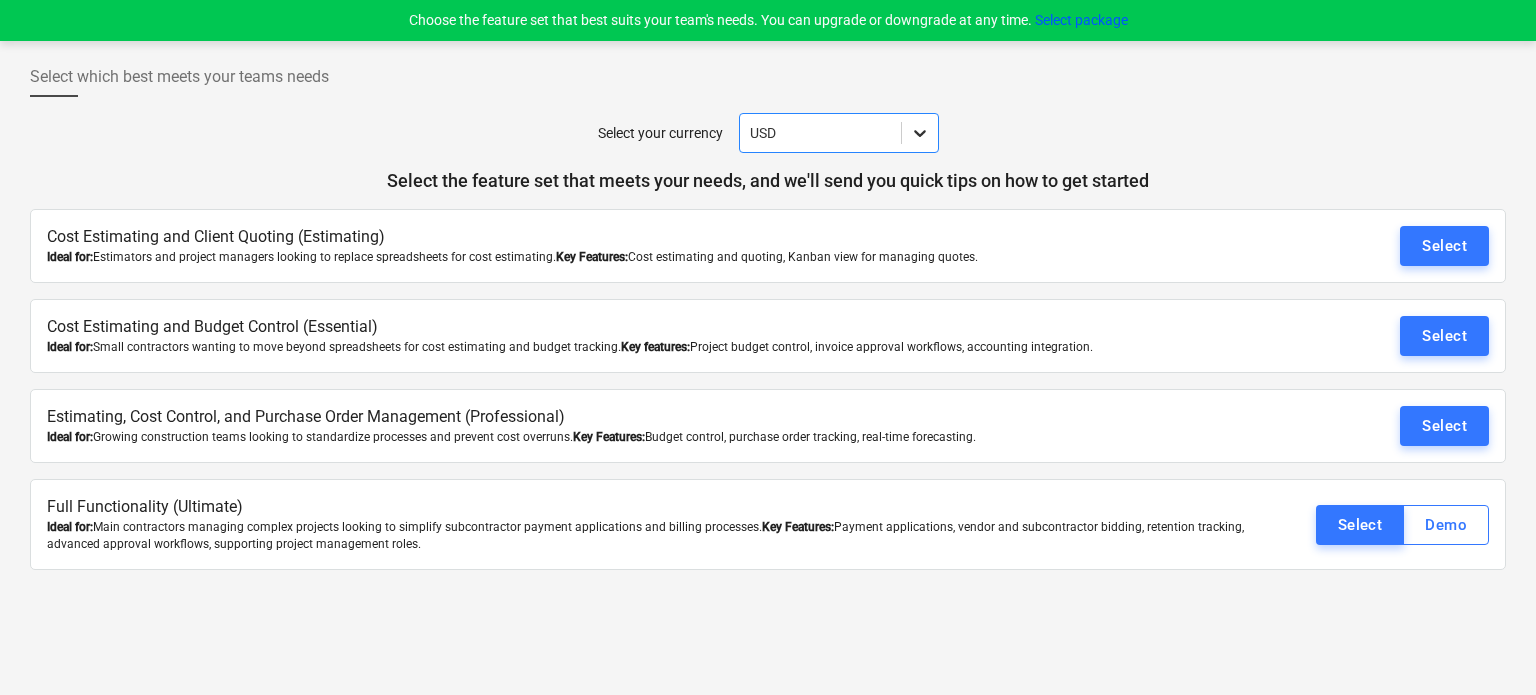 click at bounding box center [920, 133] 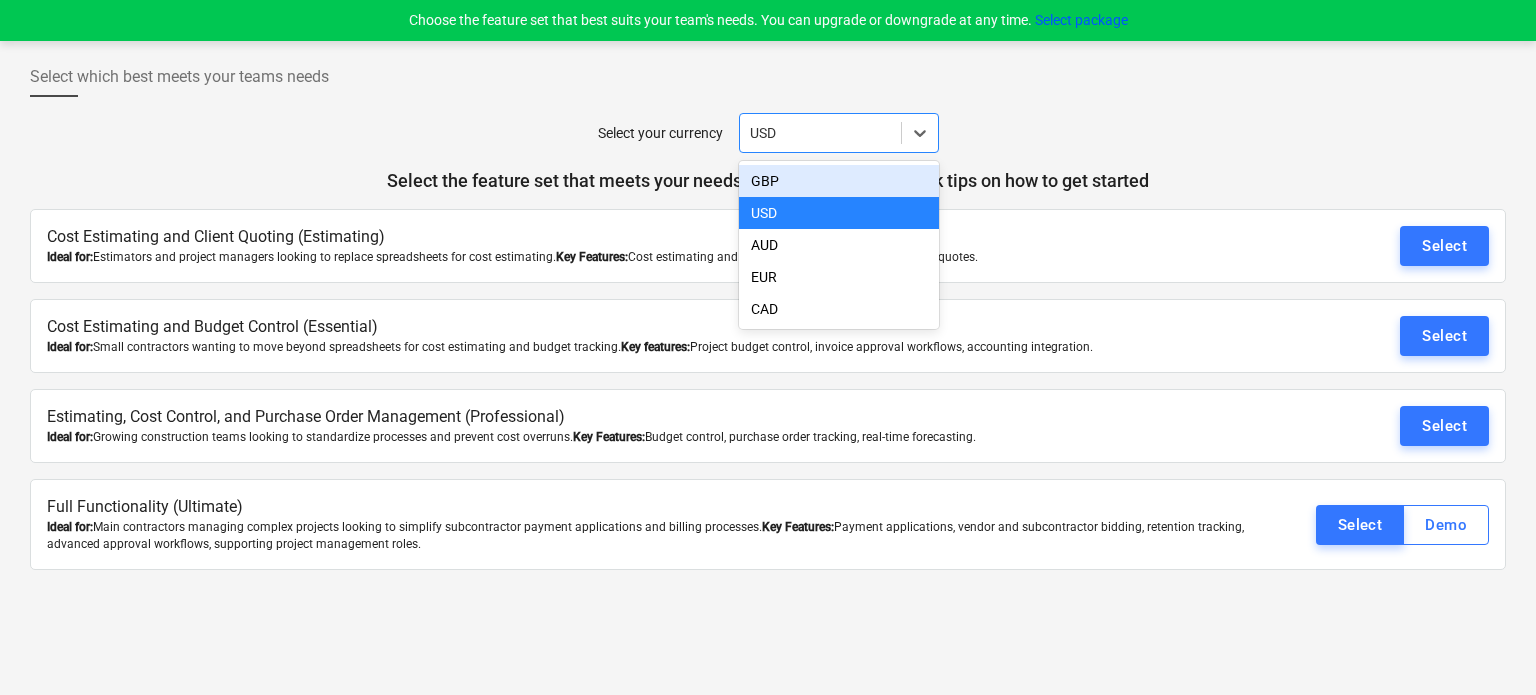 click on "Select which best meets your teams needs" at bounding box center (768, 85) 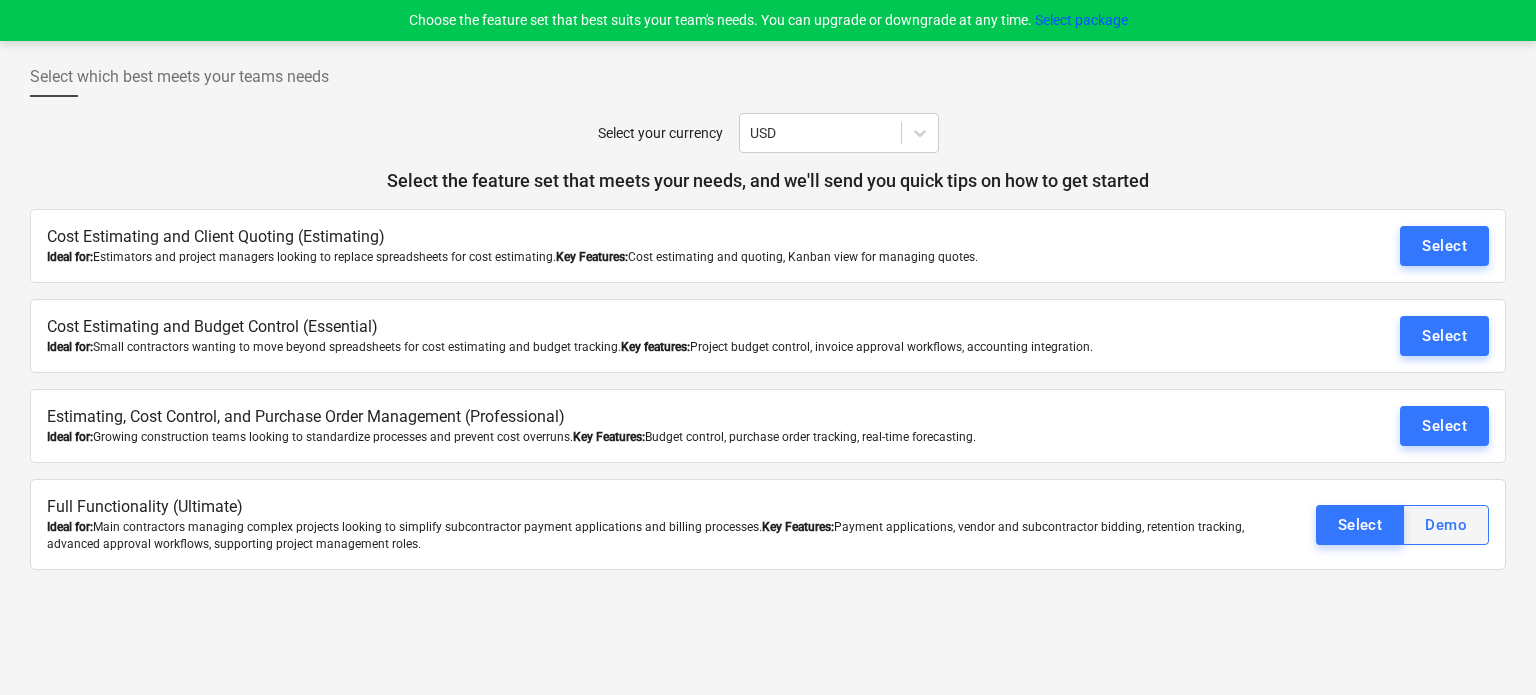 click on "Demo" at bounding box center [1446, 525] 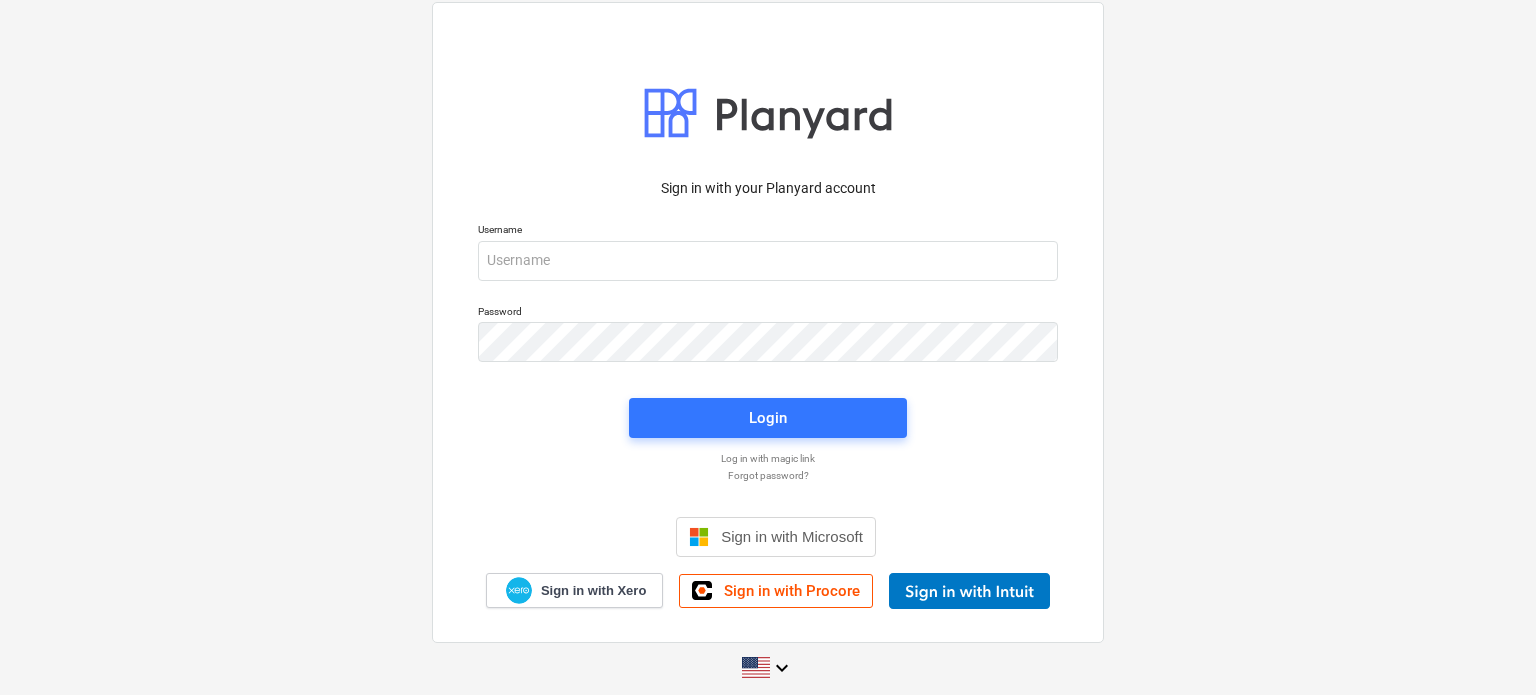 scroll, scrollTop: 0, scrollLeft: 0, axis: both 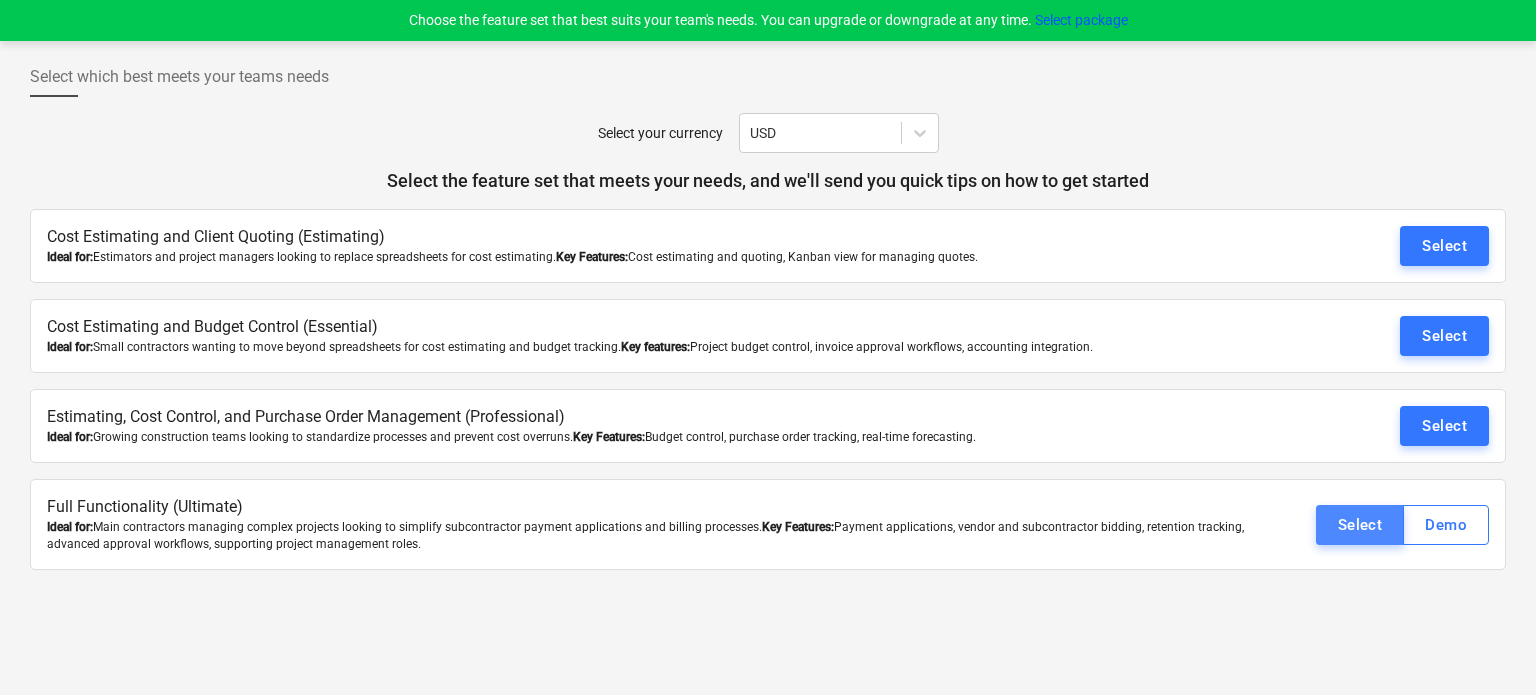 click on "Select" at bounding box center (1360, 525) 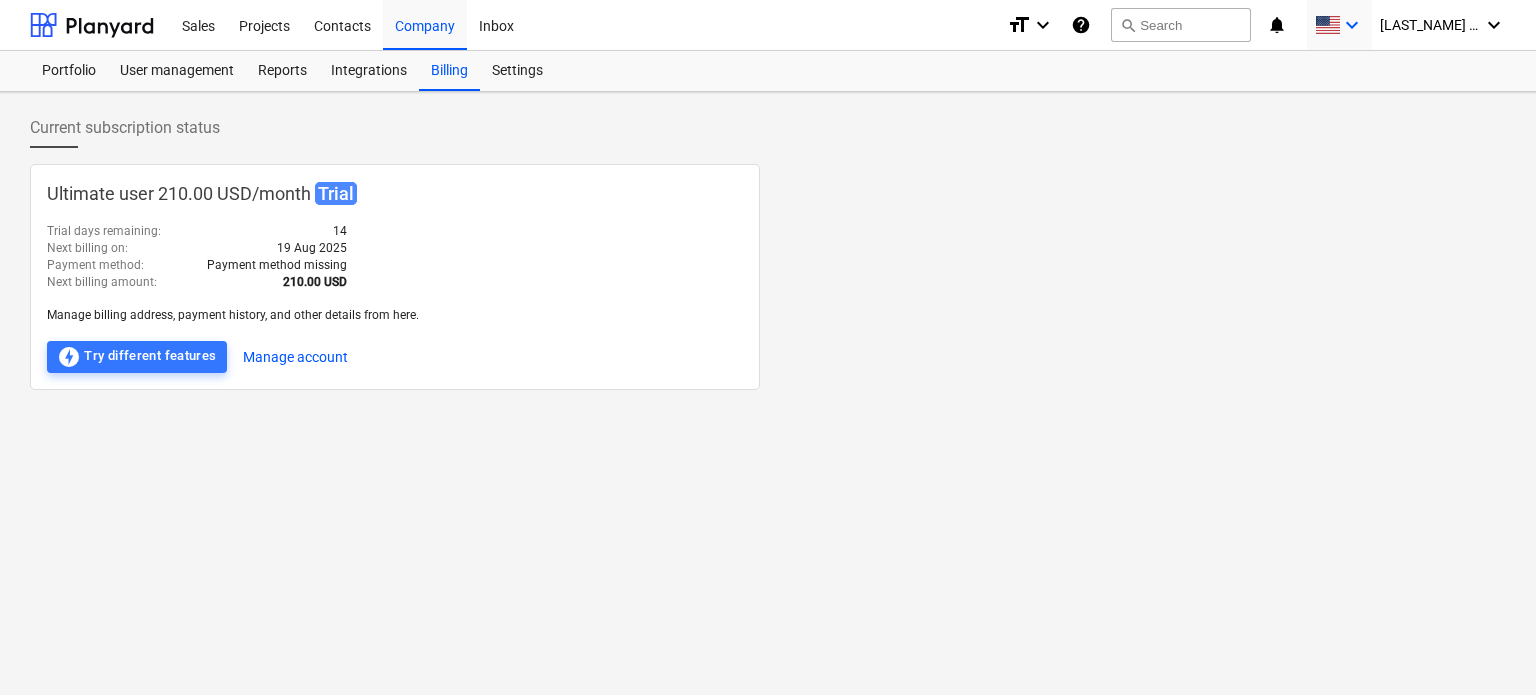 click on "keyboard_arrow_down" at bounding box center (1352, 25) 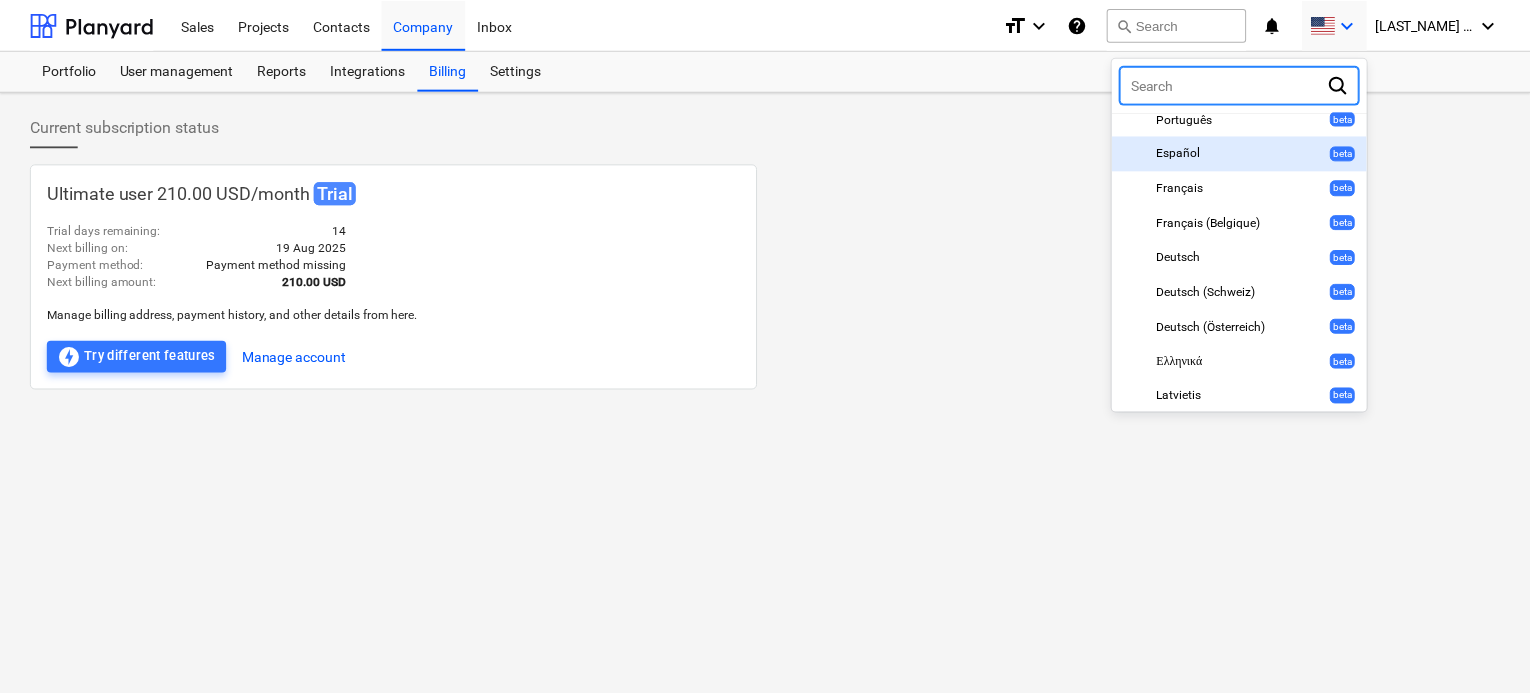scroll, scrollTop: 540, scrollLeft: 0, axis: vertical 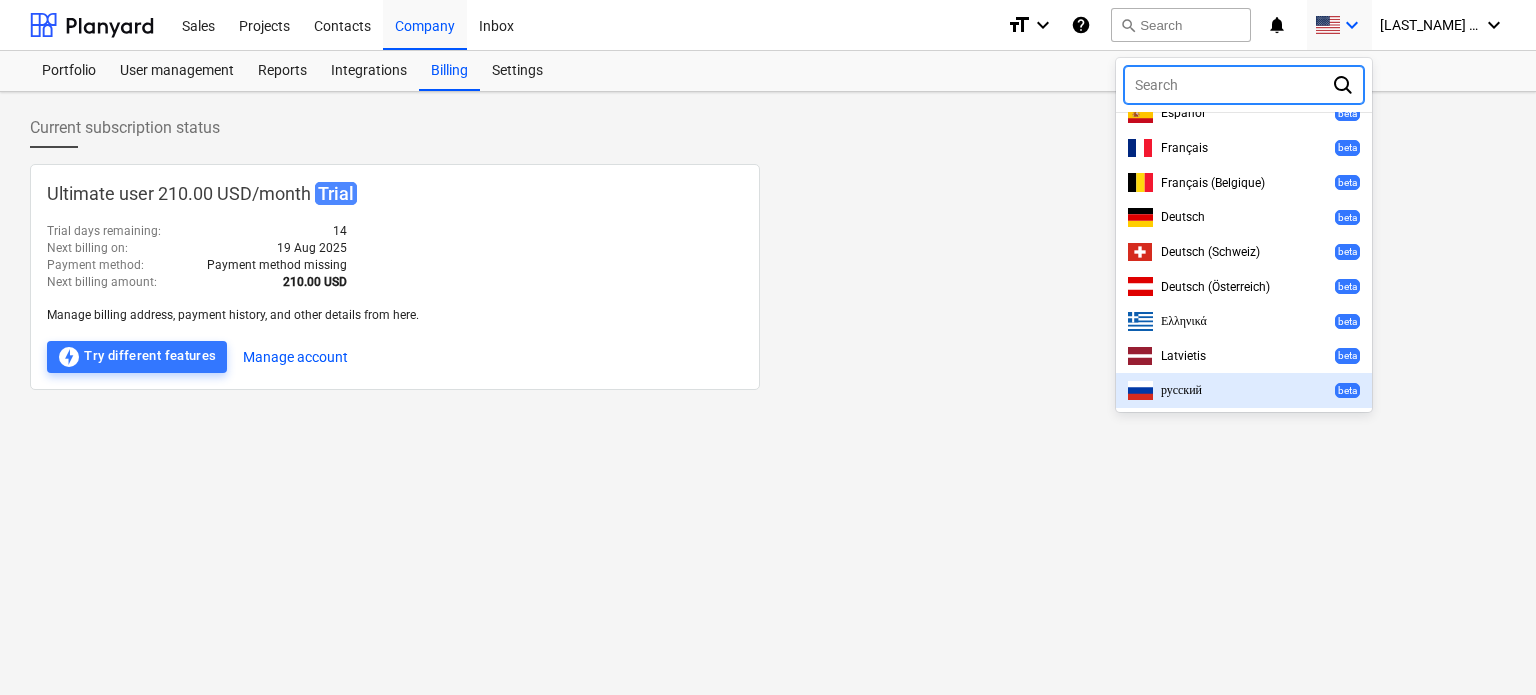click on "русский beta" at bounding box center [1244, 390] 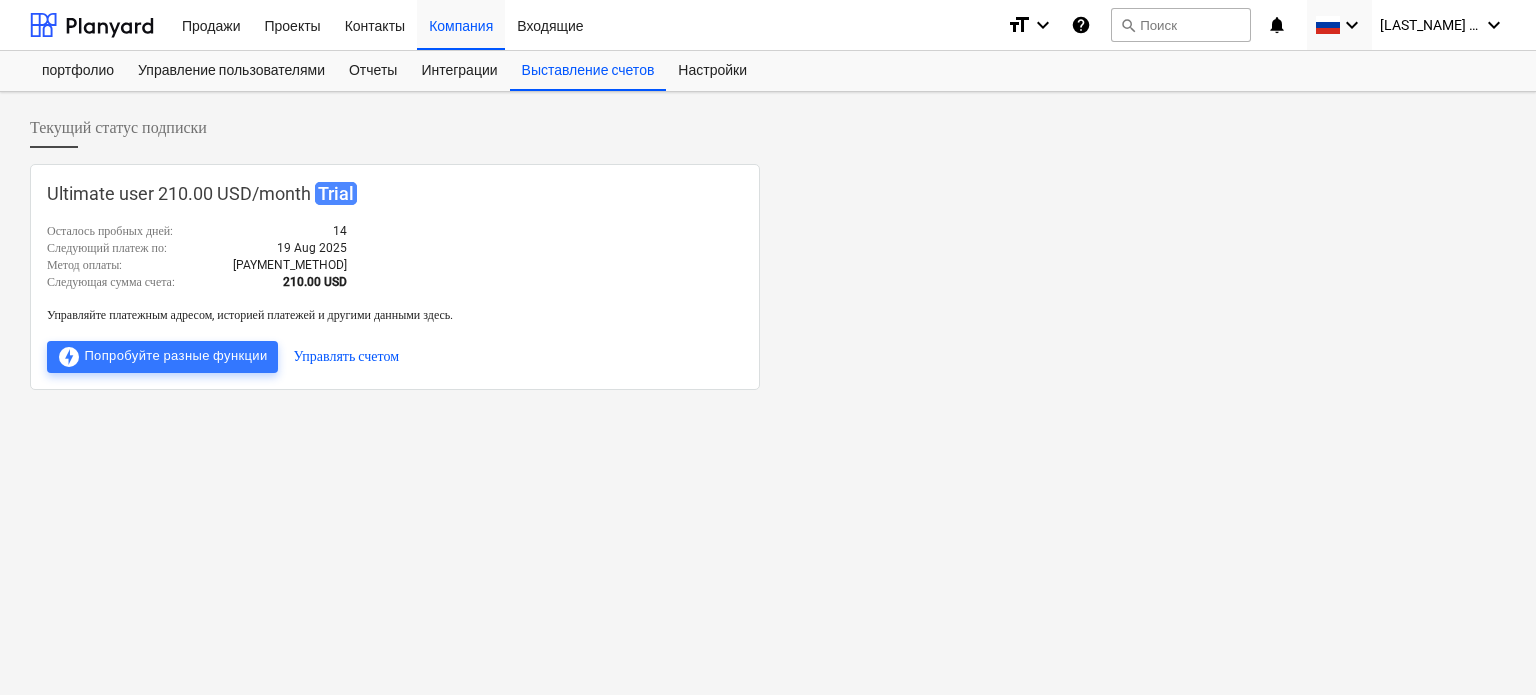 click on "Текущий статус подписки Ultimate user   210.00   USD / month   Trial Осталось пробных дней : 14 Следующий платеж по : 19 Aug 2025 Метод оплаты : Отсутствует способ оплаты Следующая сумма счета : 210.00   USD Управляйте платежным адресом, историей платежей и другими данными здесь. offline_bolt   Попробуйте разные функции Управлять счетом" at bounding box center (768, 393) 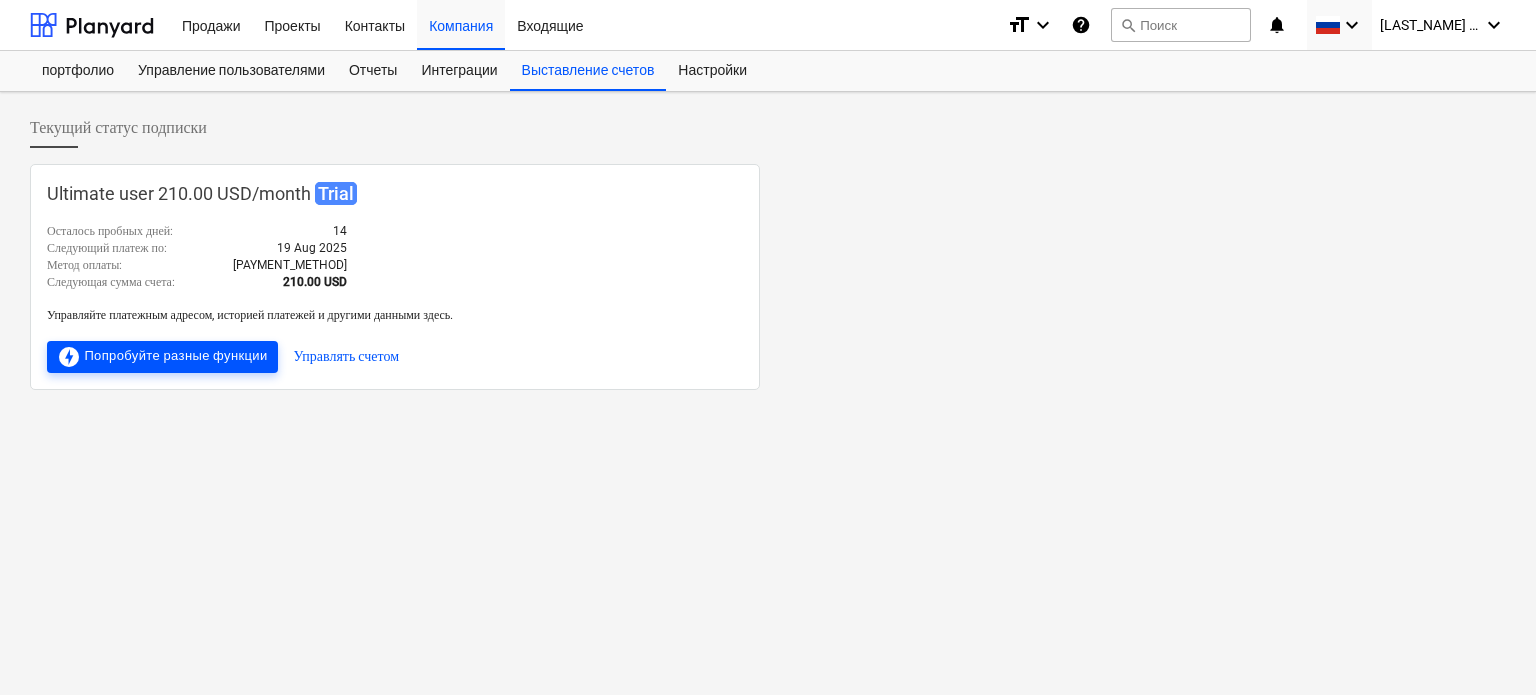 click on "offline_bolt   Попробуйте разные функции" at bounding box center (162, 357) 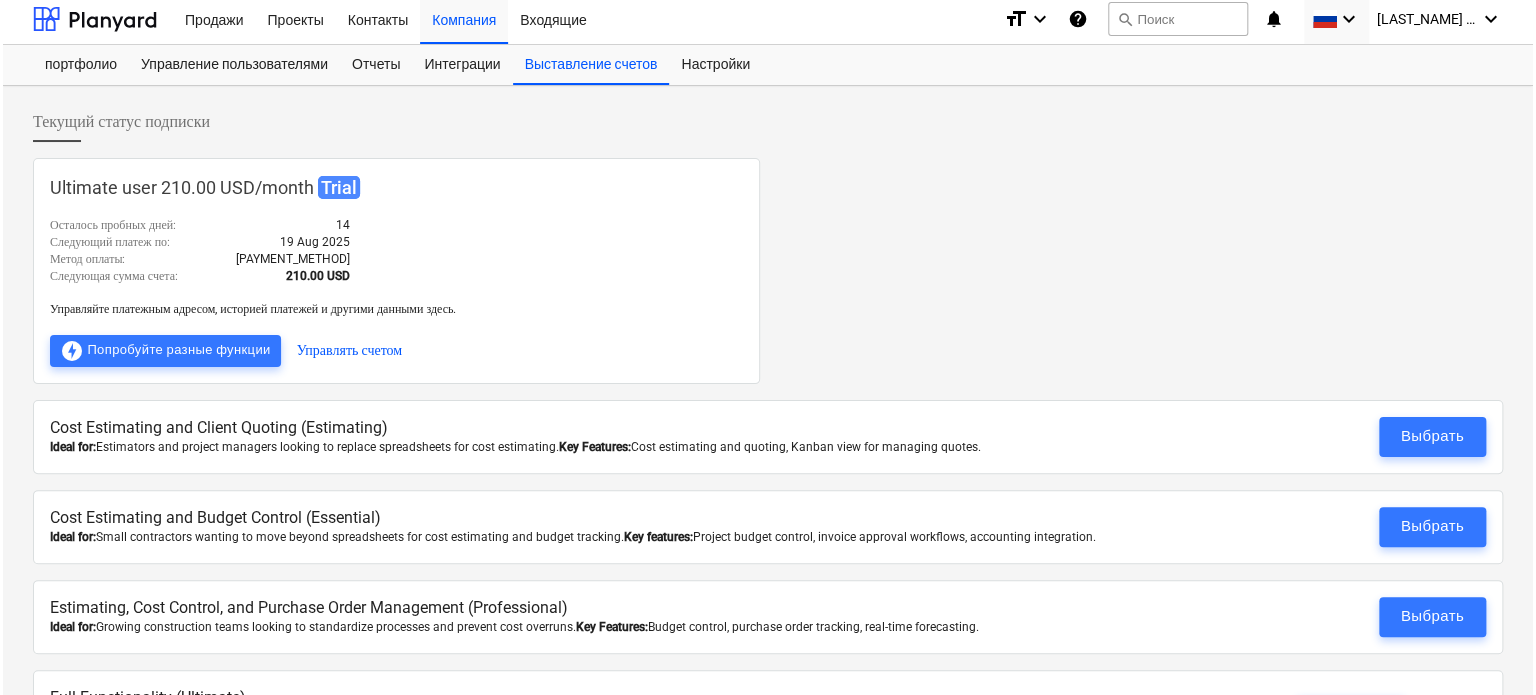 scroll, scrollTop: 0, scrollLeft: 0, axis: both 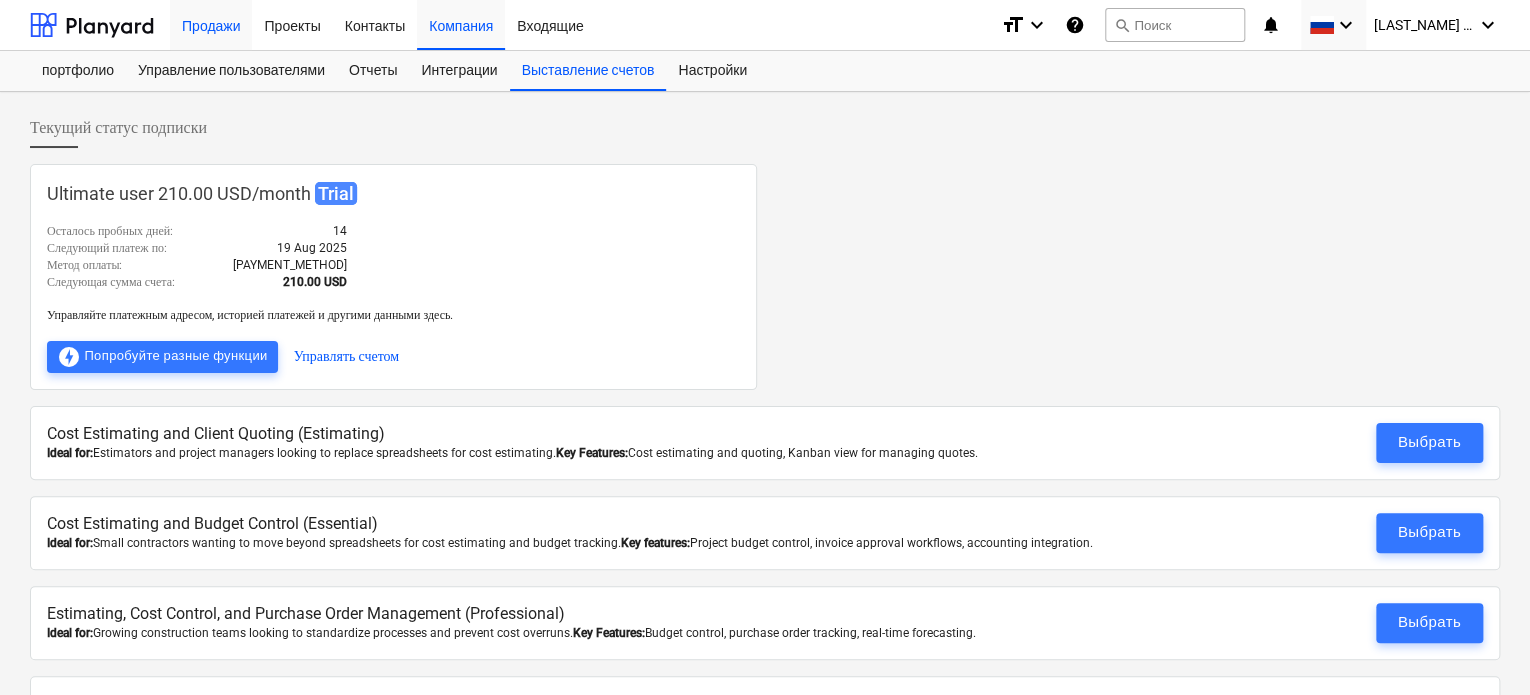 click on "Продажи" at bounding box center [211, 24] 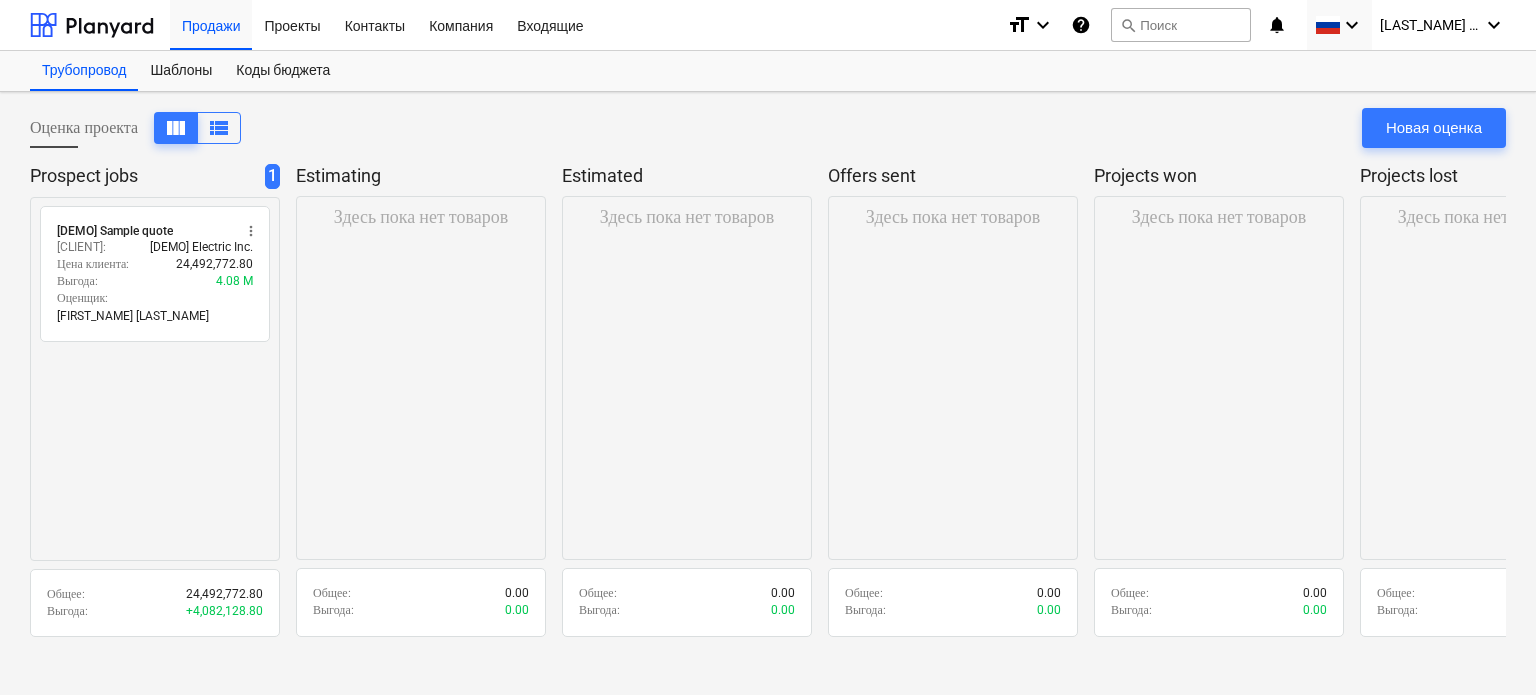 click on "Estimating" at bounding box center [417, 176] 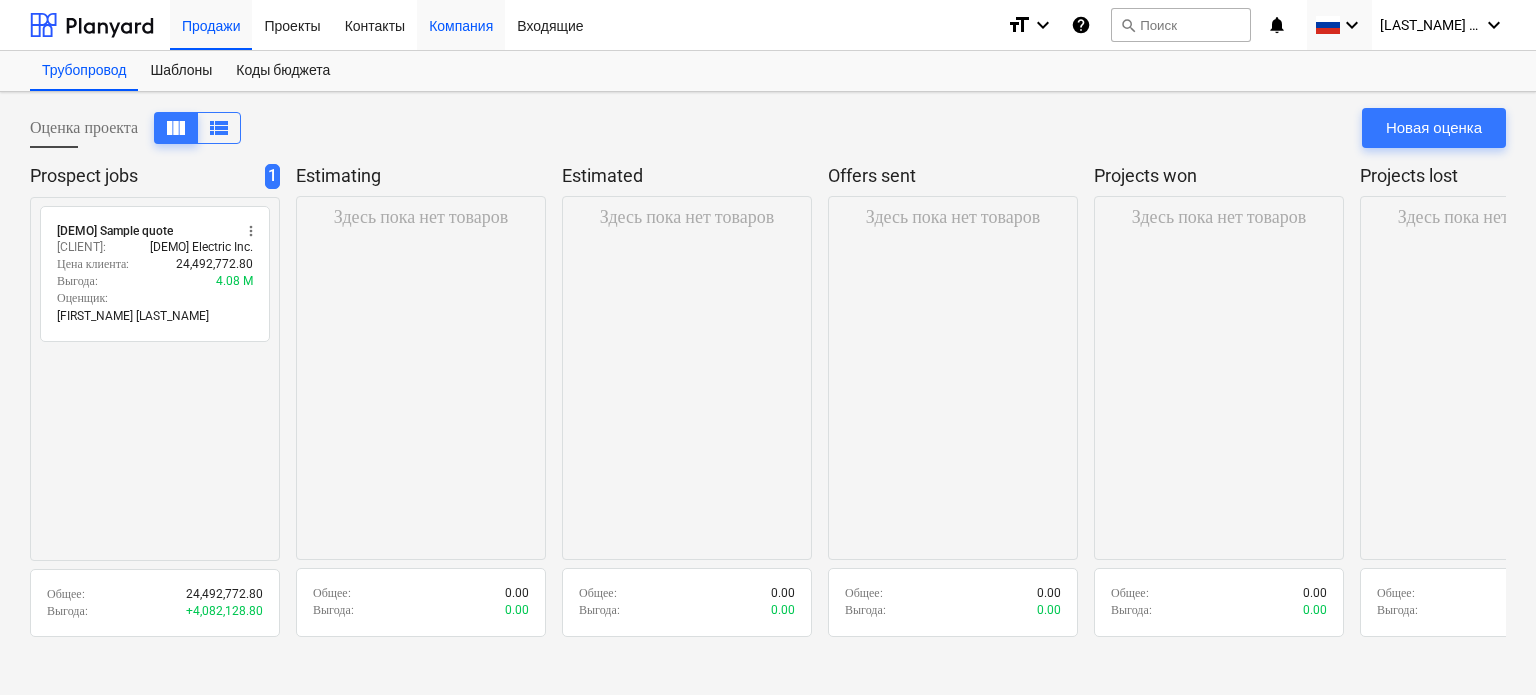click on "Компания" at bounding box center (461, 24) 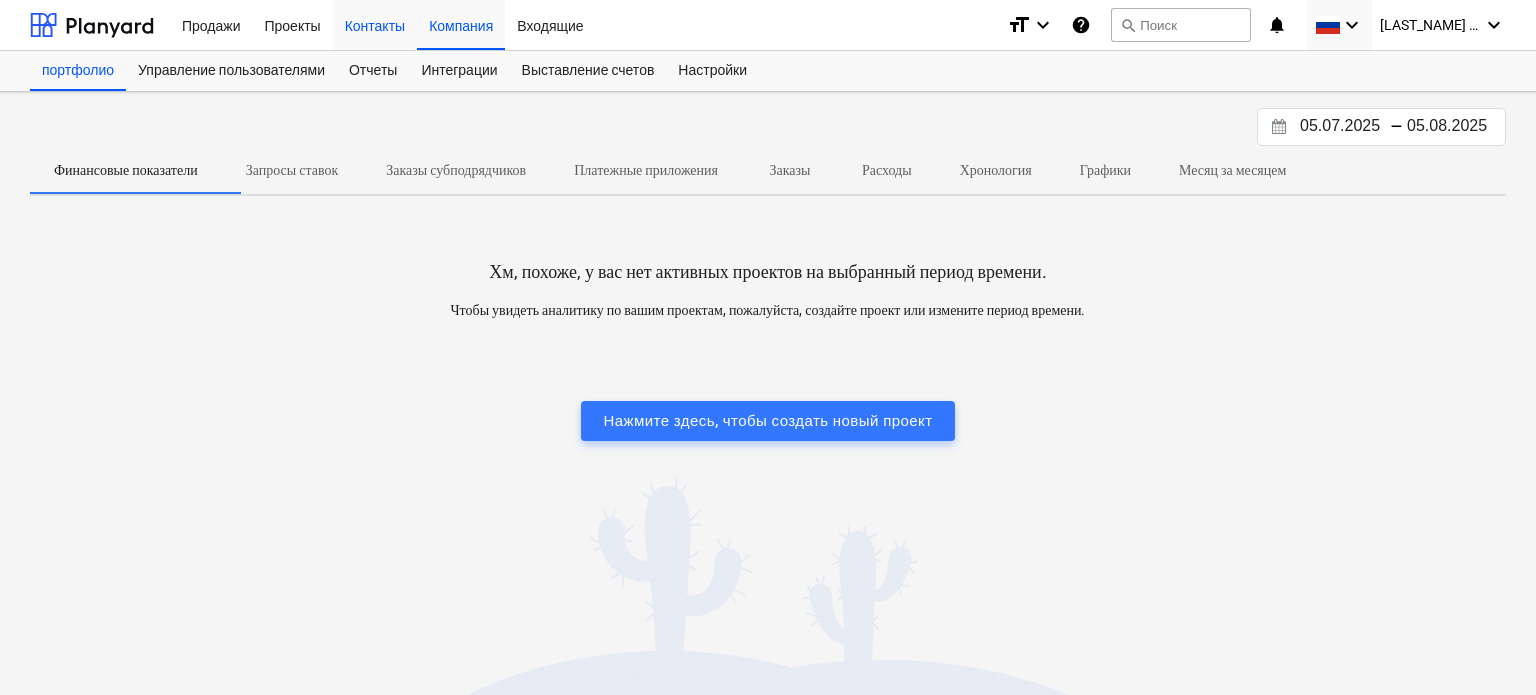 click on "Контакты" at bounding box center [375, 24] 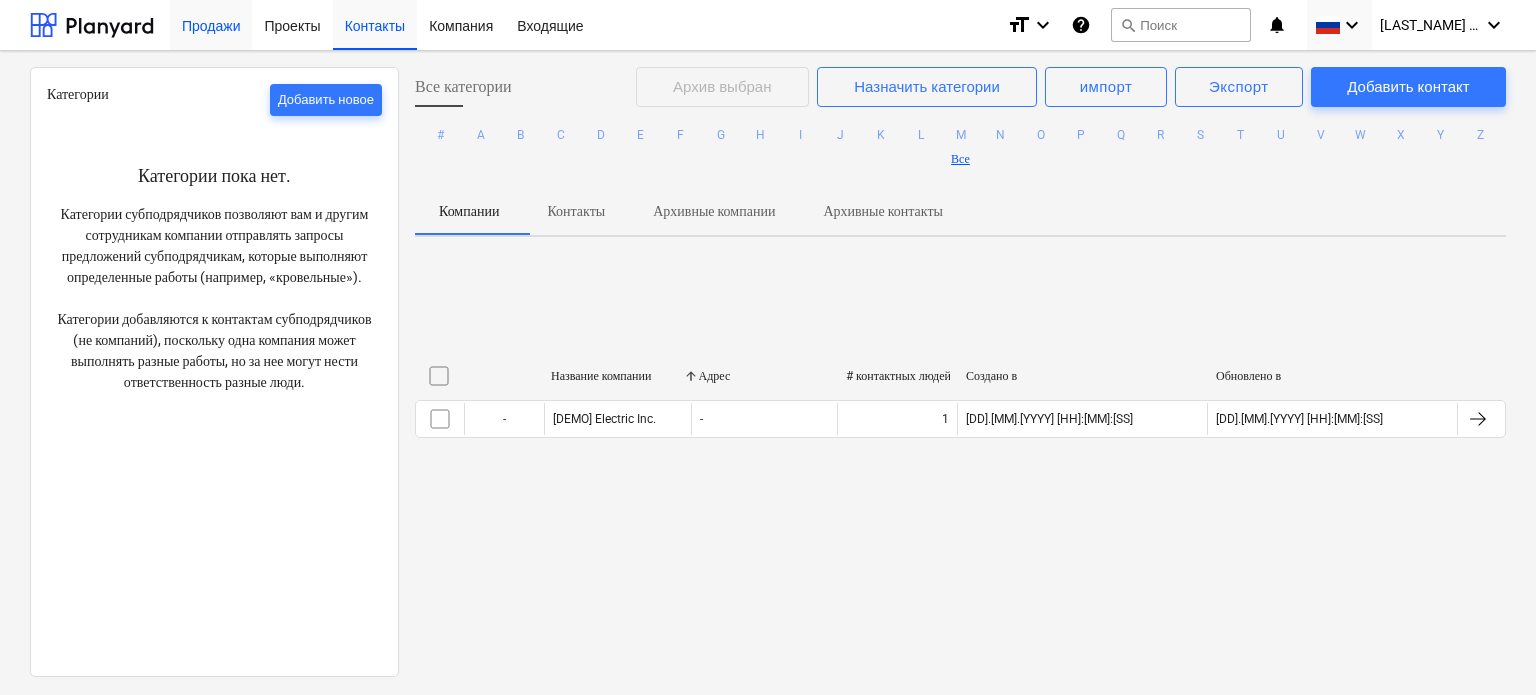 click on "Продажи" at bounding box center [211, 24] 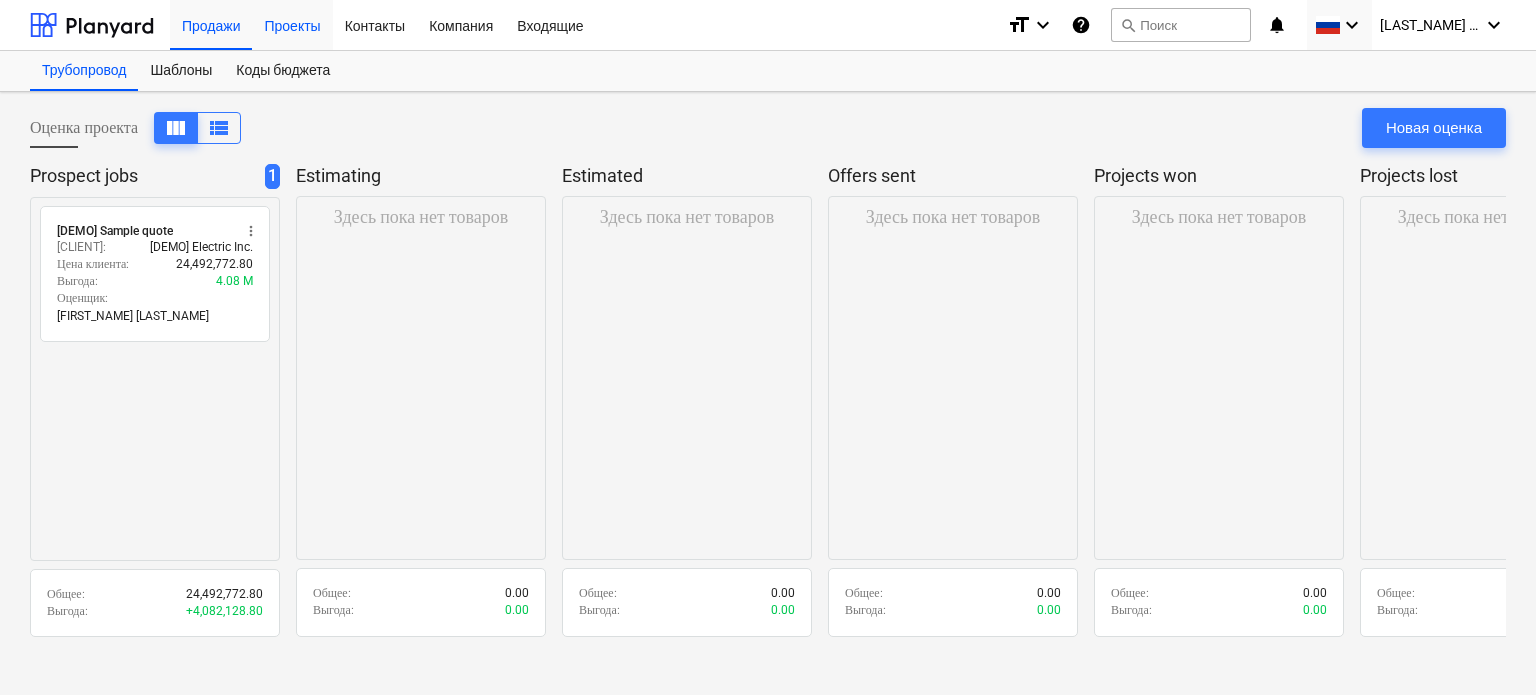 click on "Проекты" at bounding box center [292, 24] 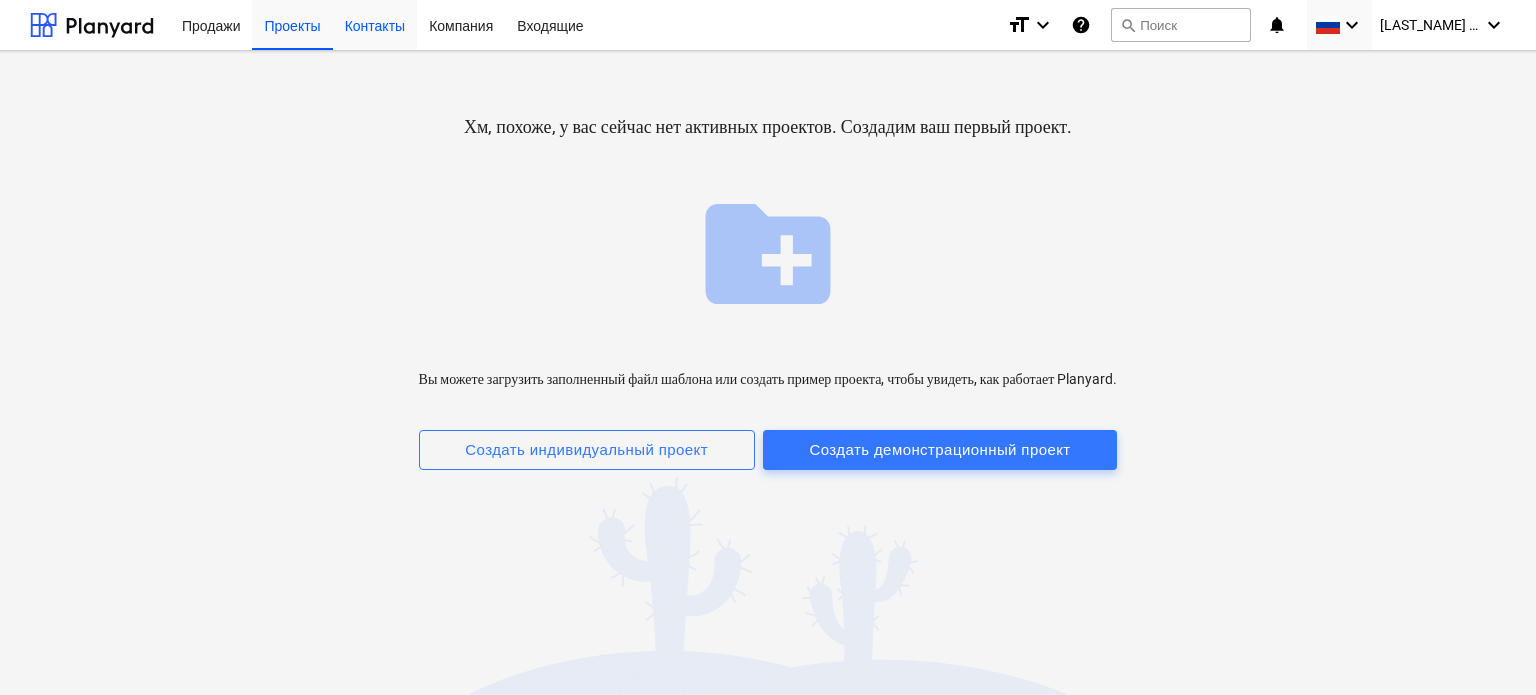 click on "Контакты" at bounding box center (375, 24) 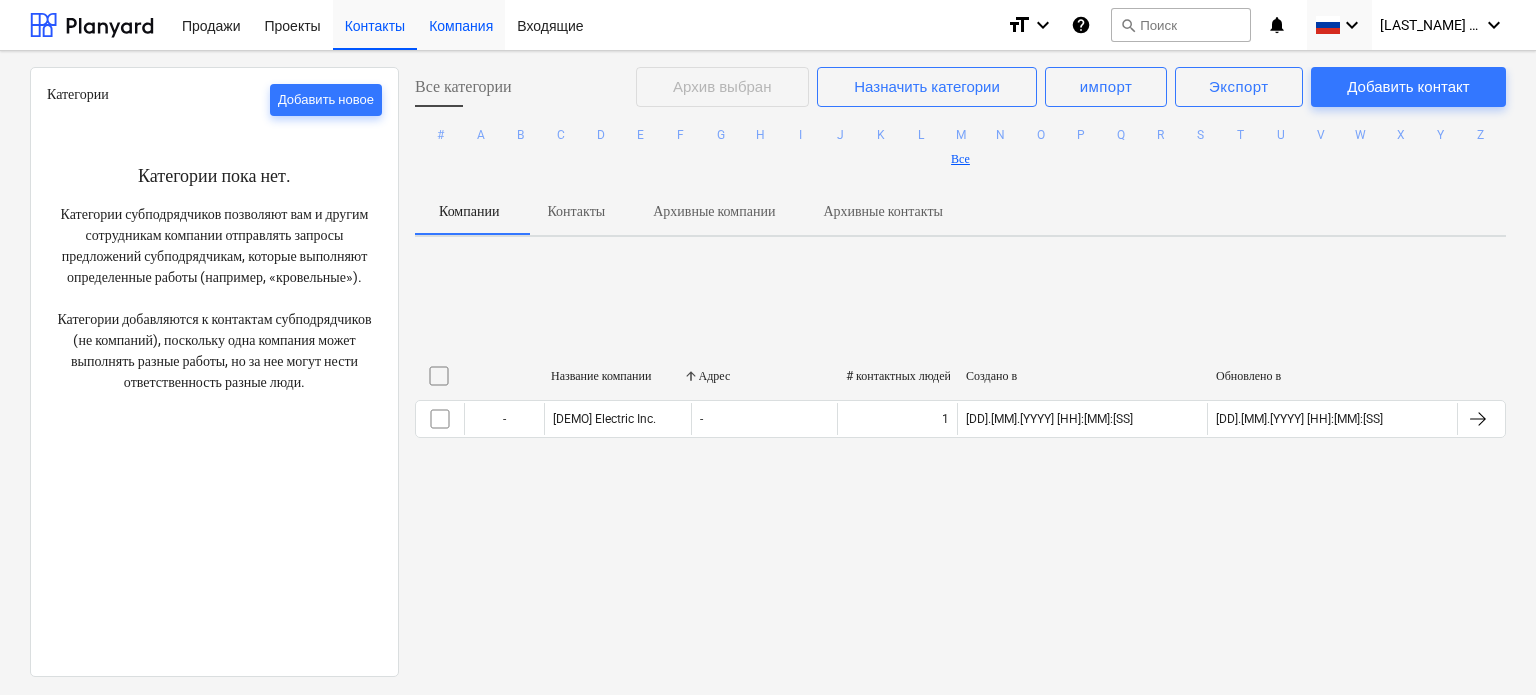 click on "Компания" at bounding box center [461, 24] 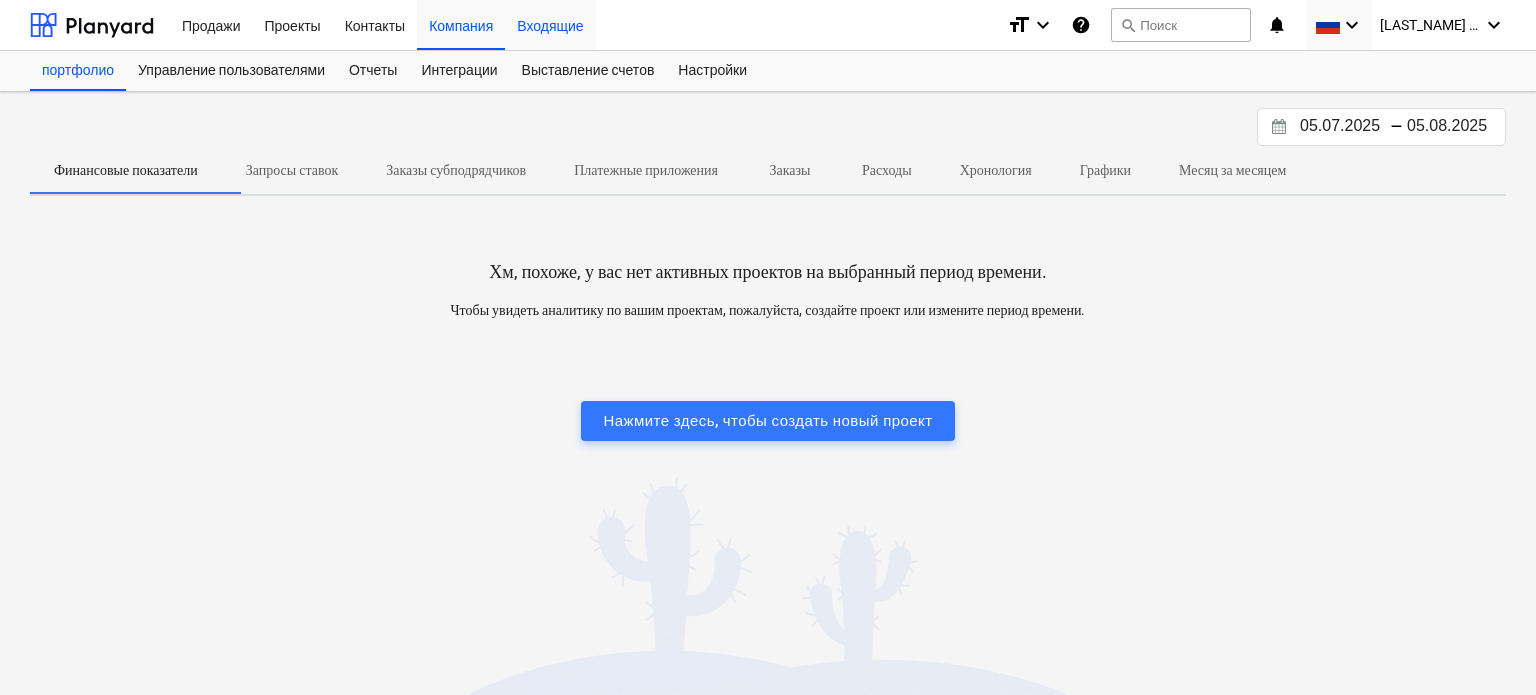click on "Входящие" at bounding box center [550, 24] 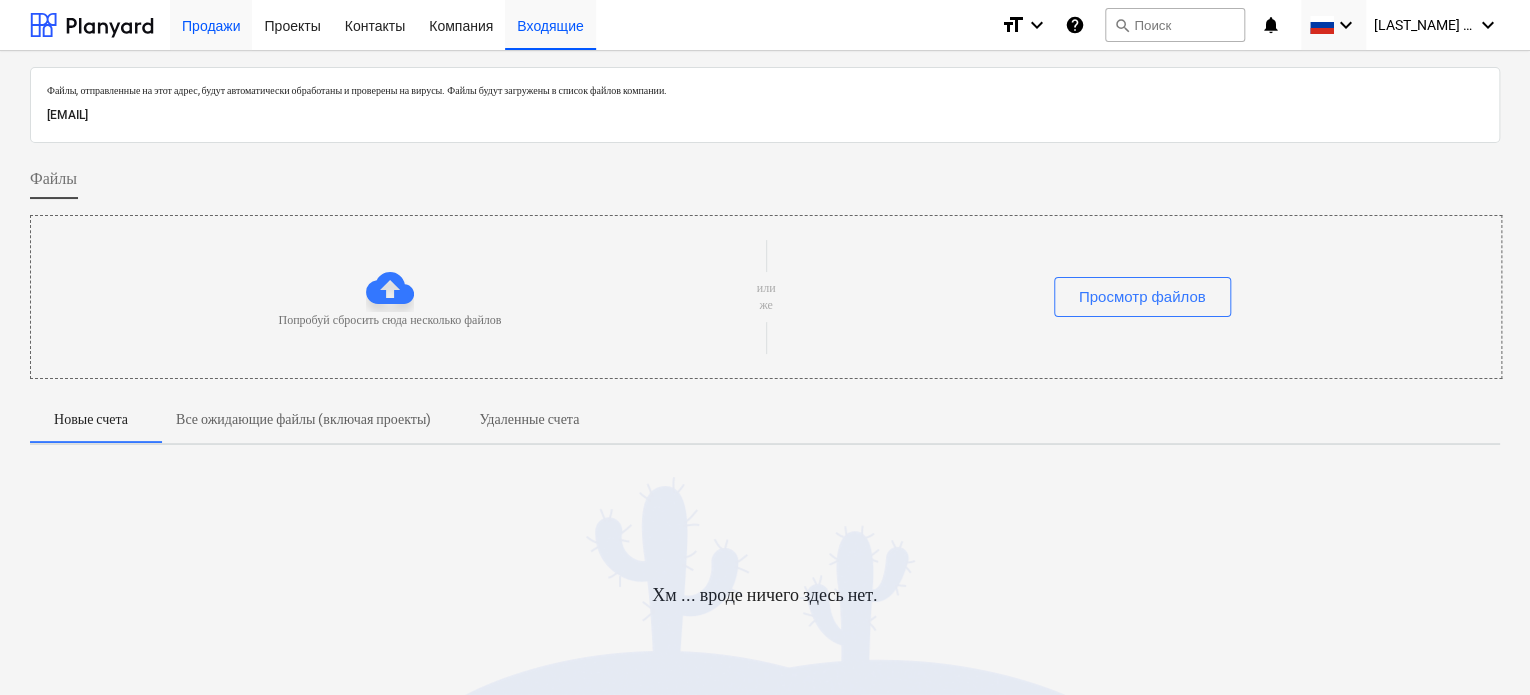 click on "Продажи" at bounding box center [211, 24] 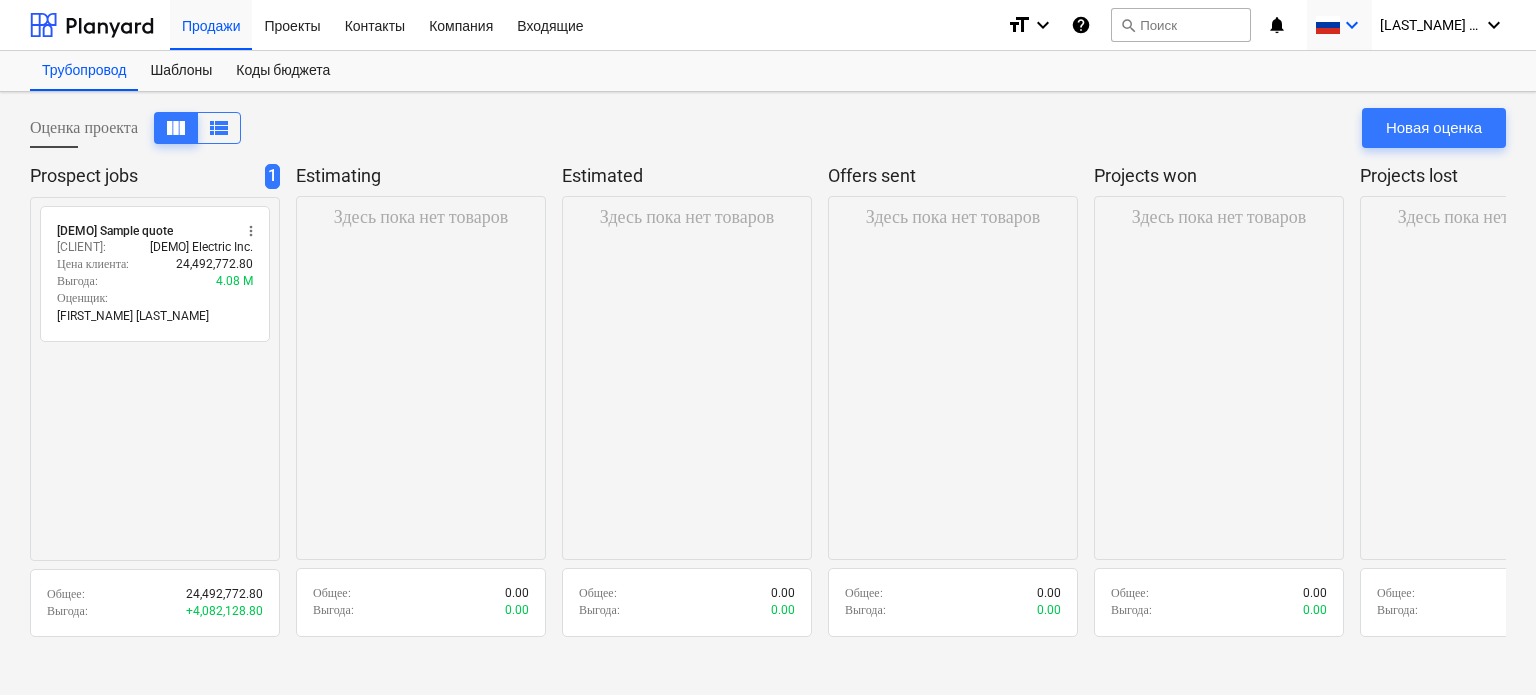 click on "keyboard_arrow_down" at bounding box center (1352, 25) 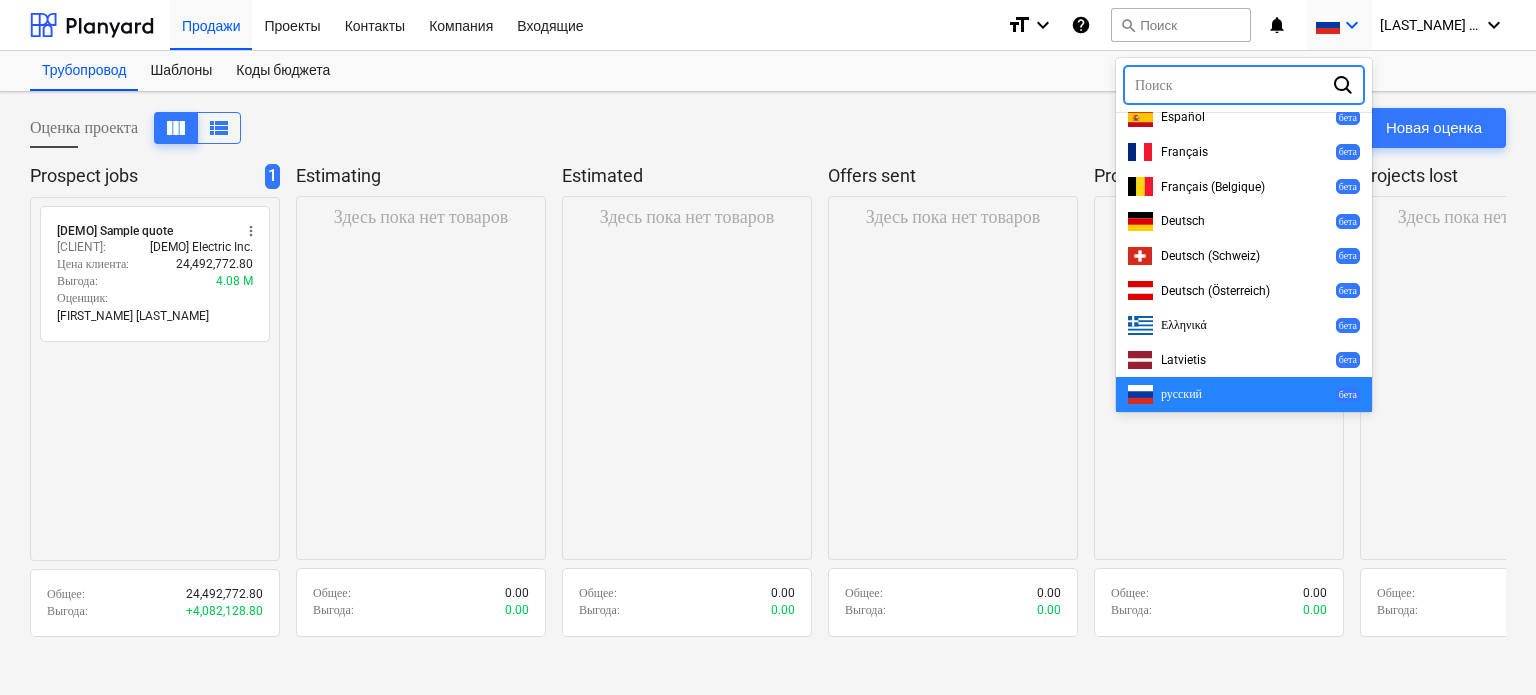 scroll, scrollTop: 540, scrollLeft: 0, axis: vertical 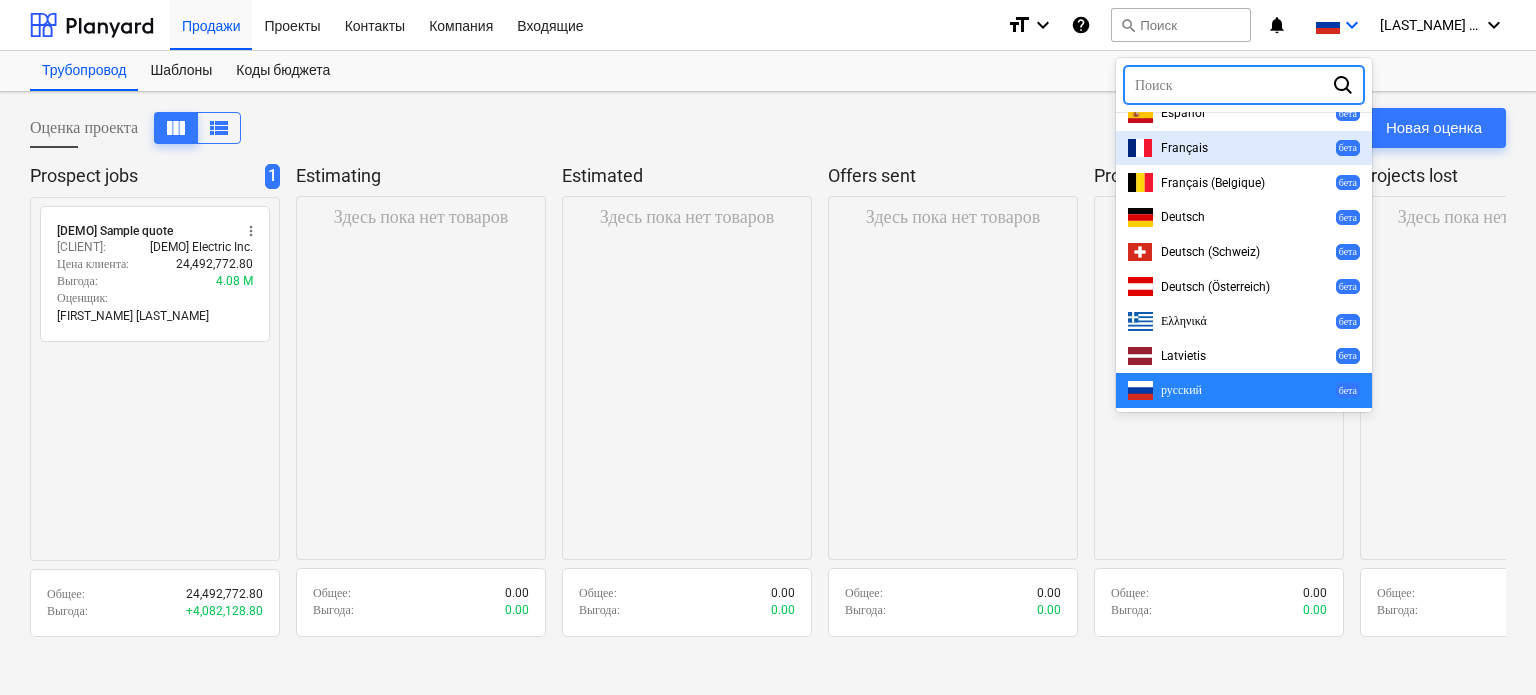 click at bounding box center (768, 347) 